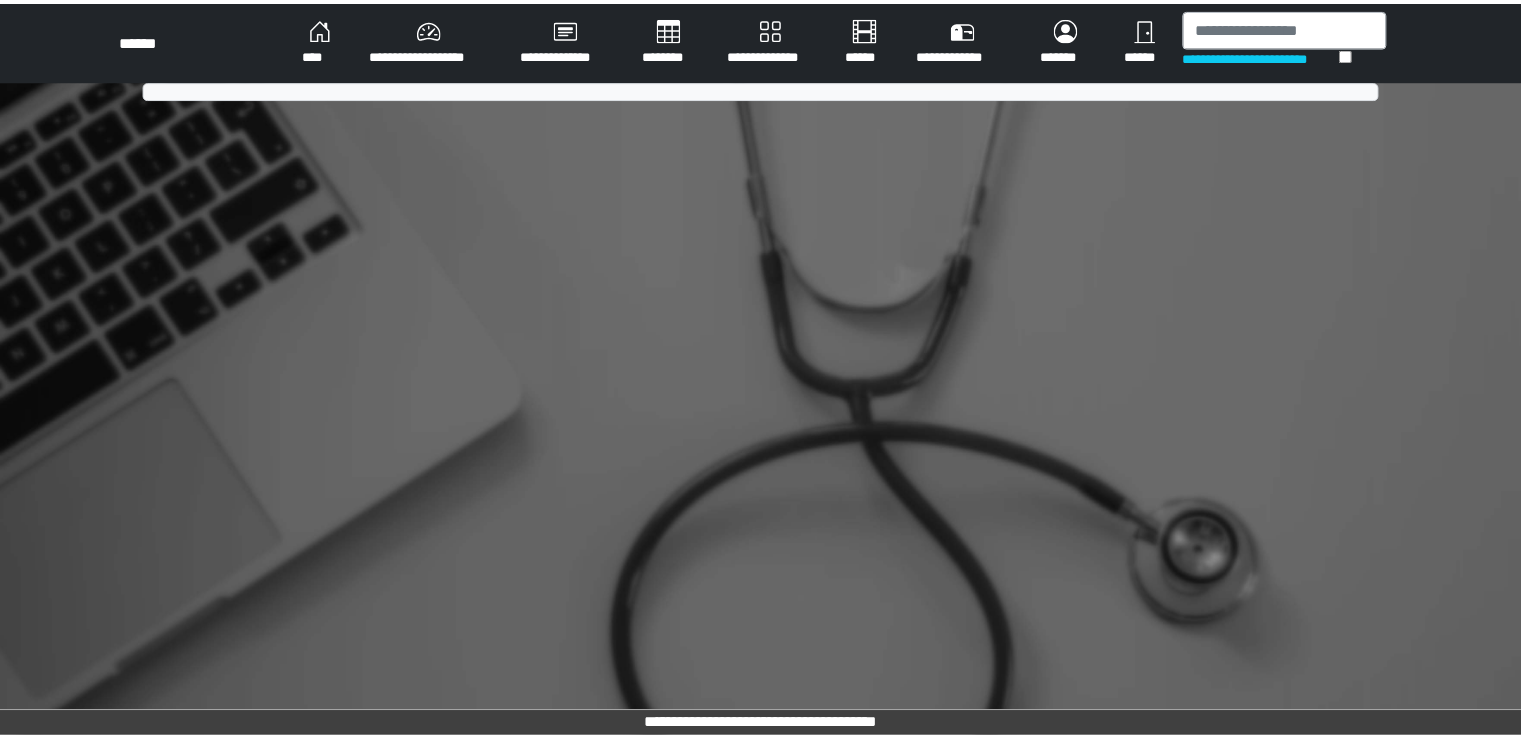scroll, scrollTop: 0, scrollLeft: 0, axis: both 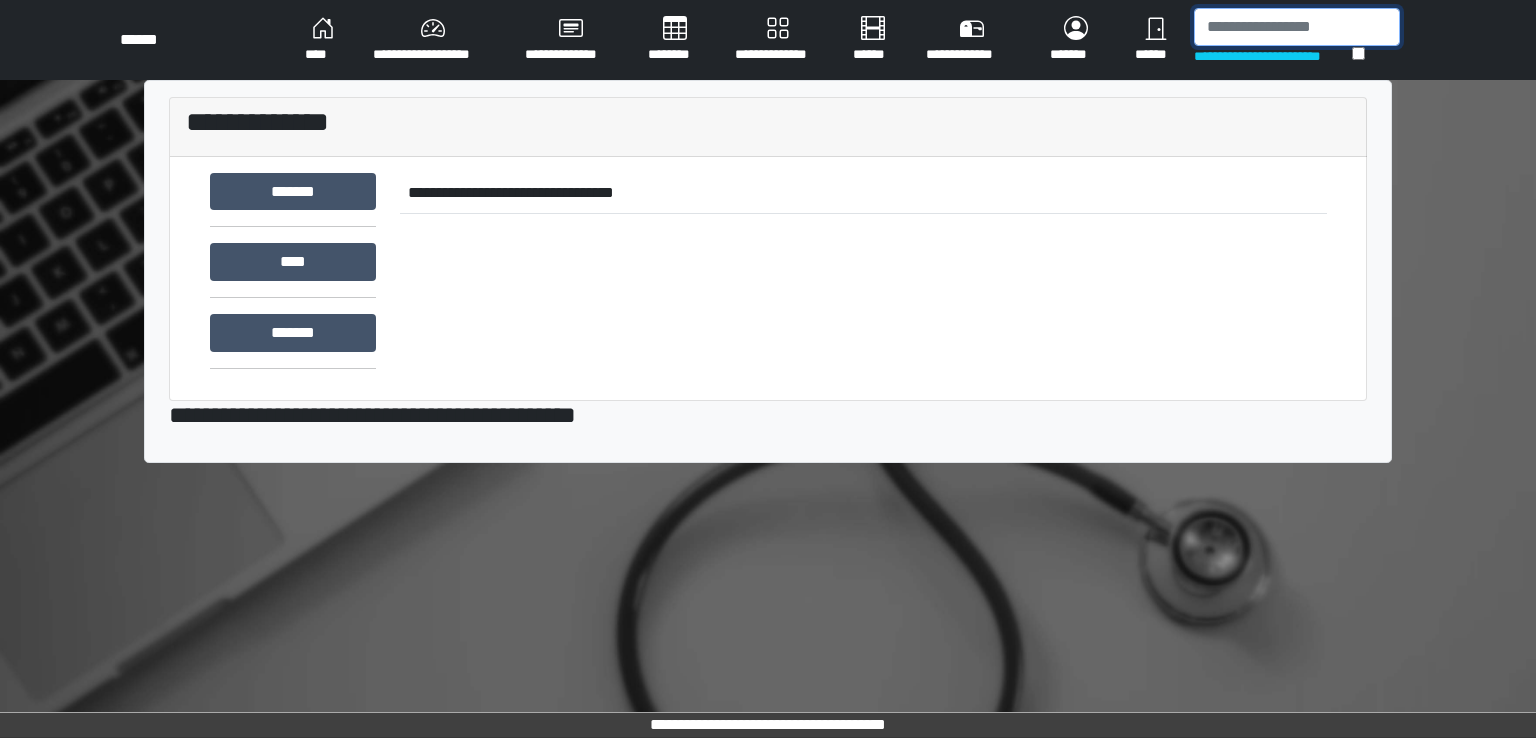 click at bounding box center (1297, 27) 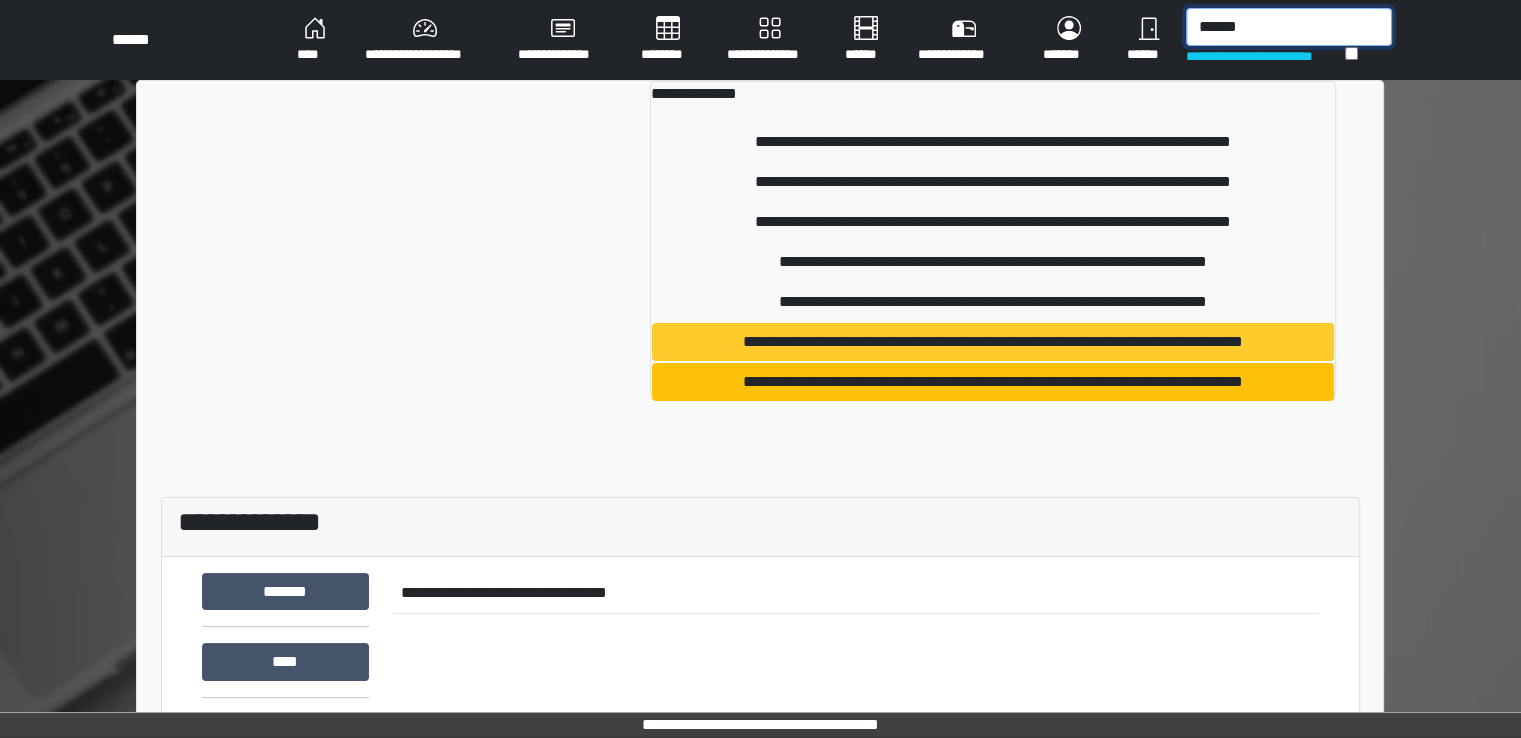 type on "******" 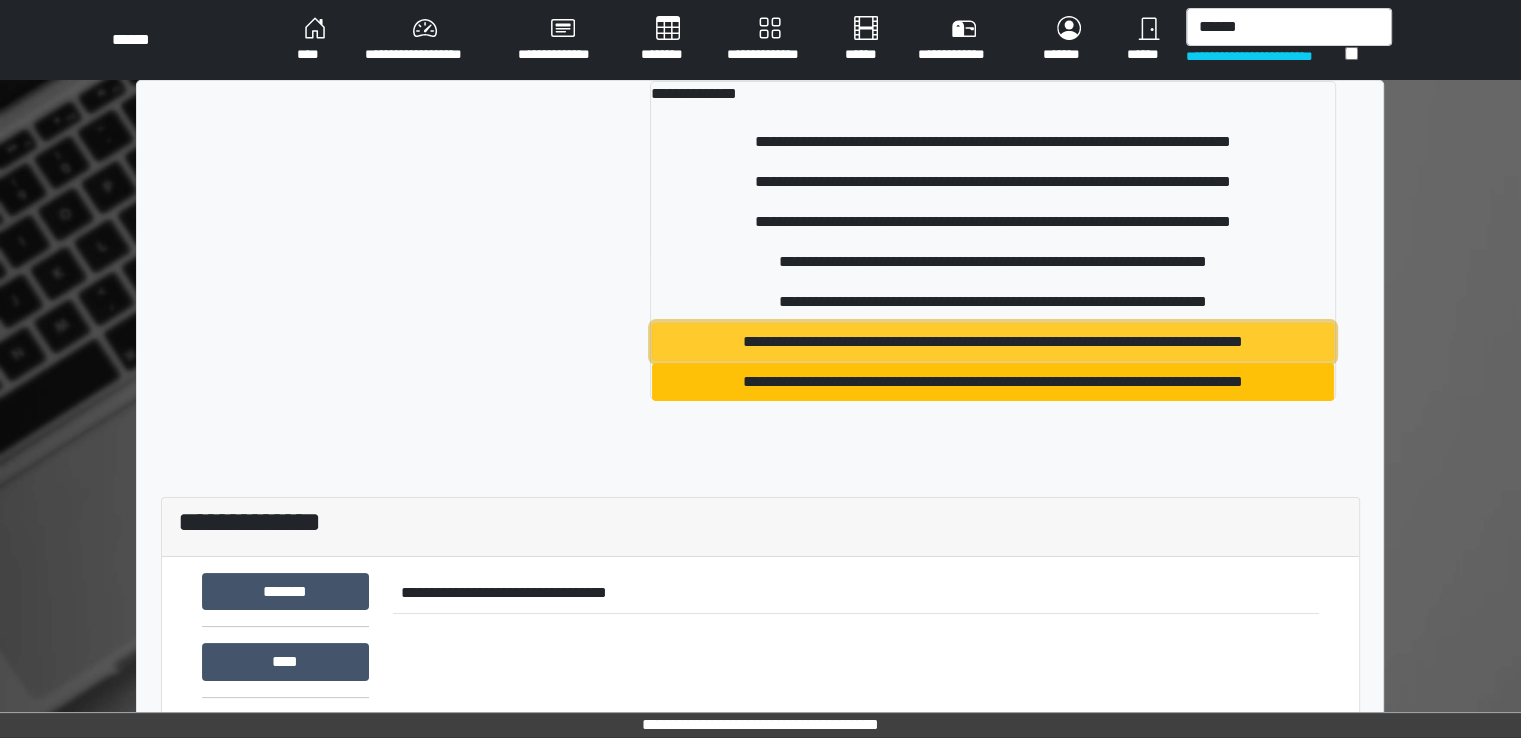 click on "**********" at bounding box center [993, 342] 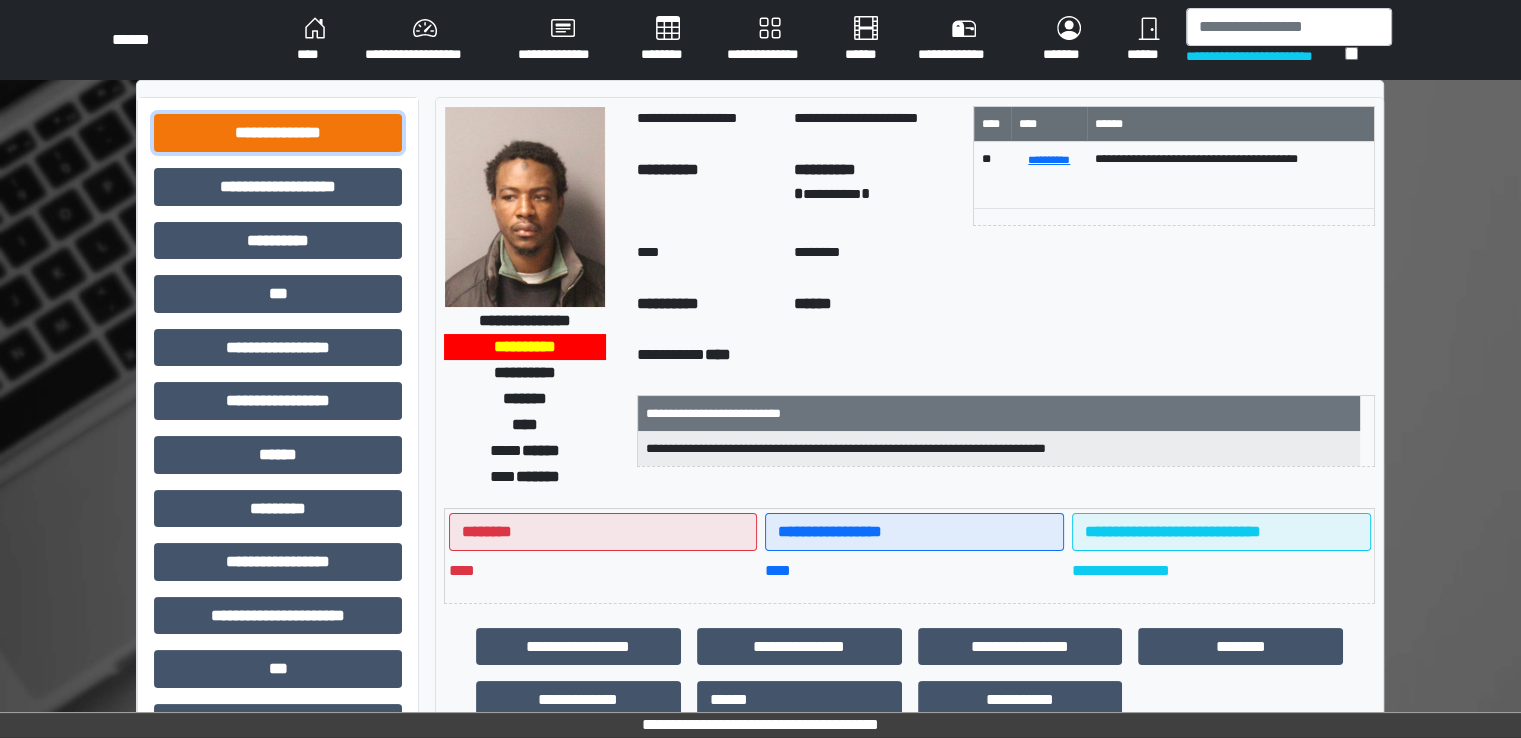 click on "**********" at bounding box center (278, 133) 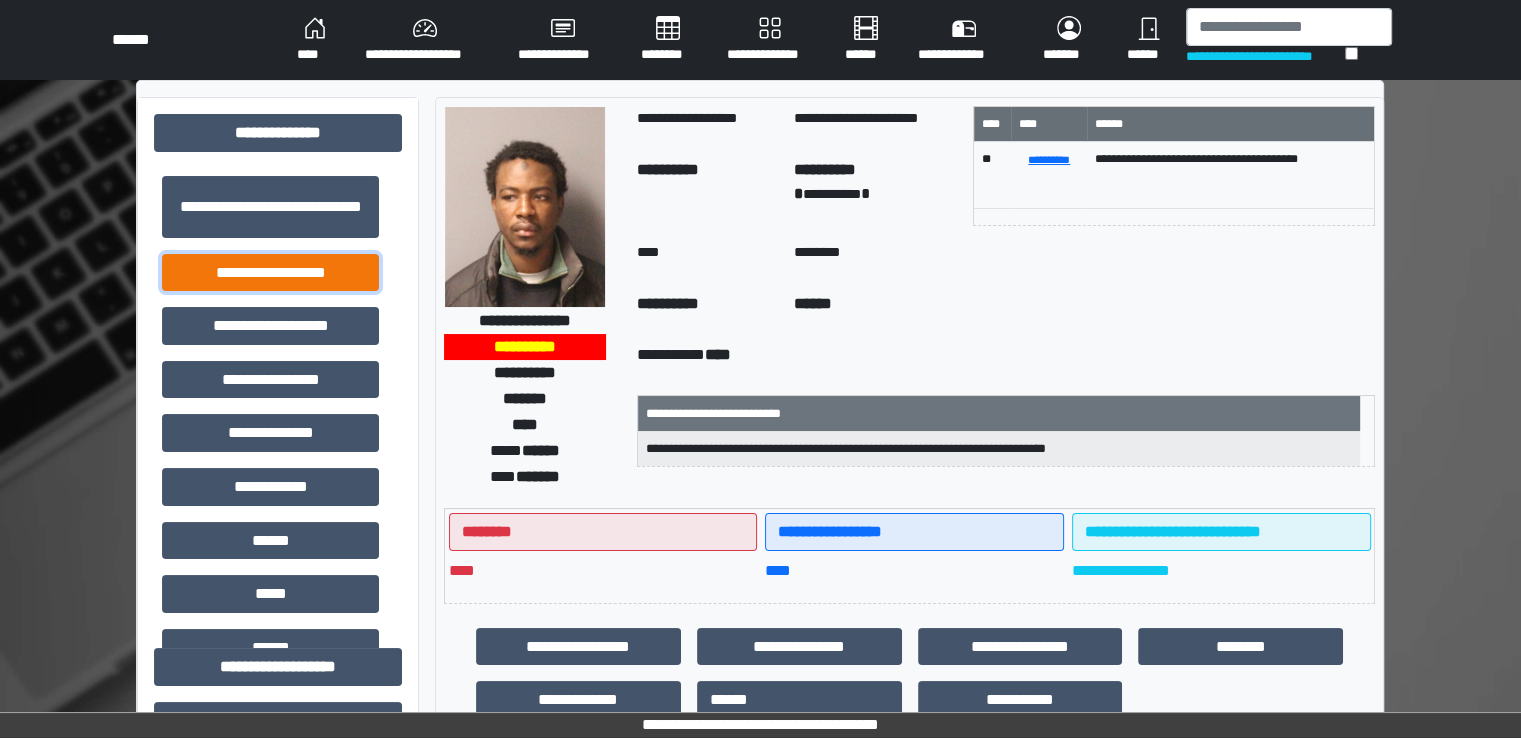 click on "**********" at bounding box center (270, 273) 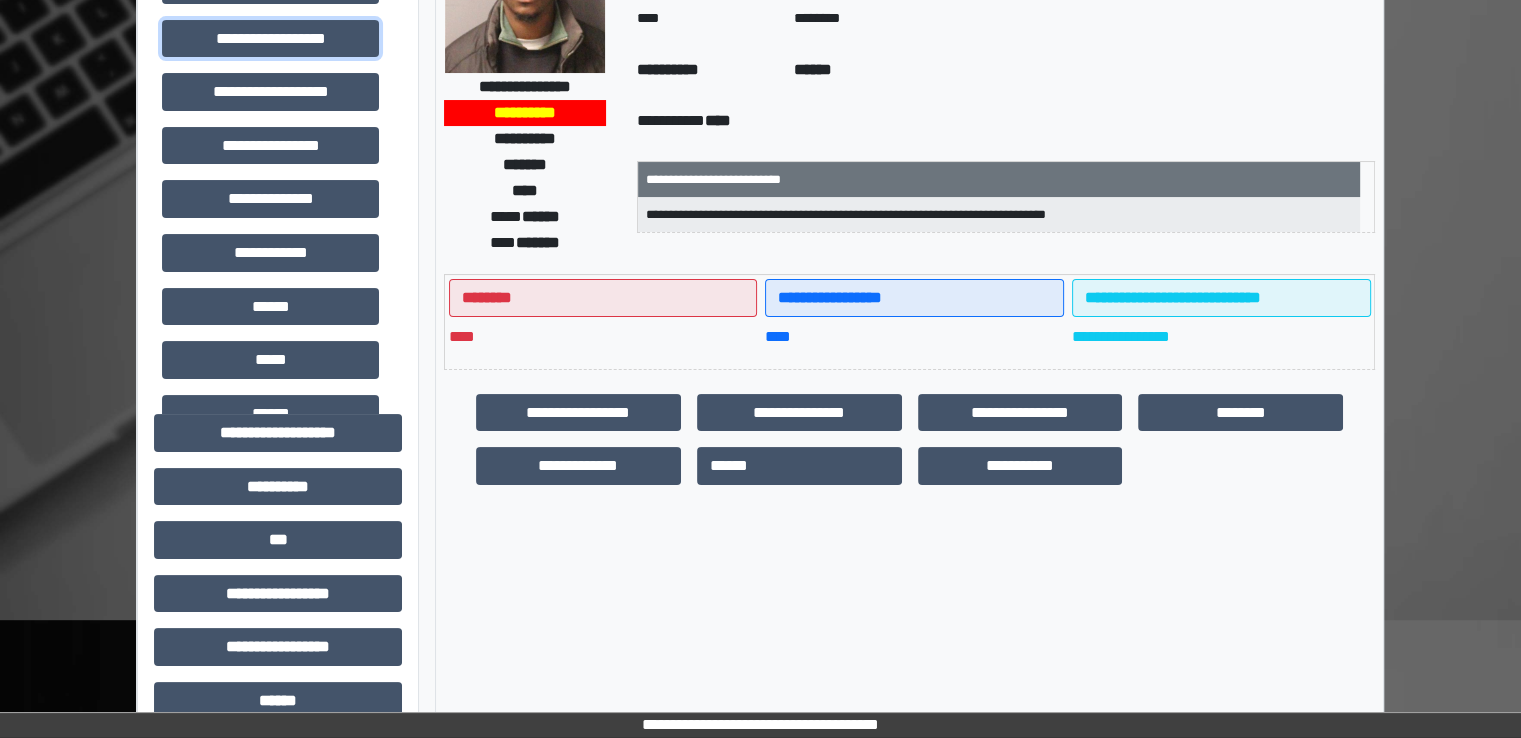 scroll, scrollTop: 200, scrollLeft: 0, axis: vertical 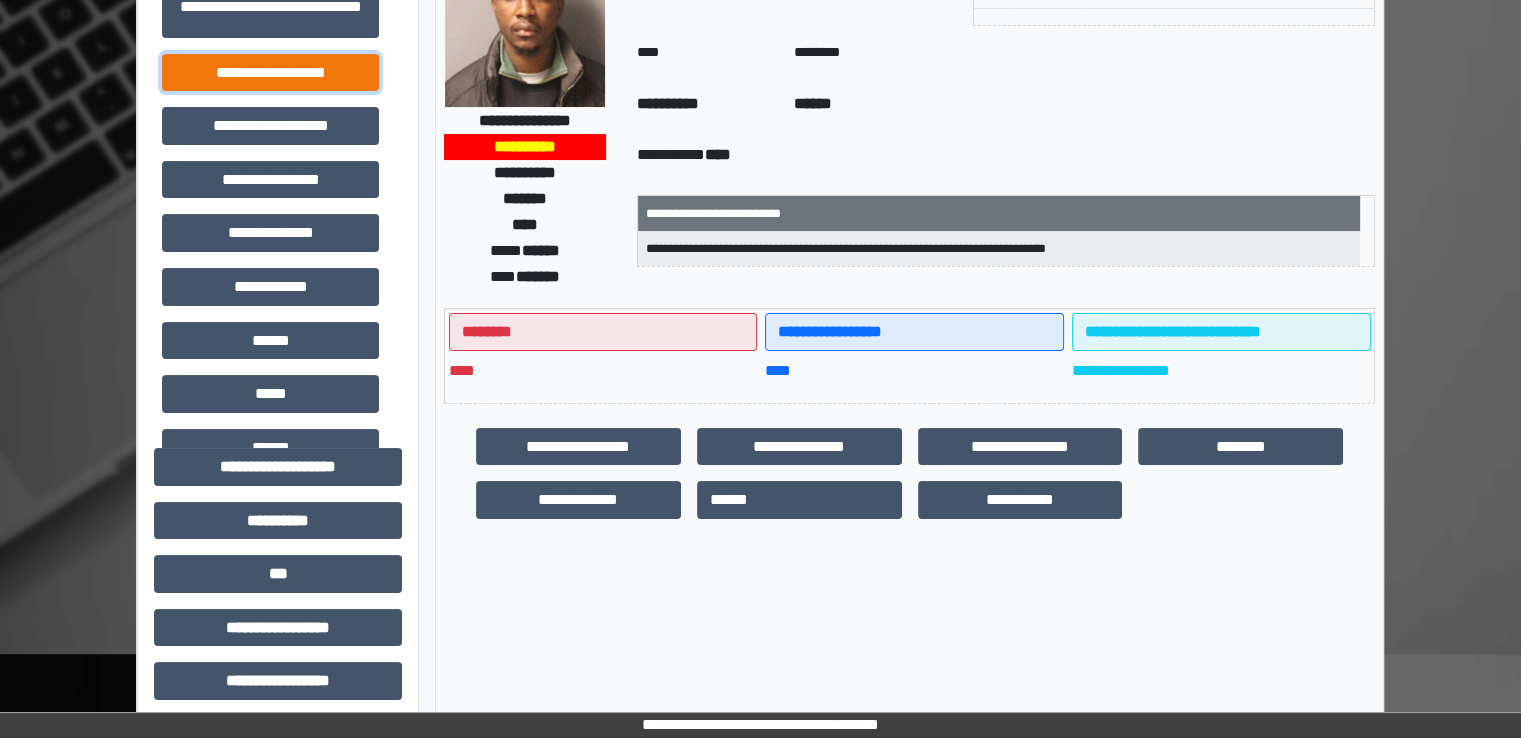 click on "**********" at bounding box center [270, 73] 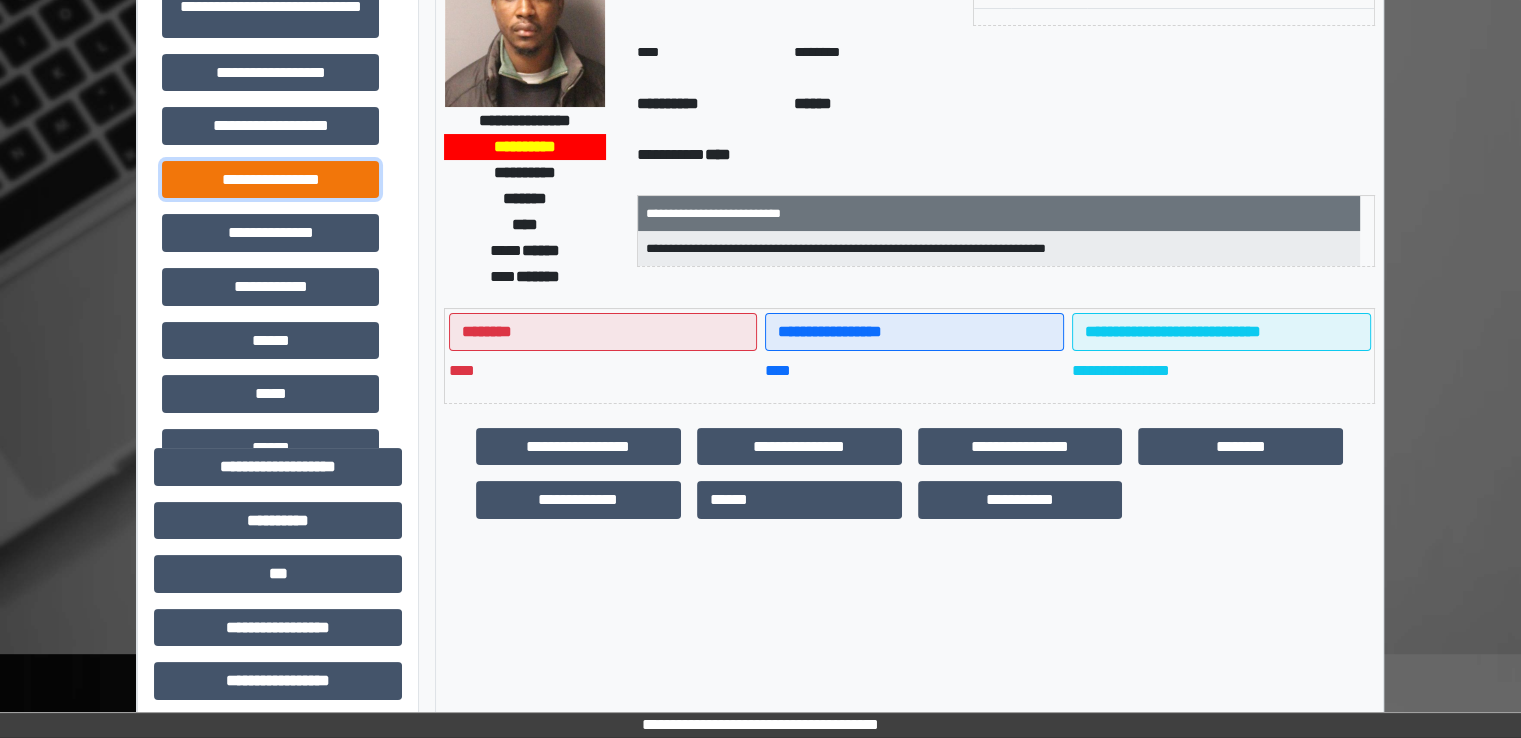 click on "**********" at bounding box center (270, 180) 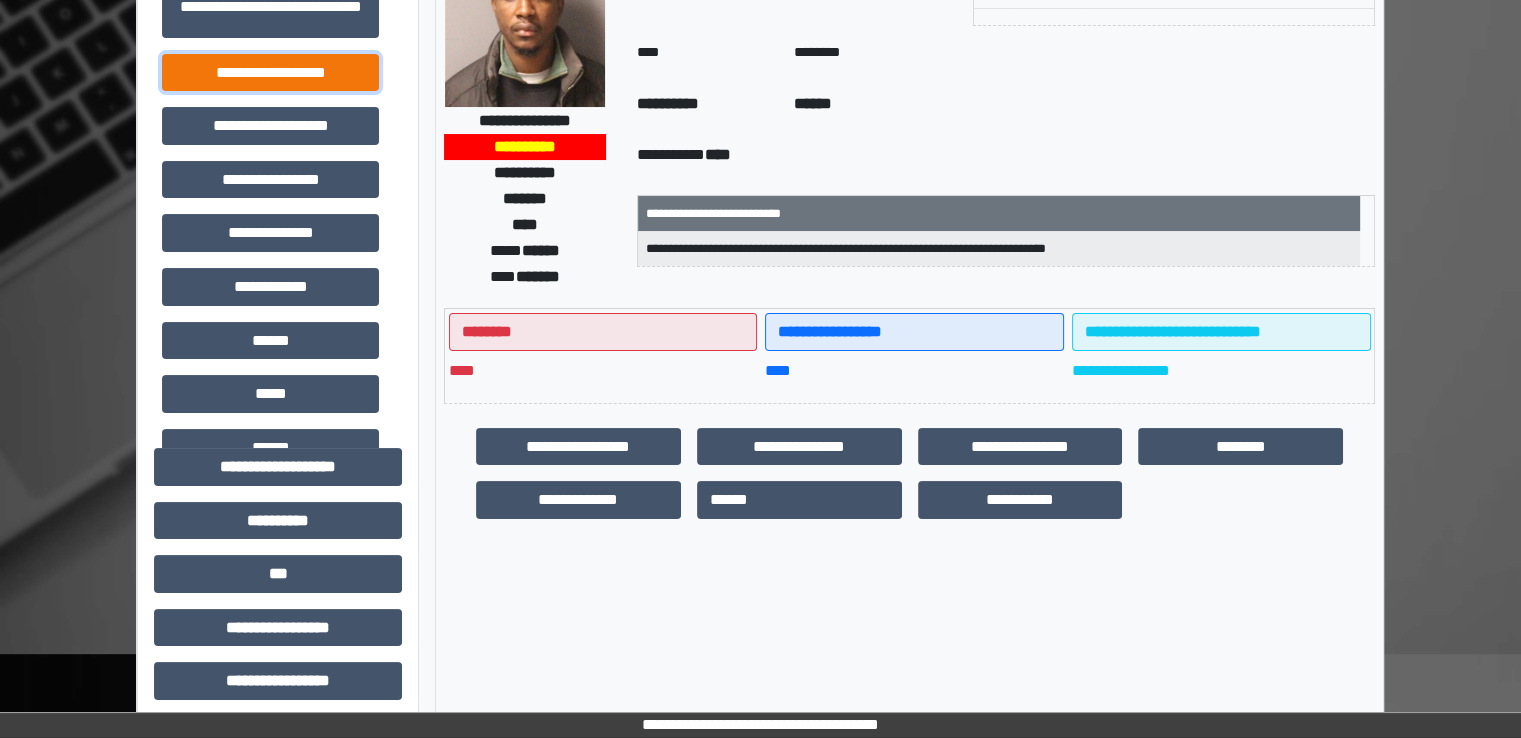 click on "**********" at bounding box center [270, 73] 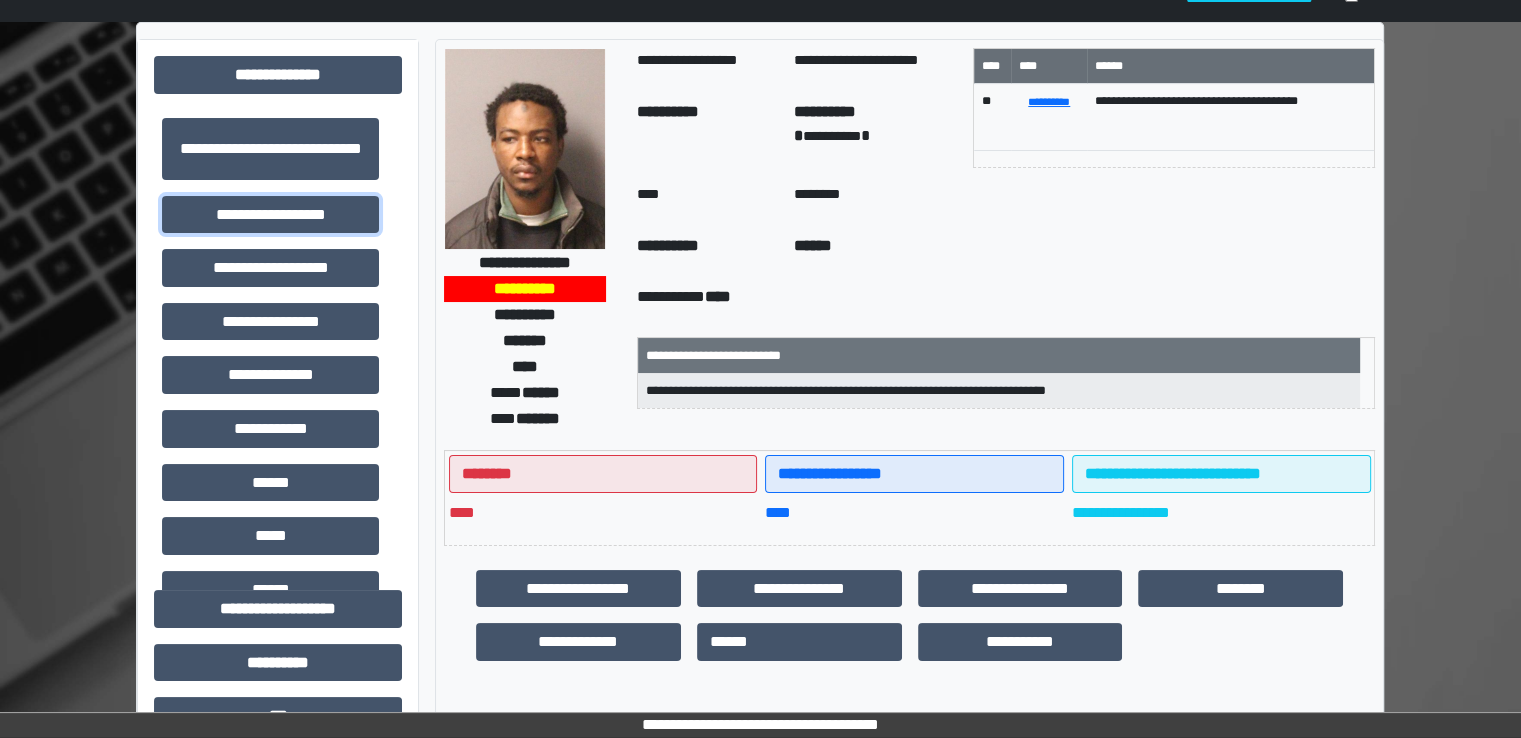 scroll, scrollTop: 0, scrollLeft: 0, axis: both 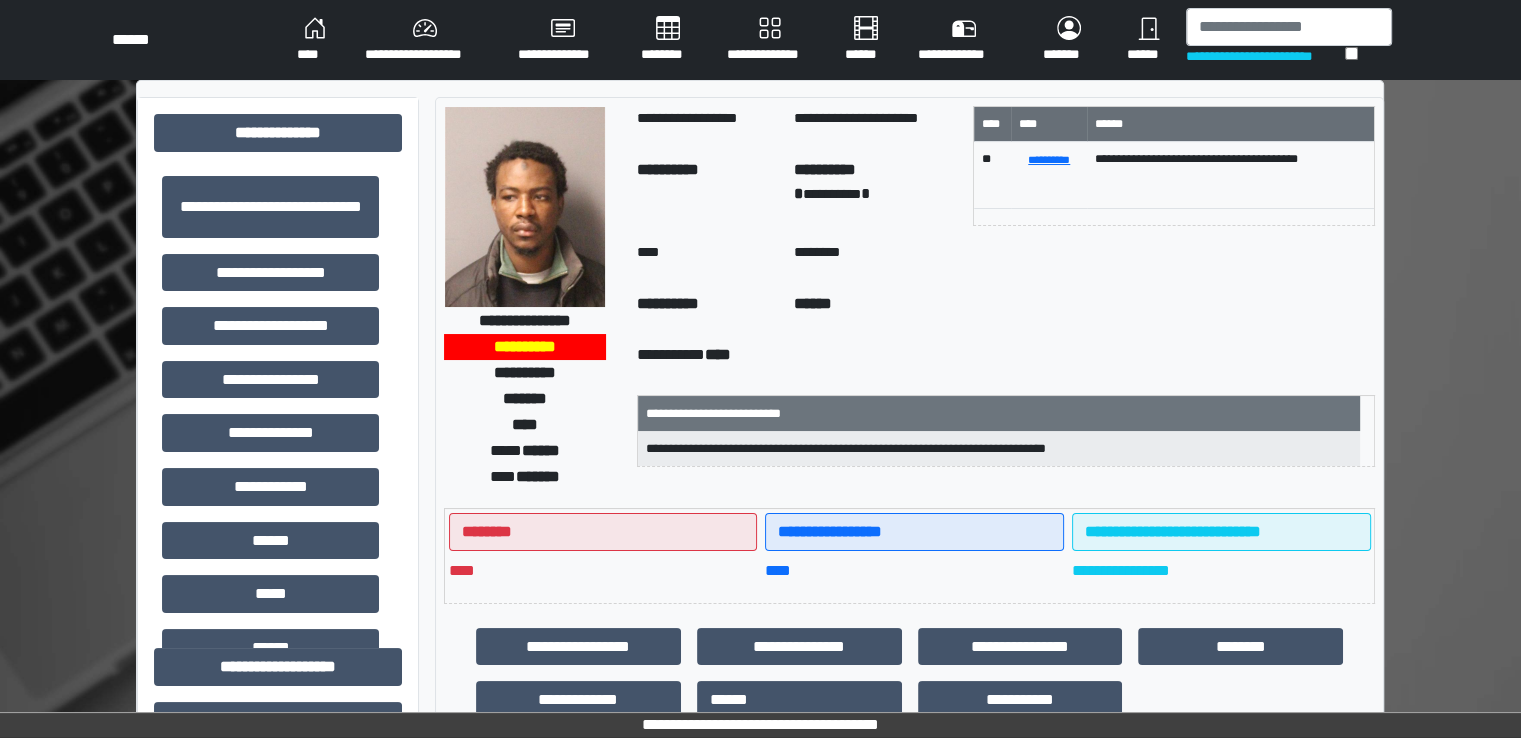 click on "********" at bounding box center [668, 40] 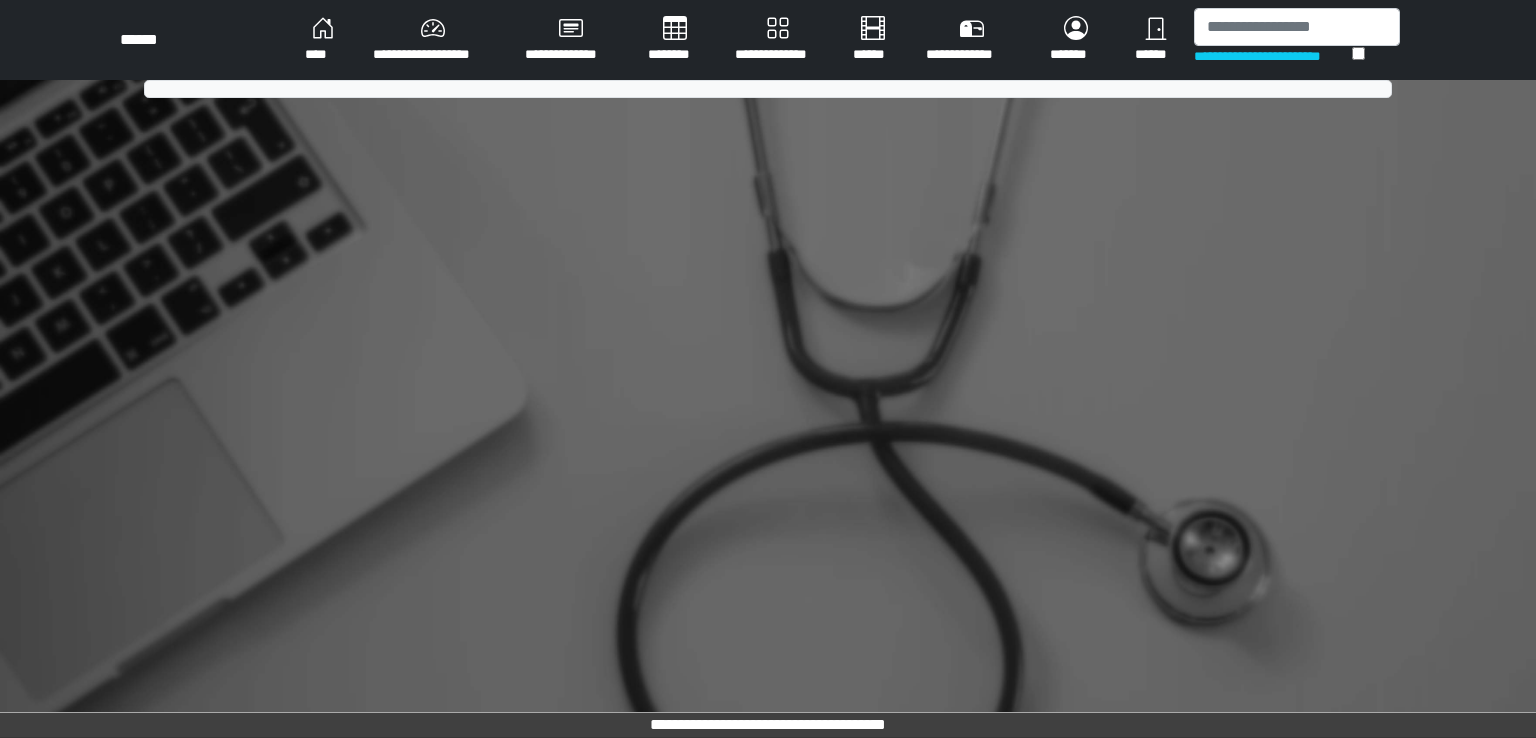 click on "****" at bounding box center [323, 40] 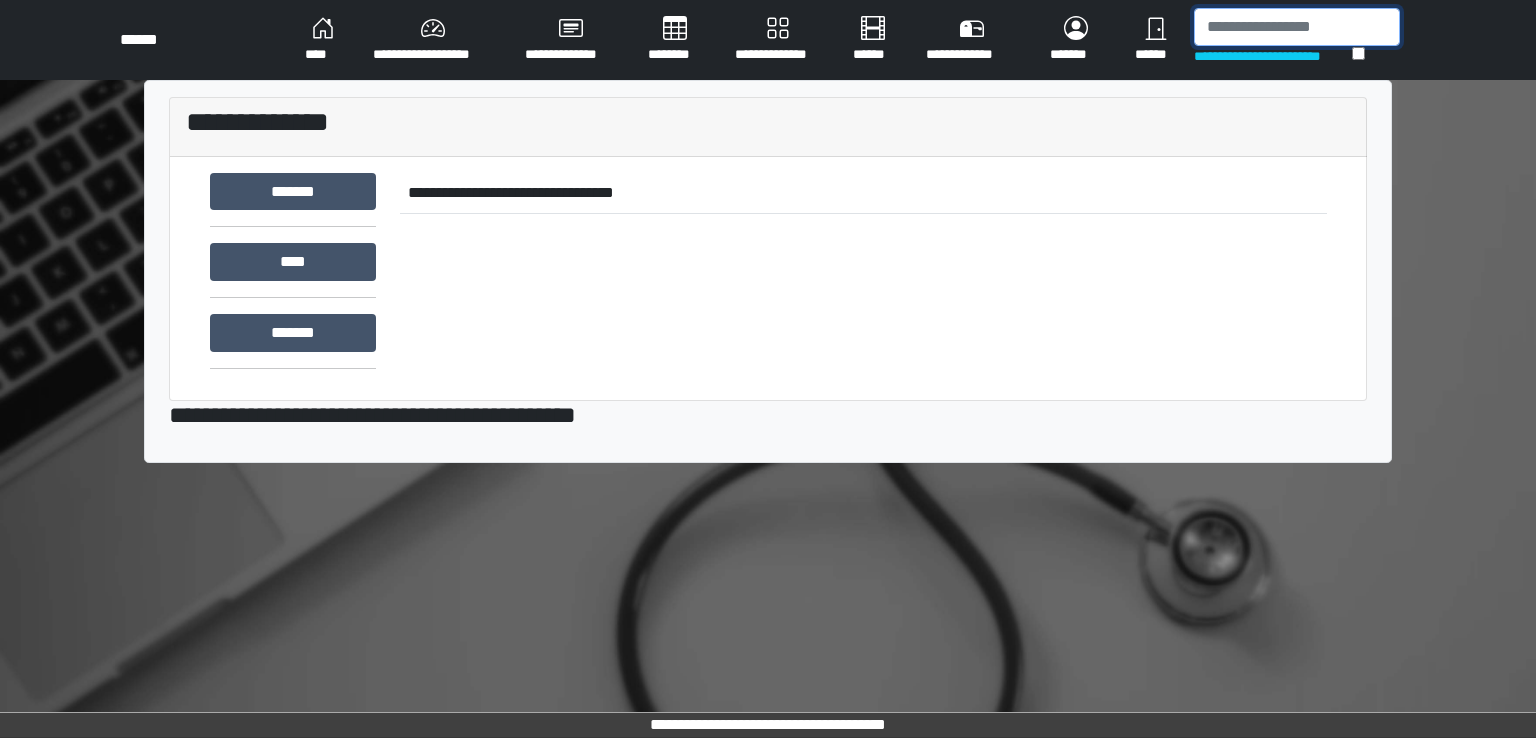 click at bounding box center [1297, 27] 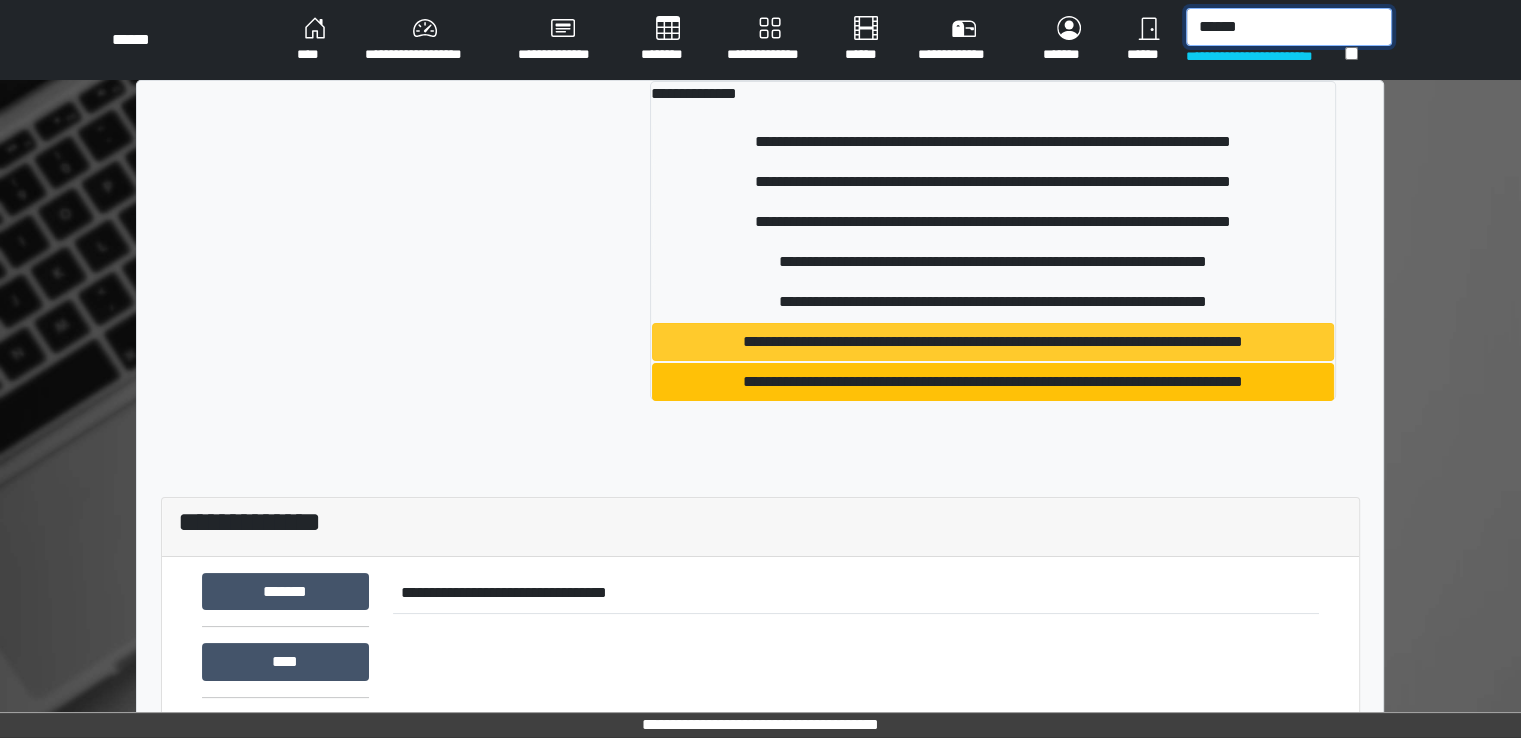 type on "******" 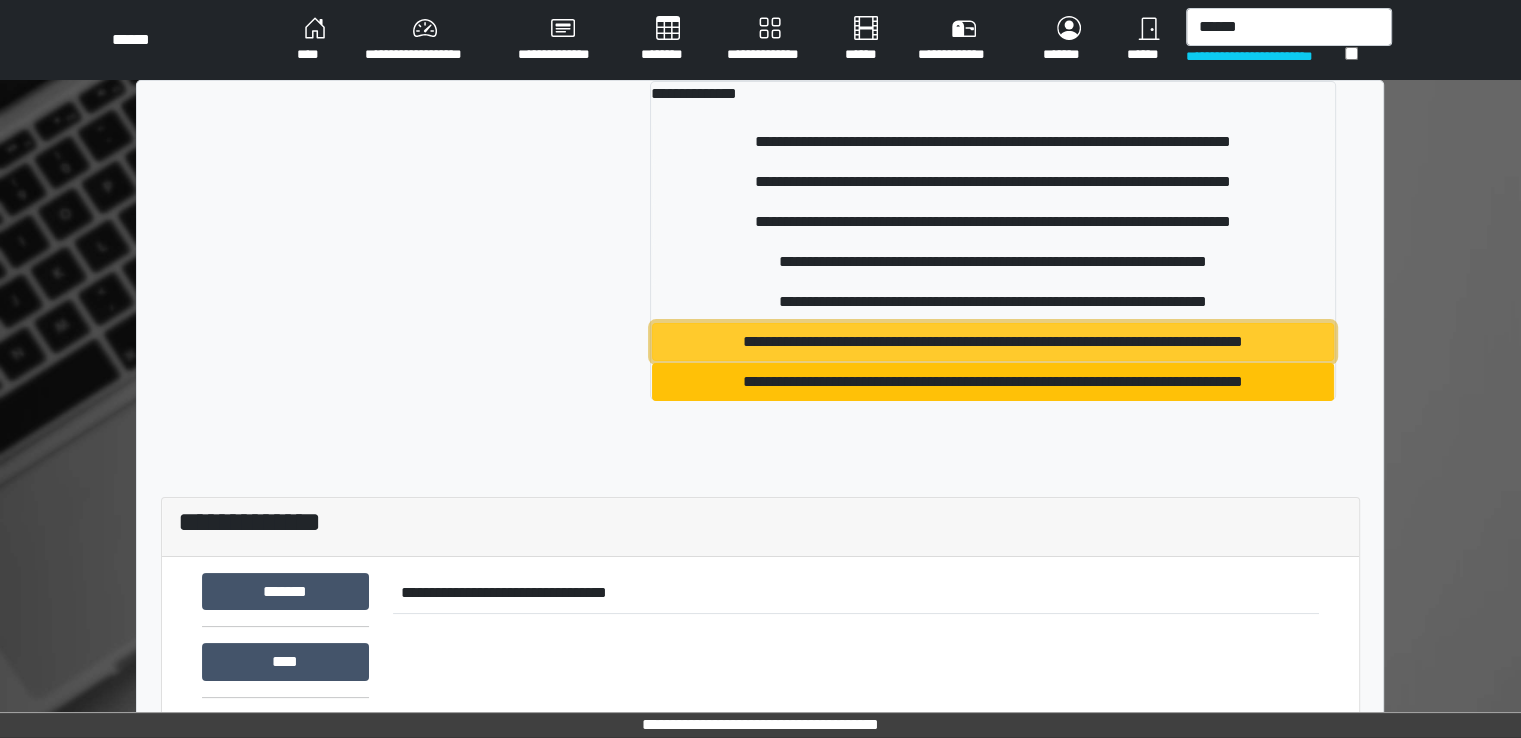click on "**********" at bounding box center (993, 342) 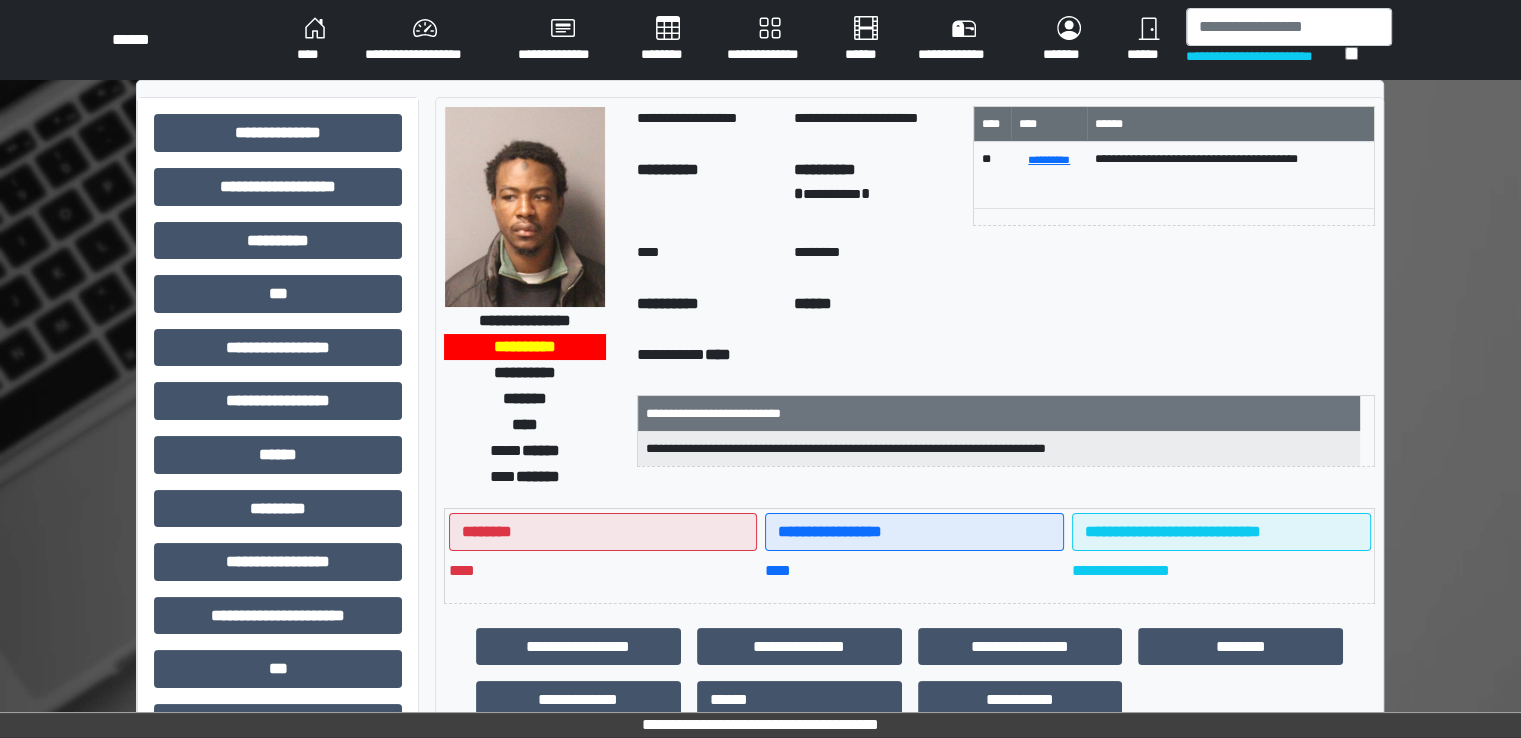 click on "**********" at bounding box center [278, 623] 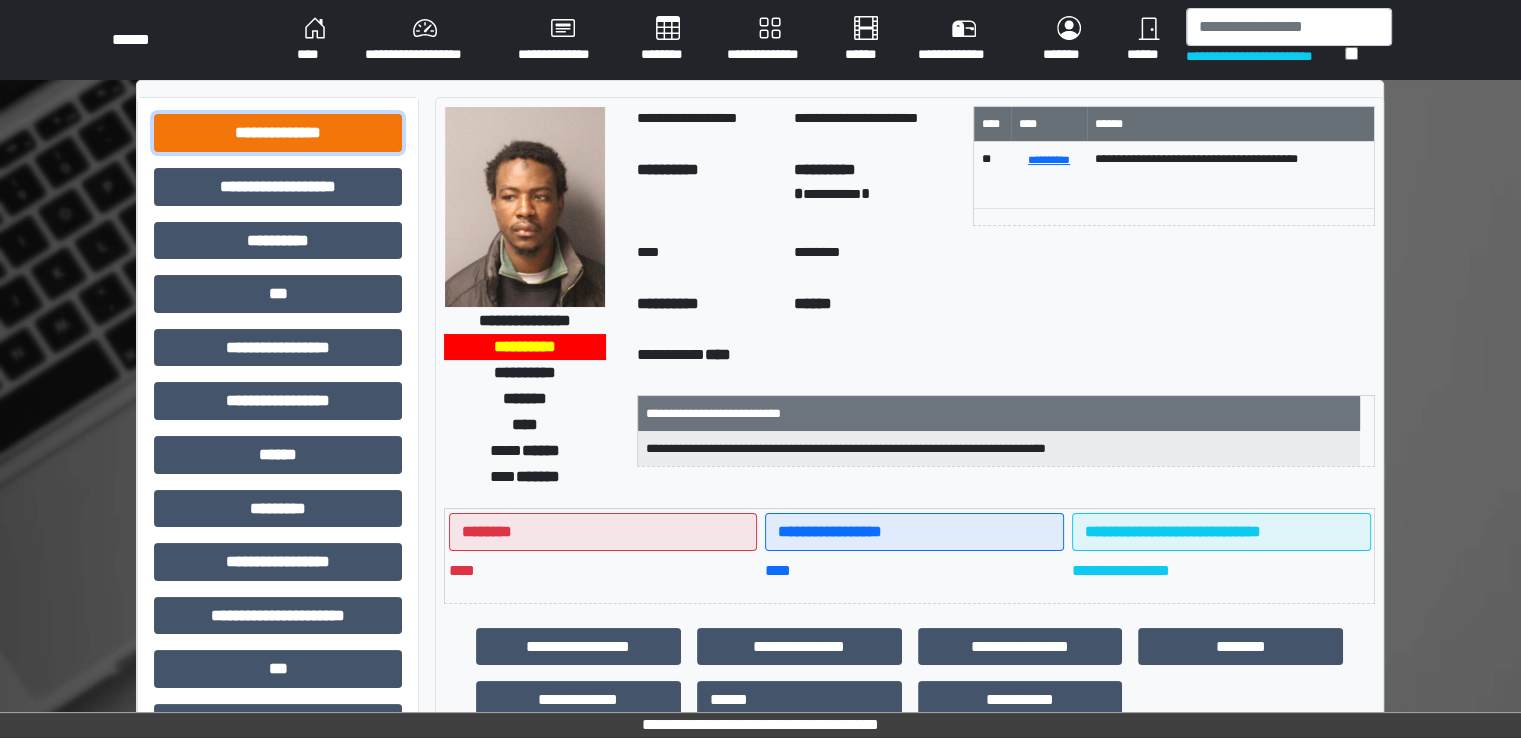 click on "**********" at bounding box center [278, 133] 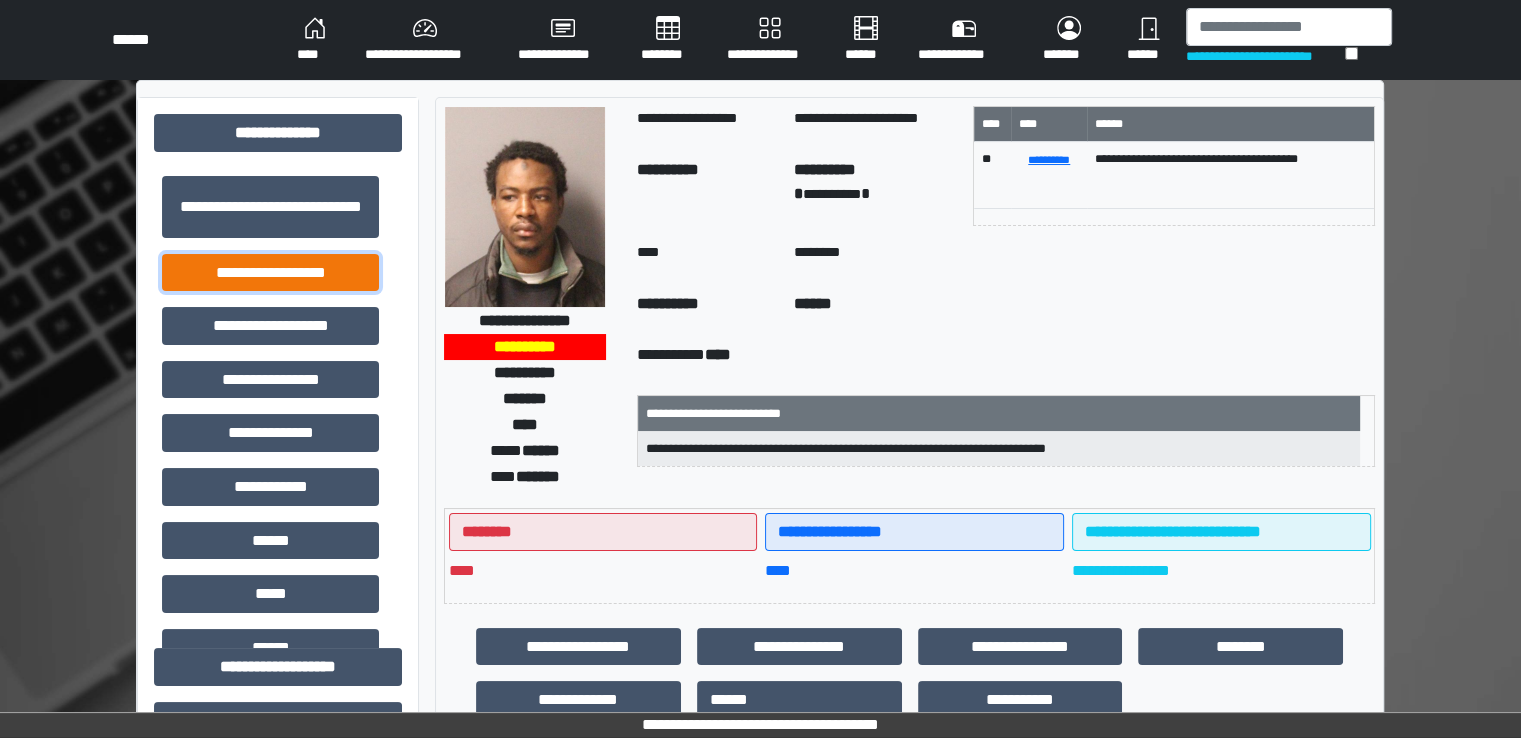 click on "**********" at bounding box center [270, 273] 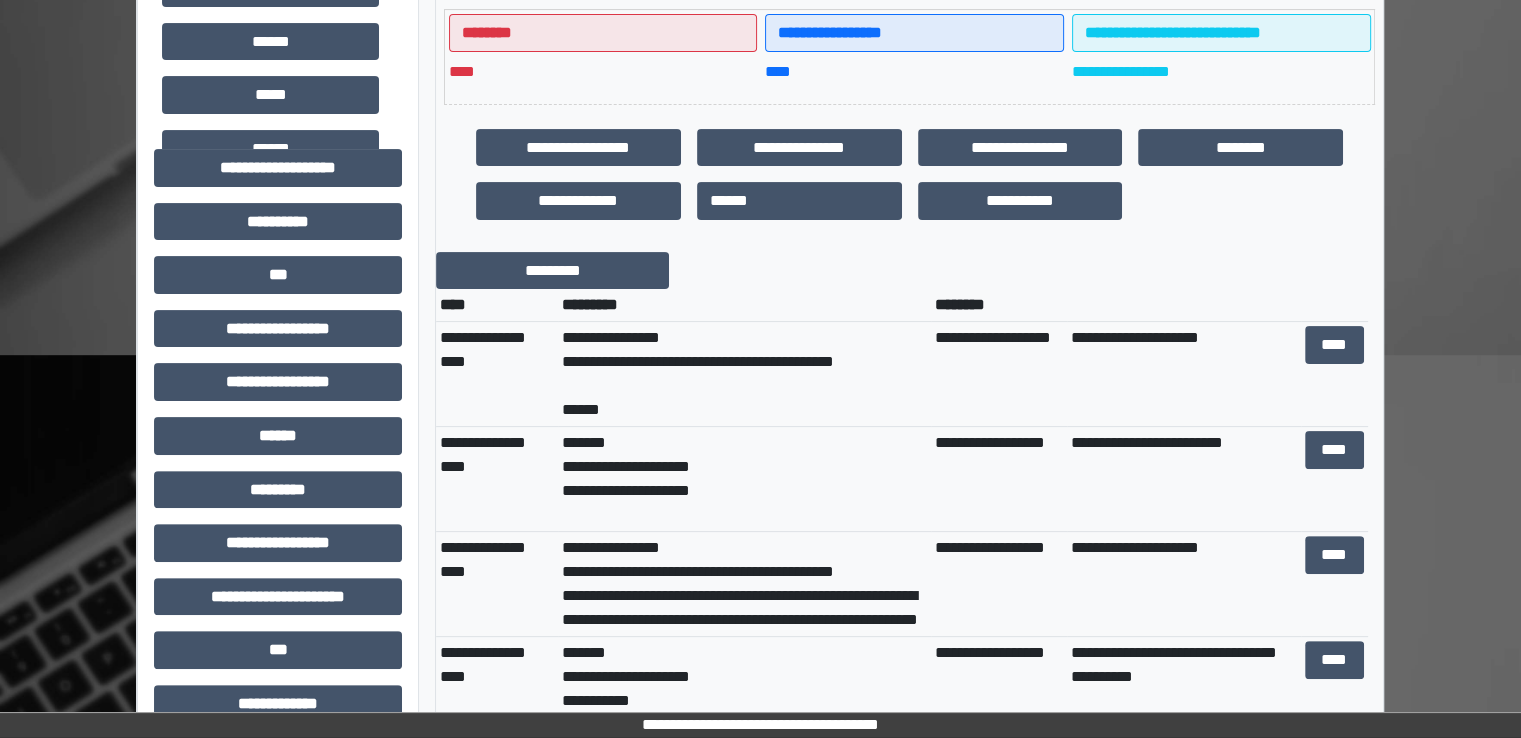 scroll, scrollTop: 500, scrollLeft: 0, axis: vertical 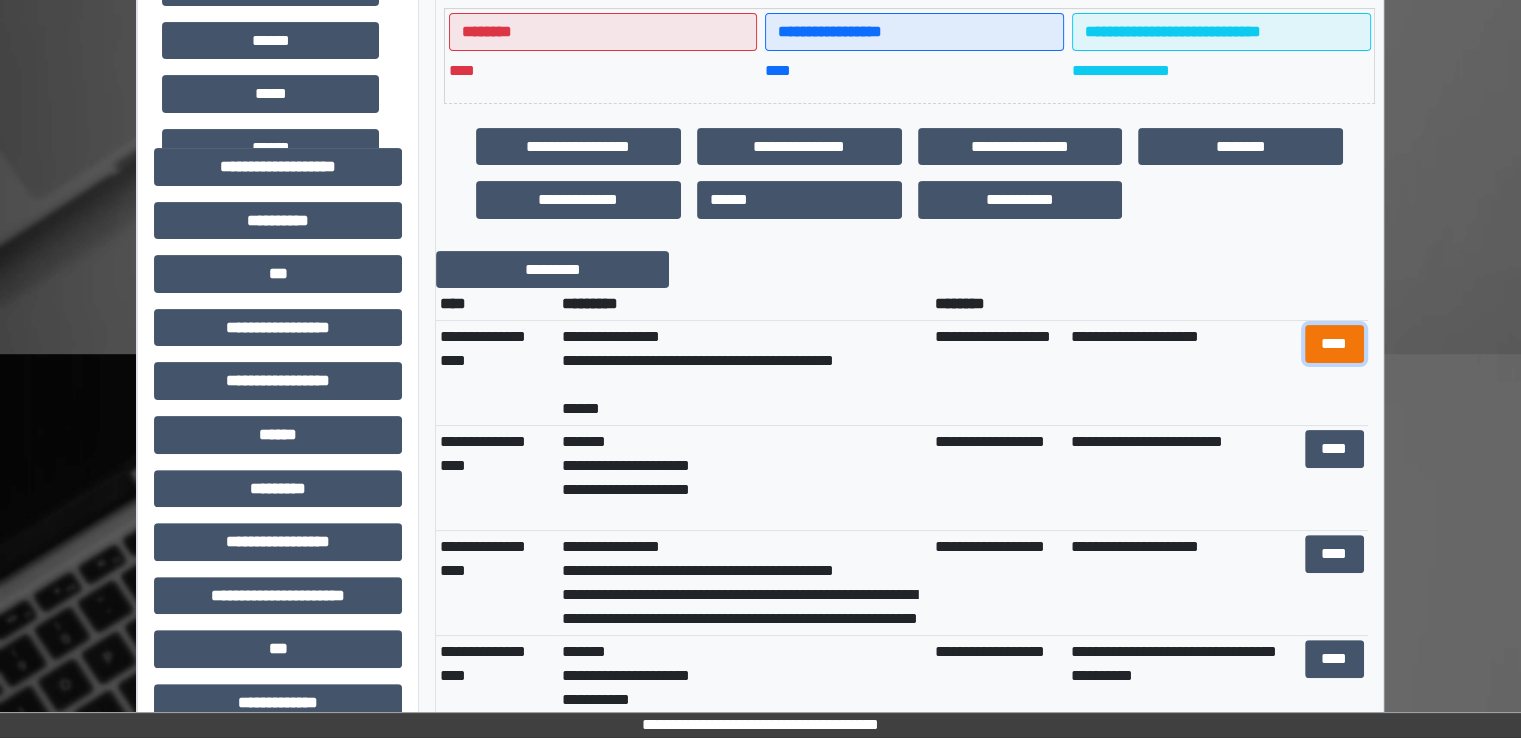 click on "****" at bounding box center [1334, 344] 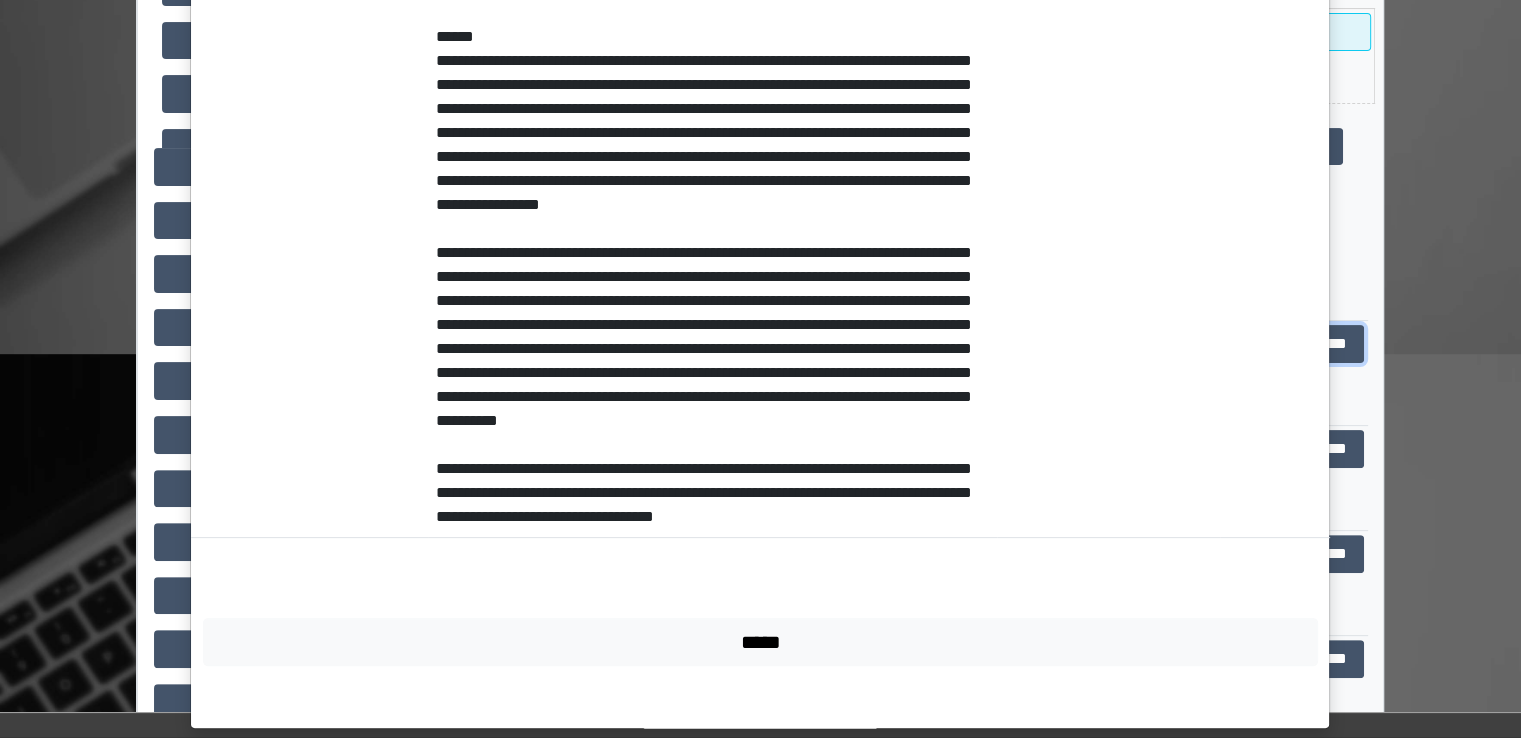scroll, scrollTop: 456, scrollLeft: 0, axis: vertical 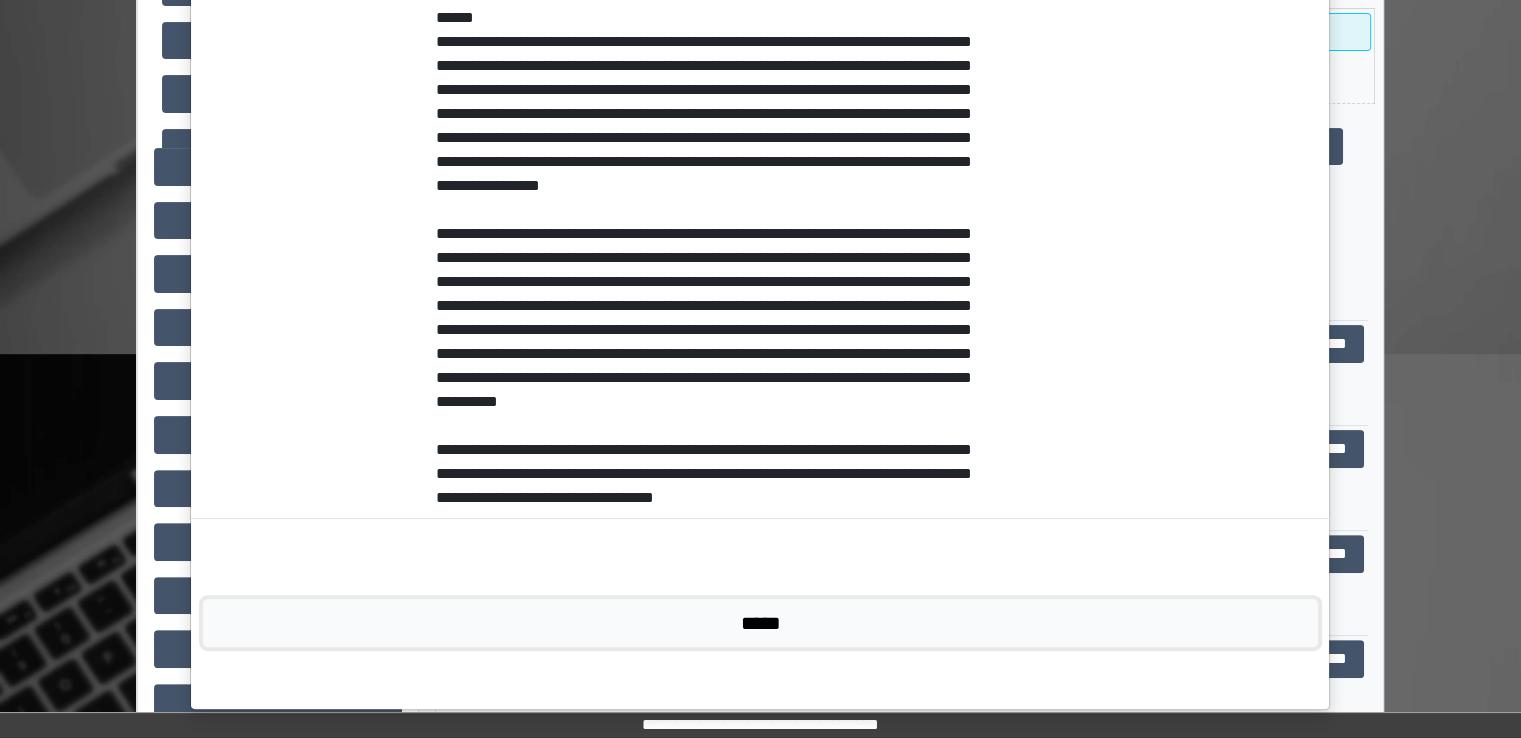 click on "*****" at bounding box center (760, 623) 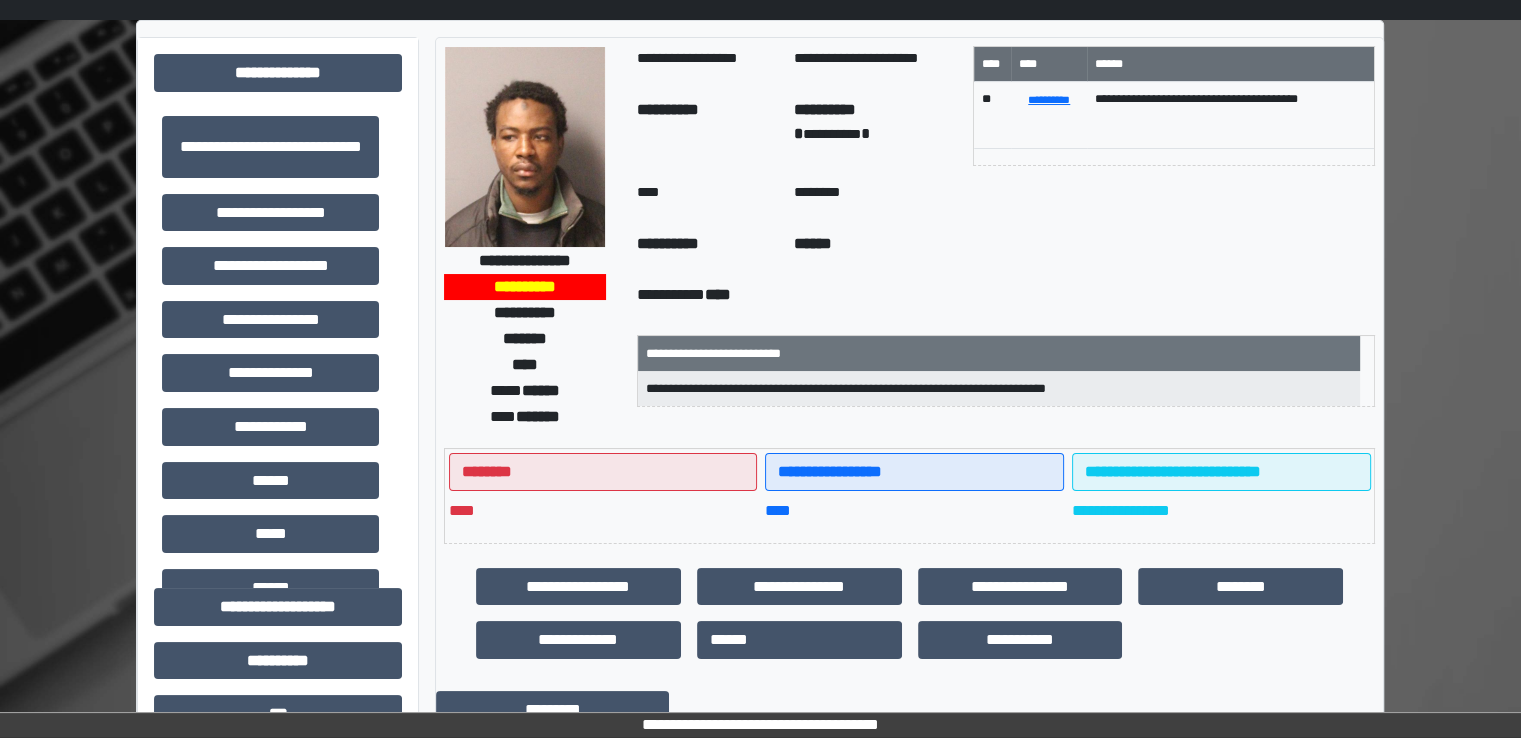scroll, scrollTop: 0, scrollLeft: 0, axis: both 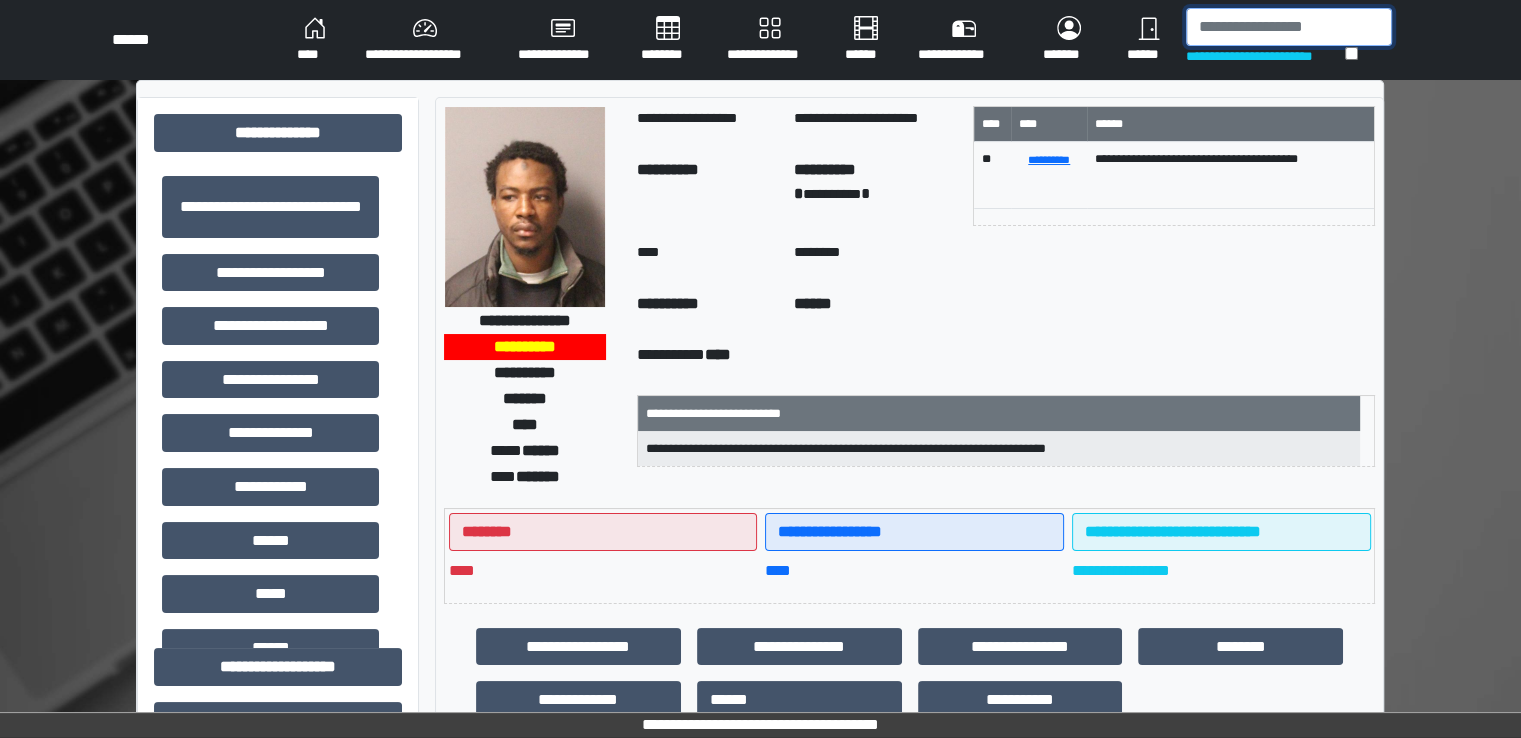 click at bounding box center (1289, 27) 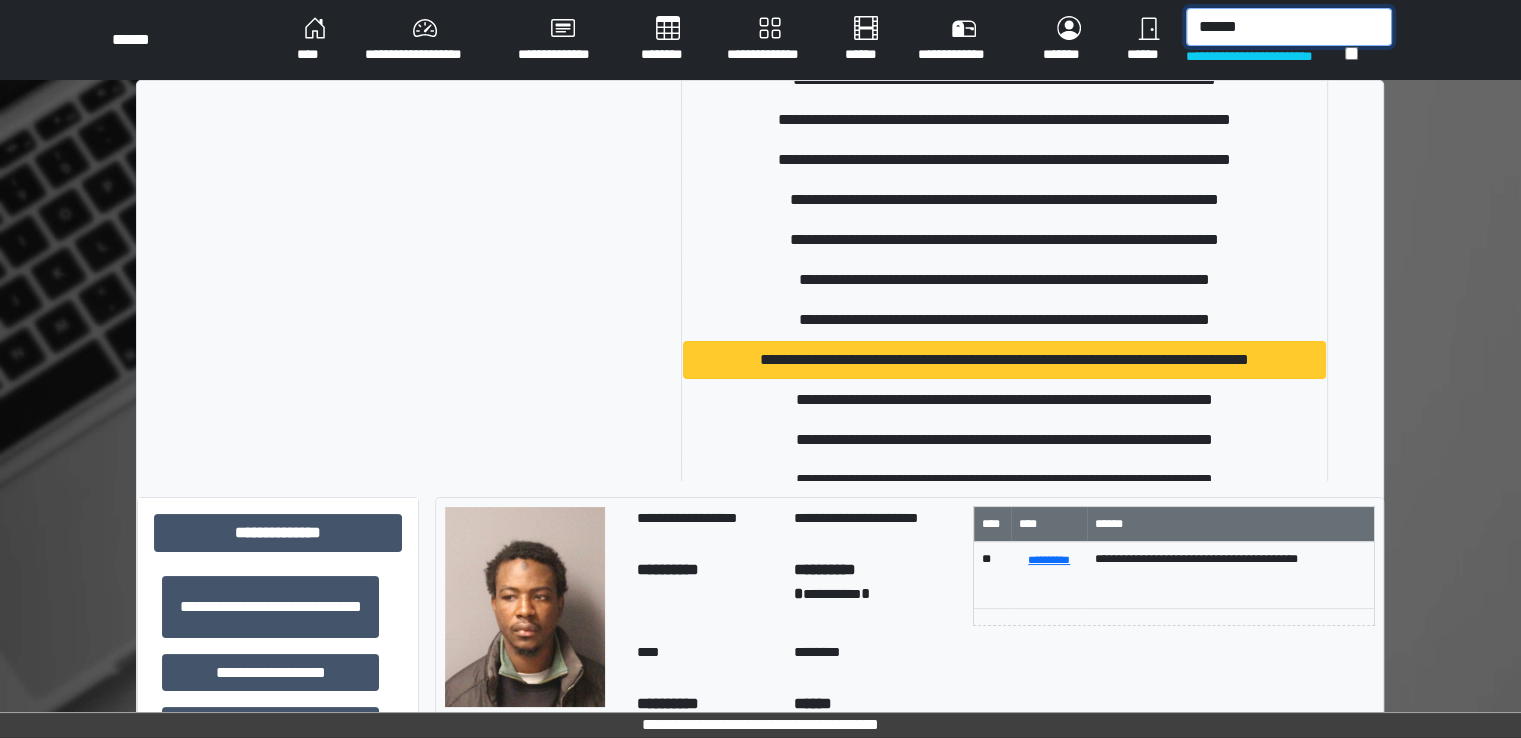scroll, scrollTop: 200, scrollLeft: 0, axis: vertical 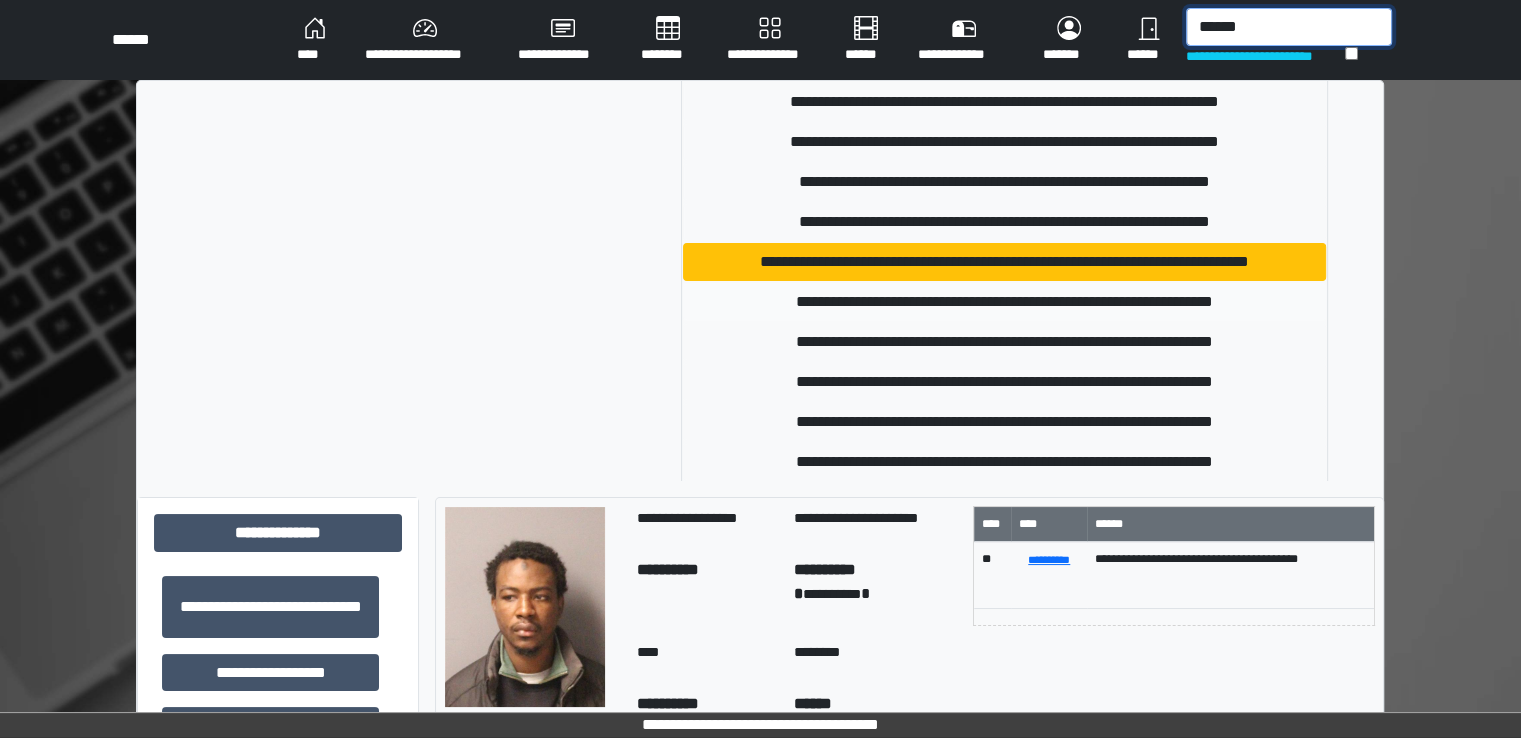 type on "******" 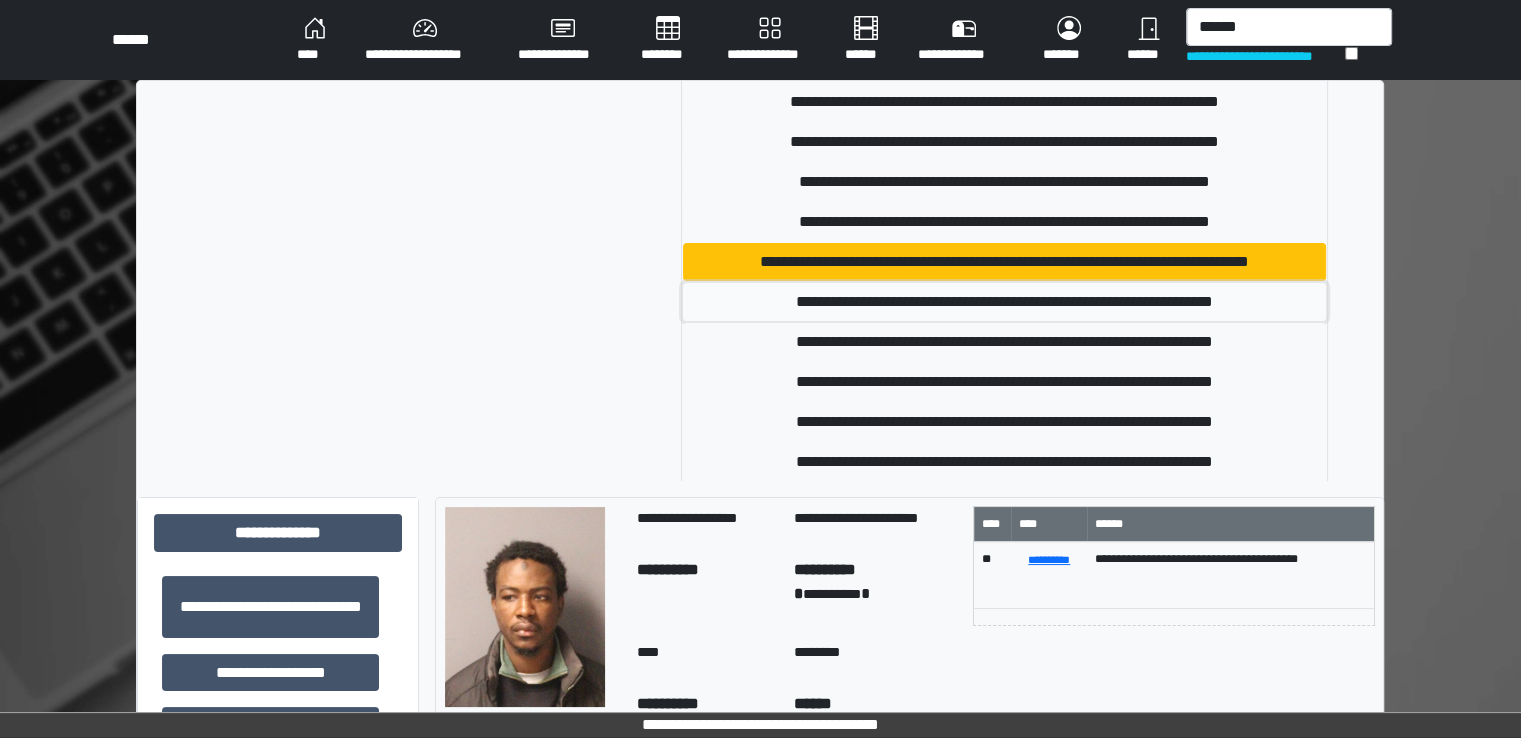 click on "**********" at bounding box center (1005, 302) 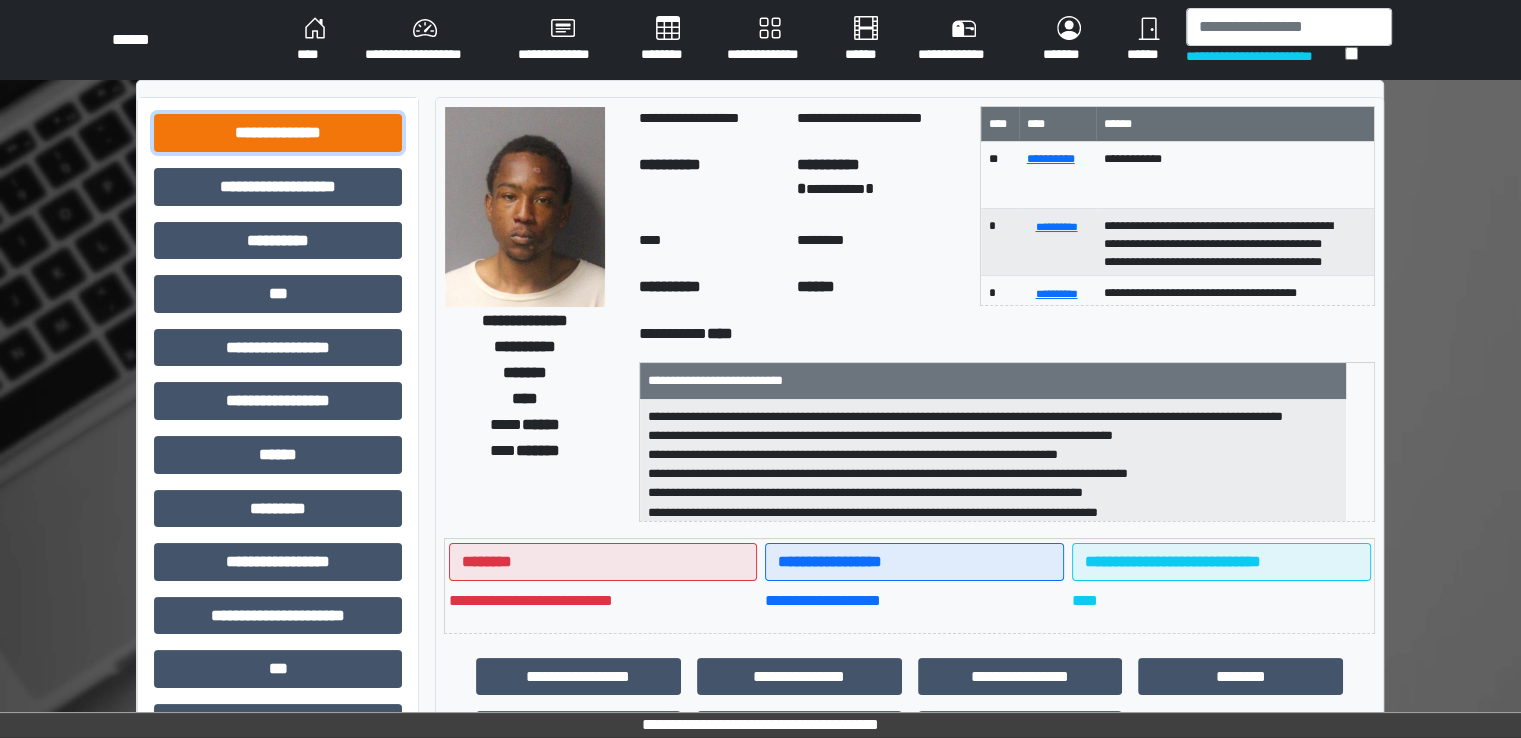 click on "**********" at bounding box center (278, 133) 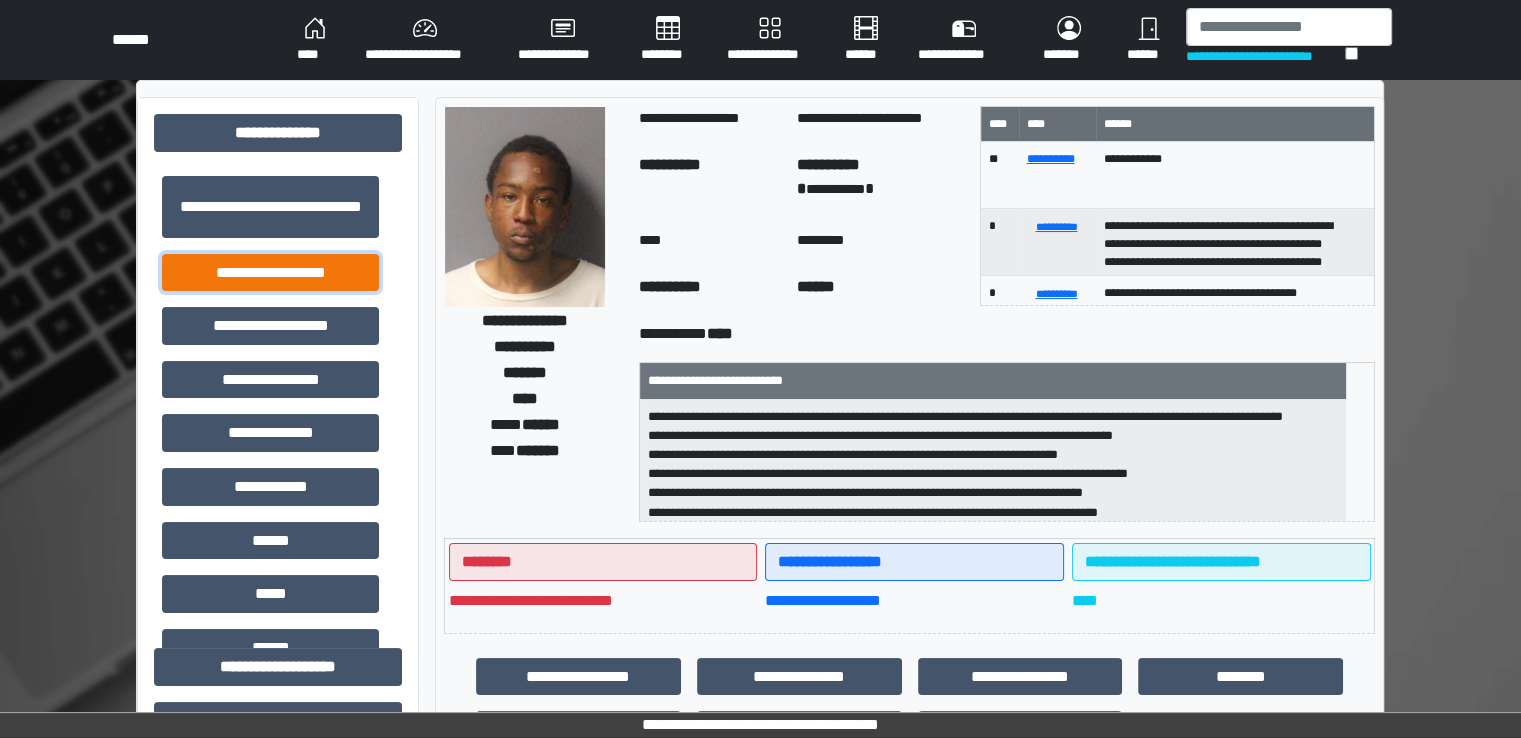 click on "**********" at bounding box center (270, 273) 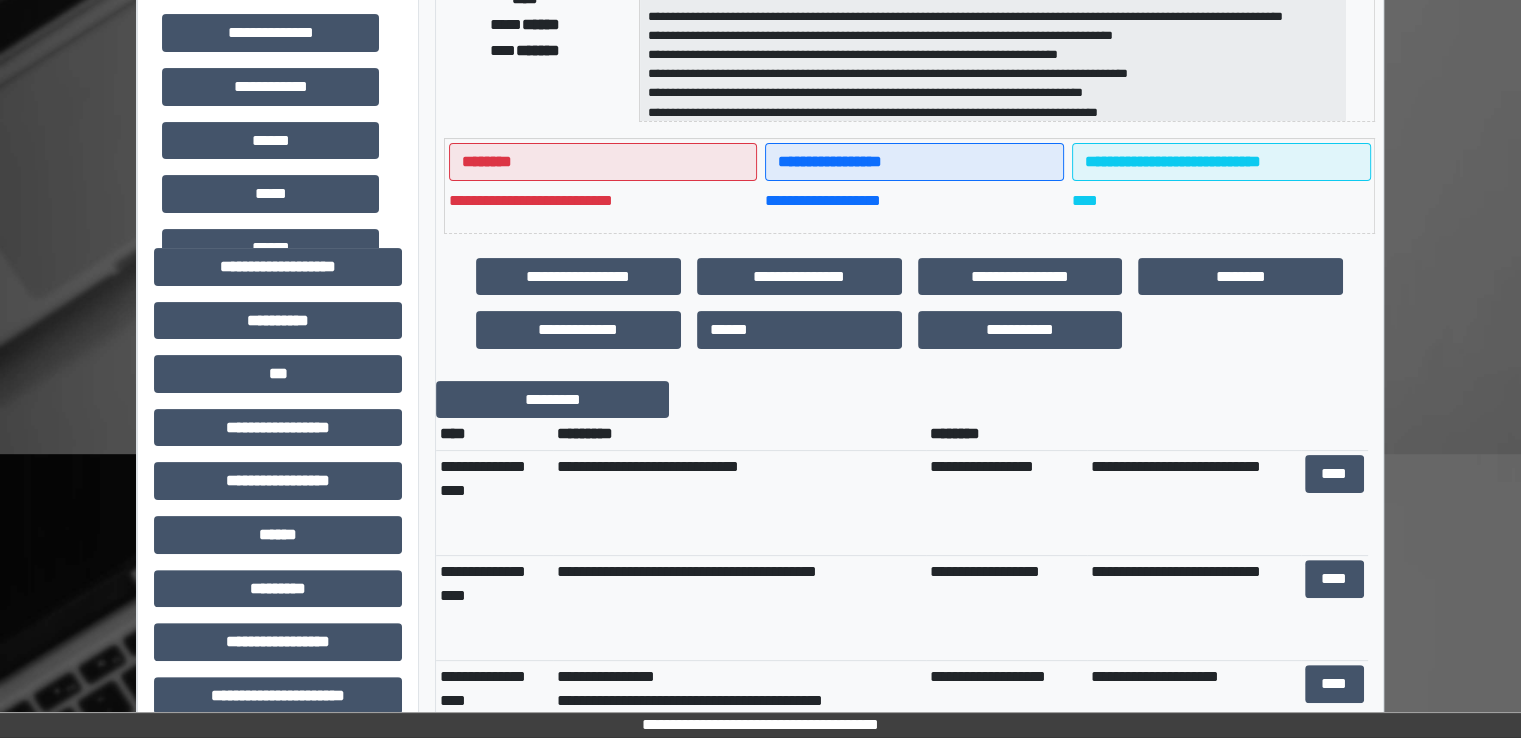 scroll, scrollTop: 500, scrollLeft: 0, axis: vertical 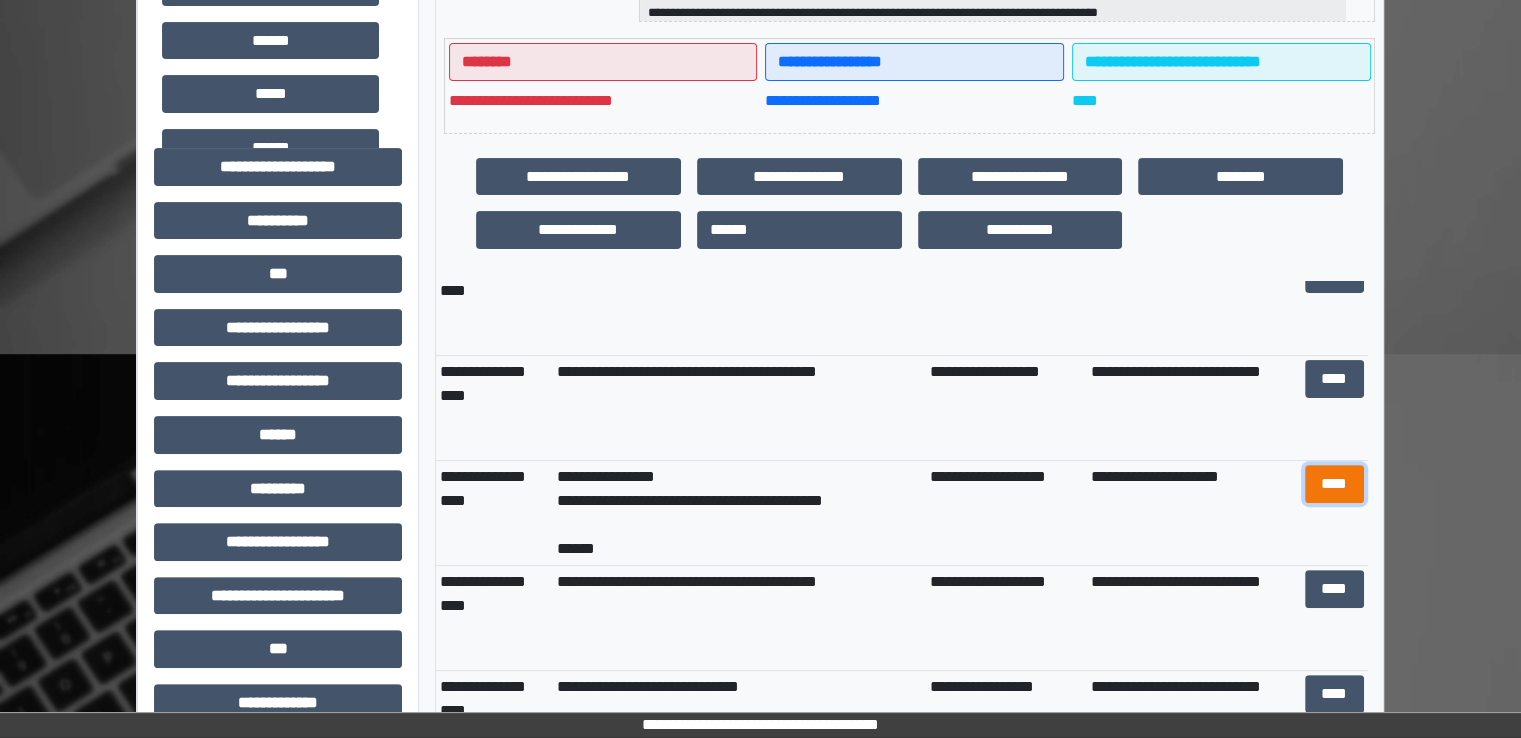 click on "****" at bounding box center [1334, 484] 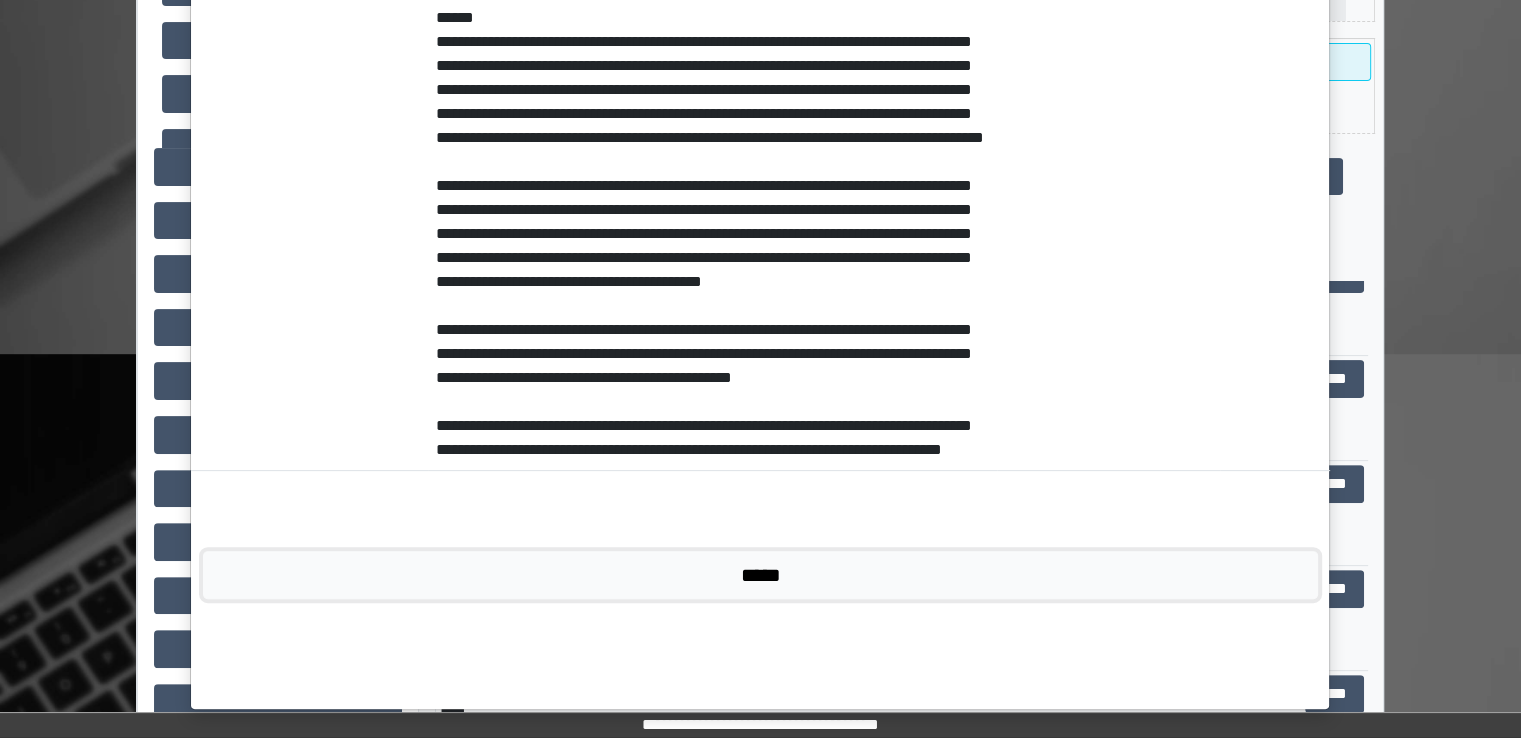 click on "*****" at bounding box center (760, 575) 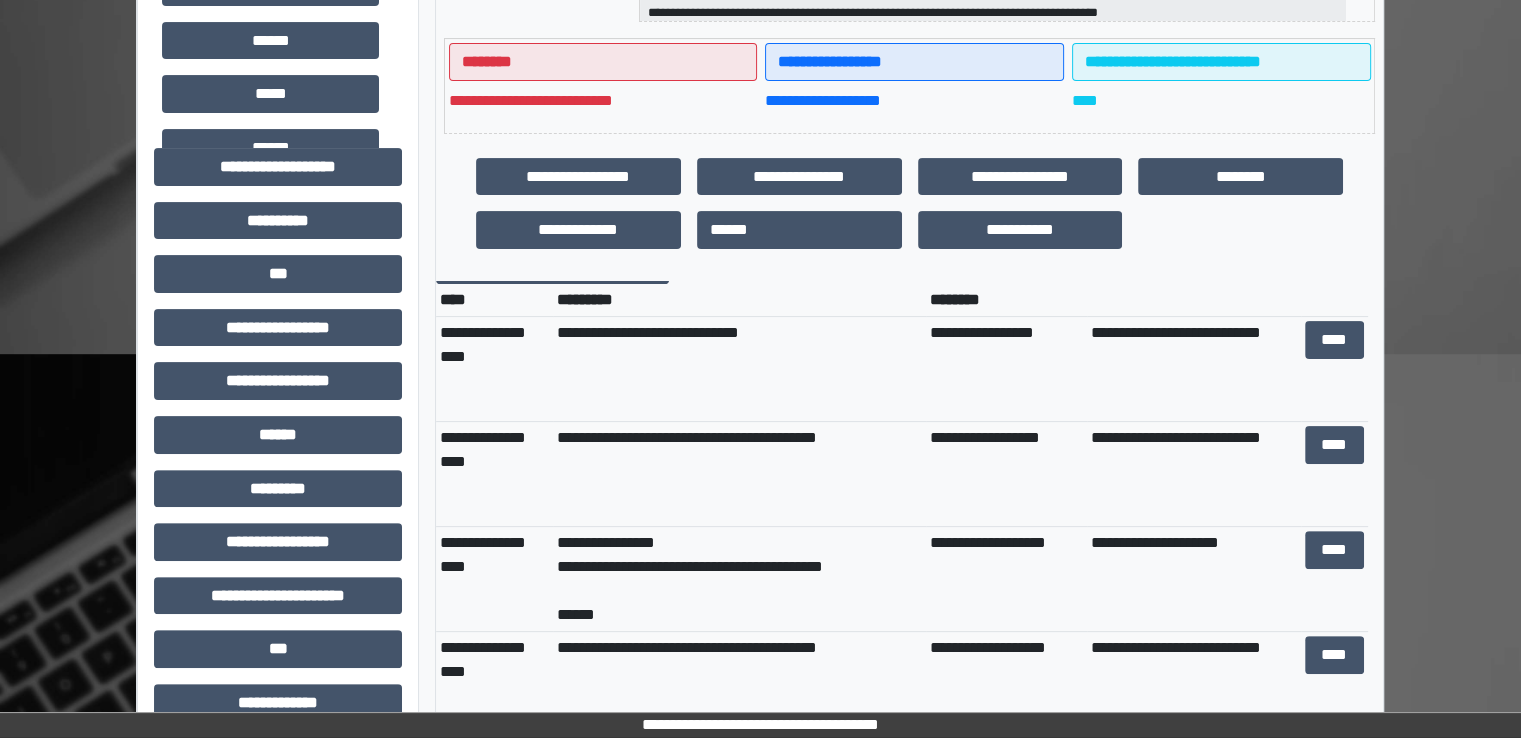 scroll, scrollTop: 0, scrollLeft: 0, axis: both 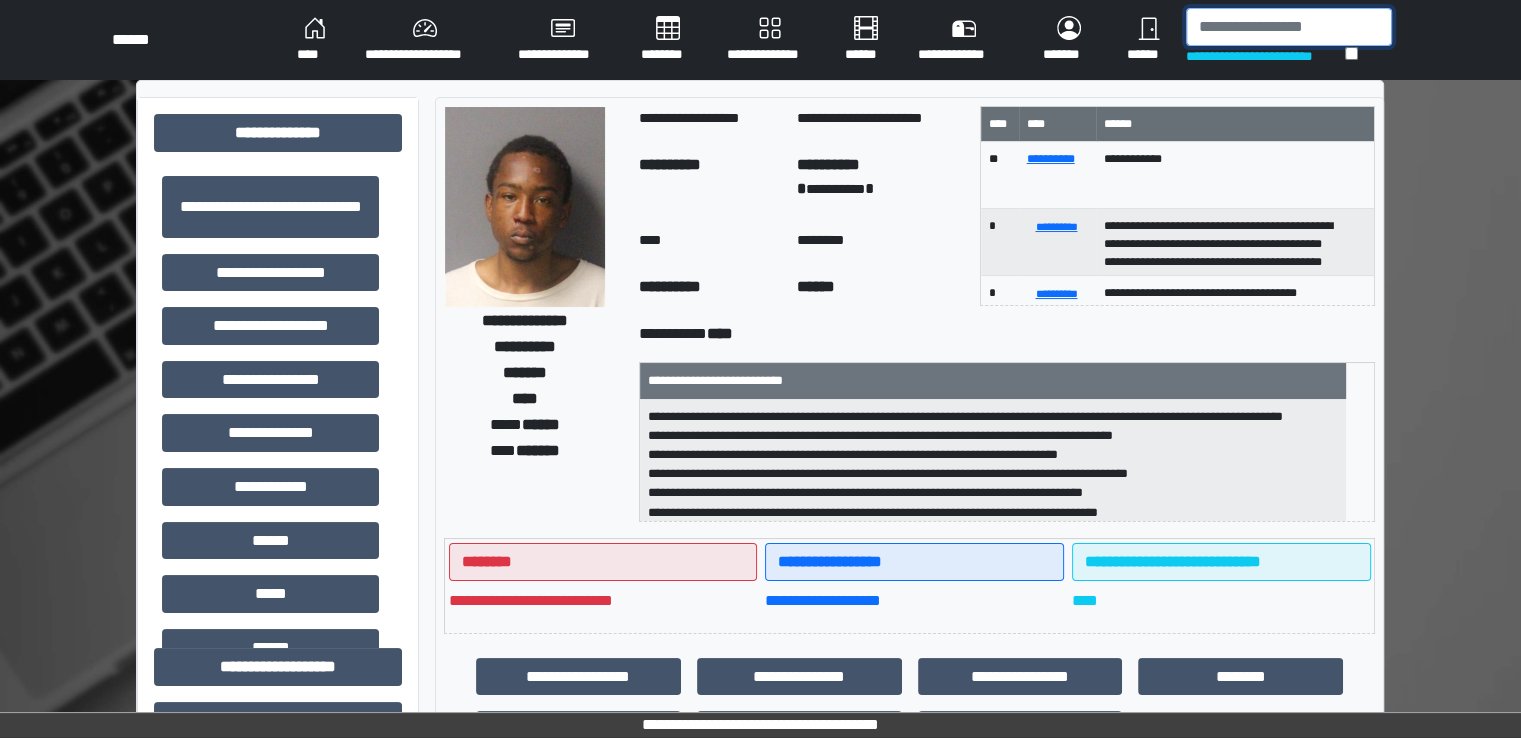 click at bounding box center [1289, 27] 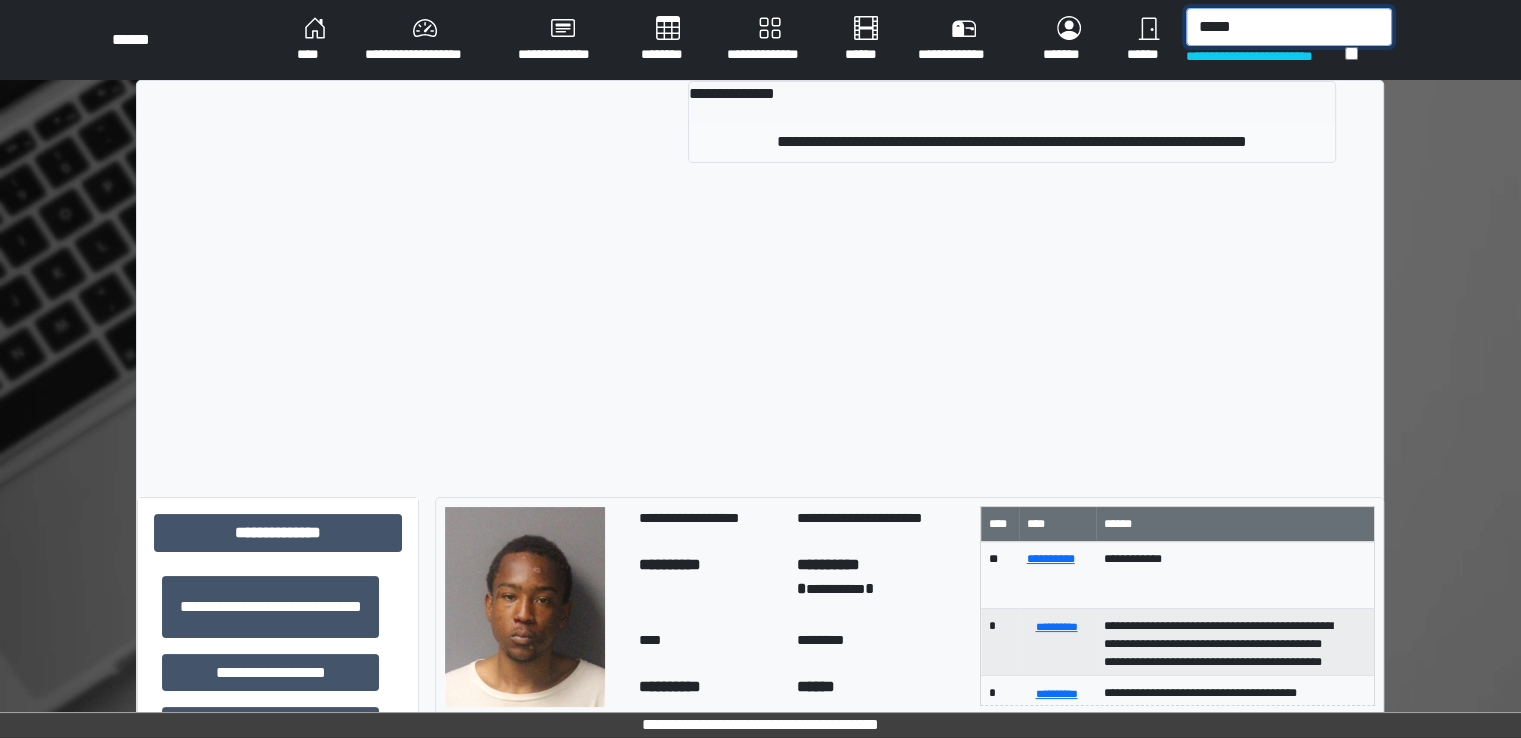type on "*****" 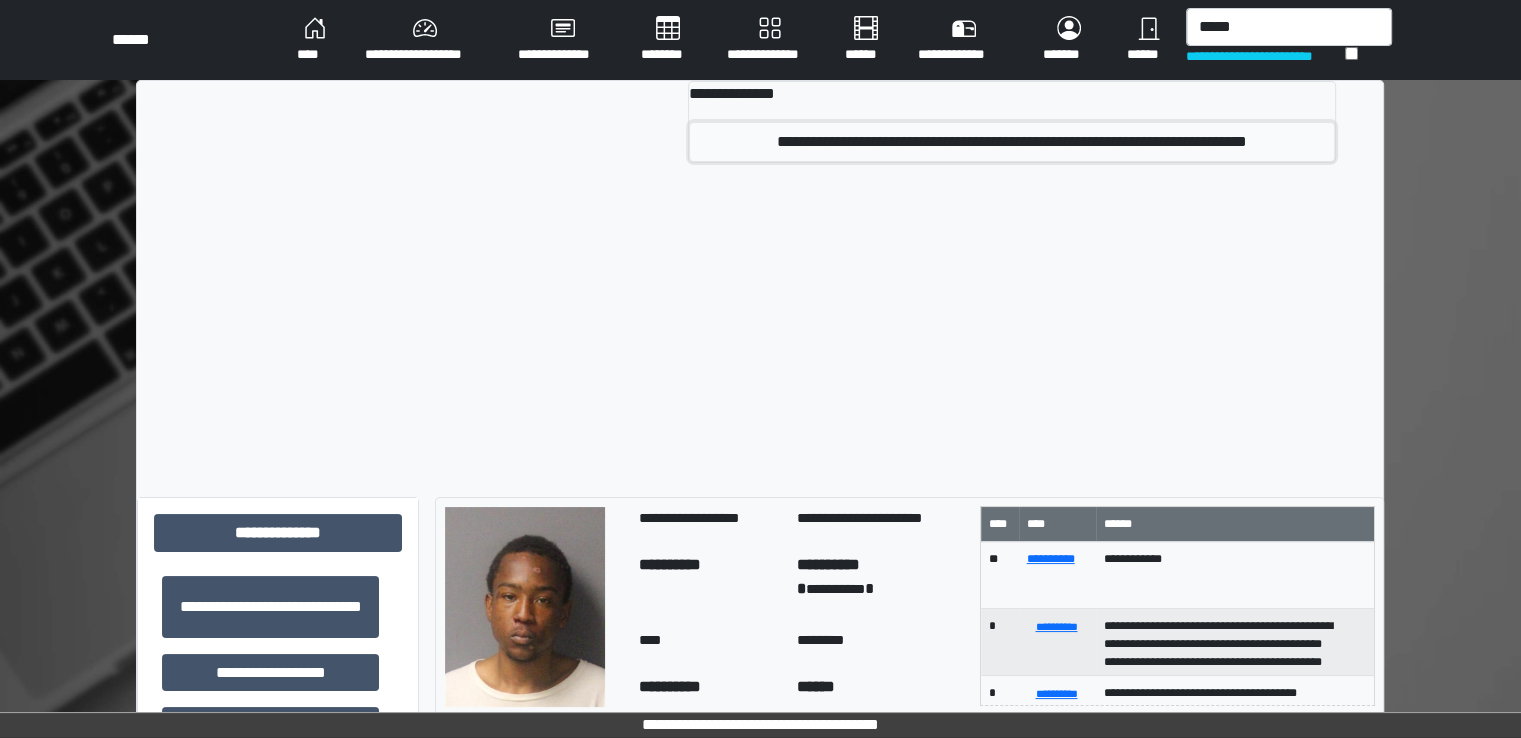 click on "**********" at bounding box center (1012, 142) 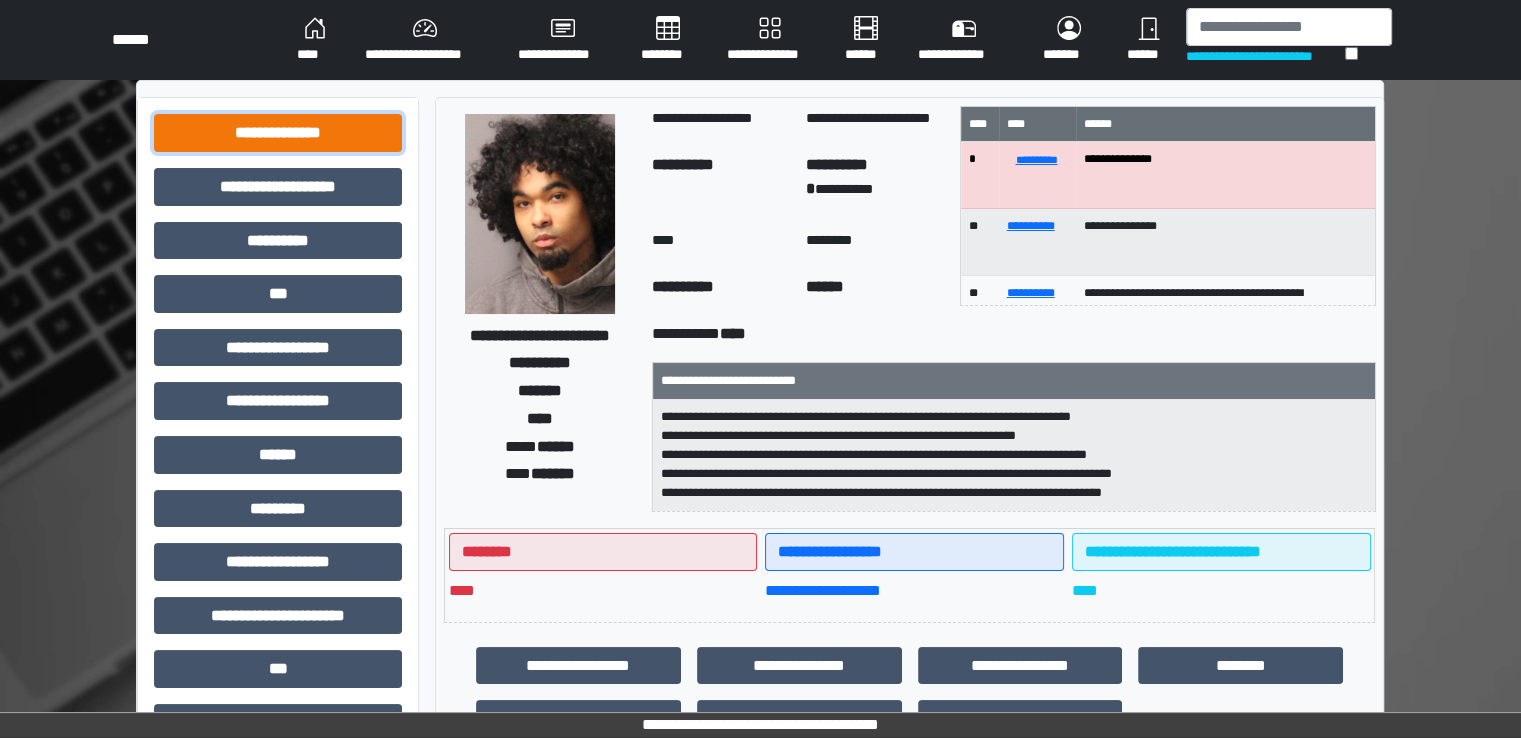 click on "**********" at bounding box center (278, 133) 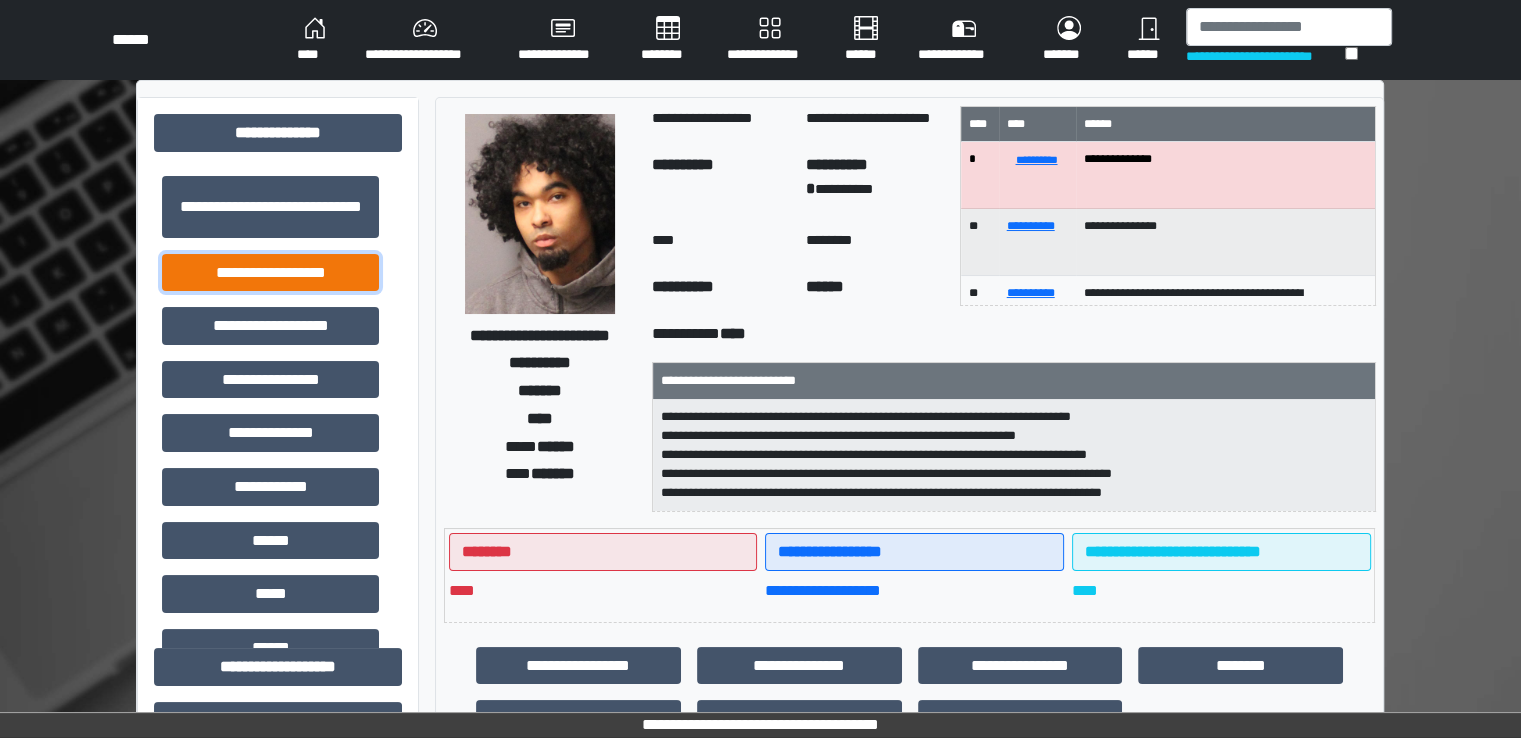 click on "**********" at bounding box center (270, 273) 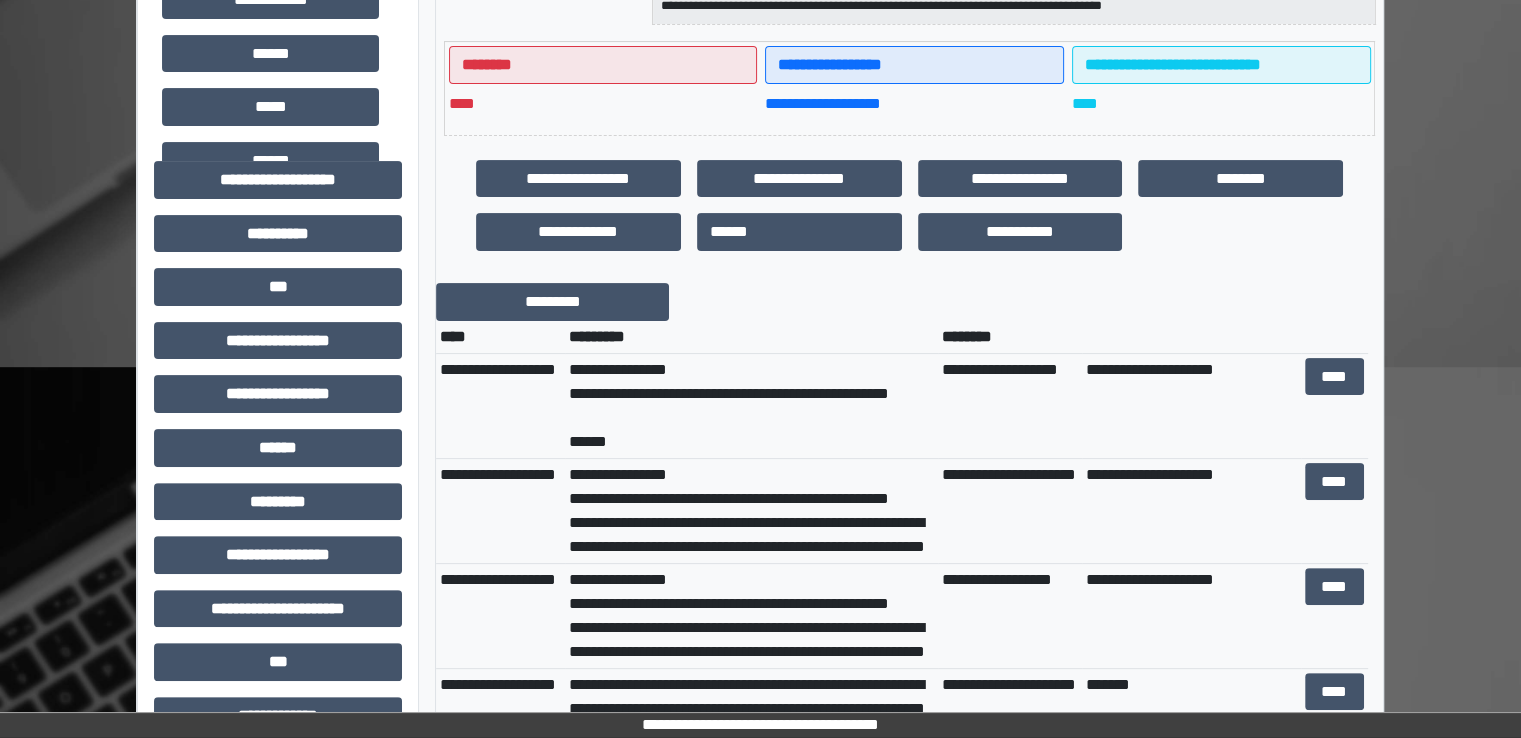 scroll, scrollTop: 500, scrollLeft: 0, axis: vertical 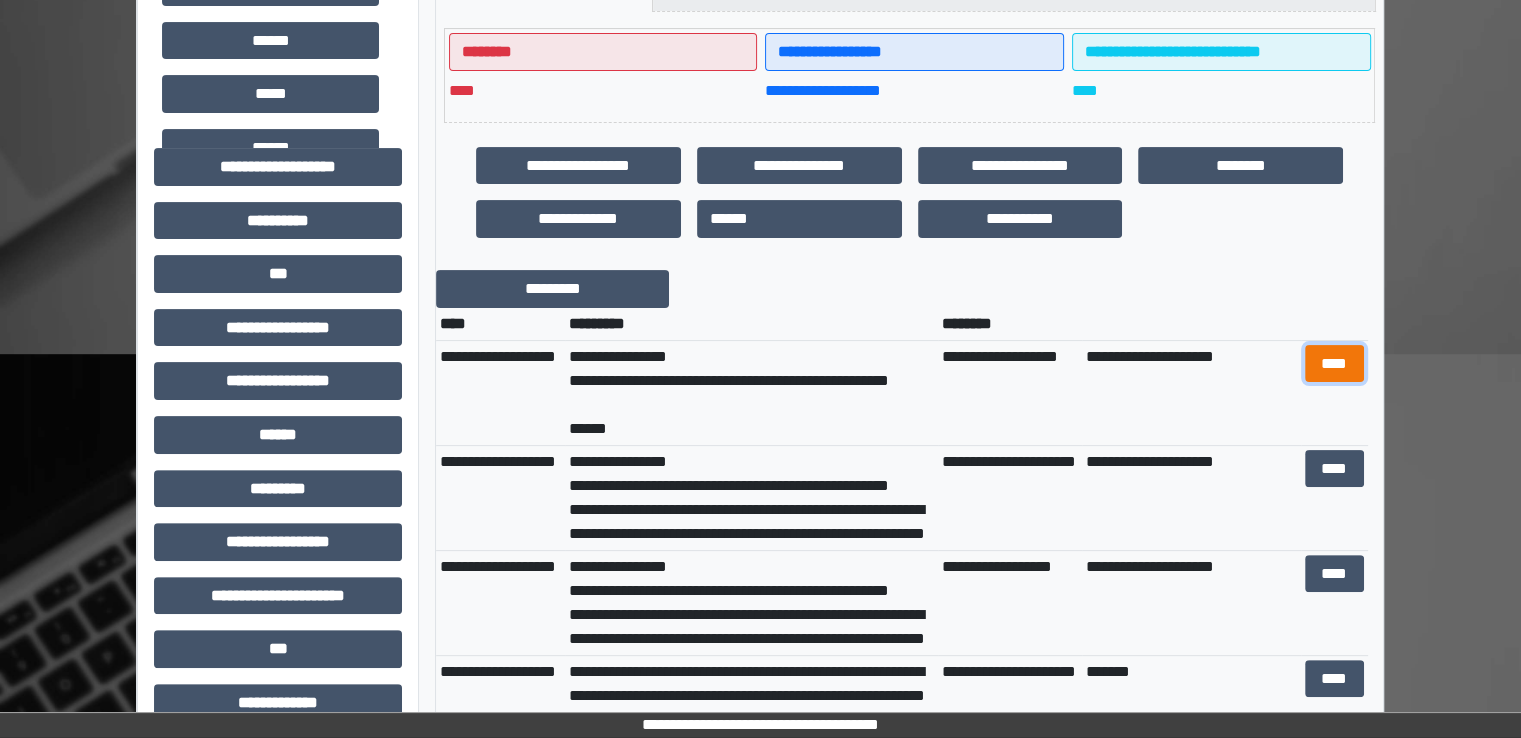click on "****" at bounding box center [1334, 364] 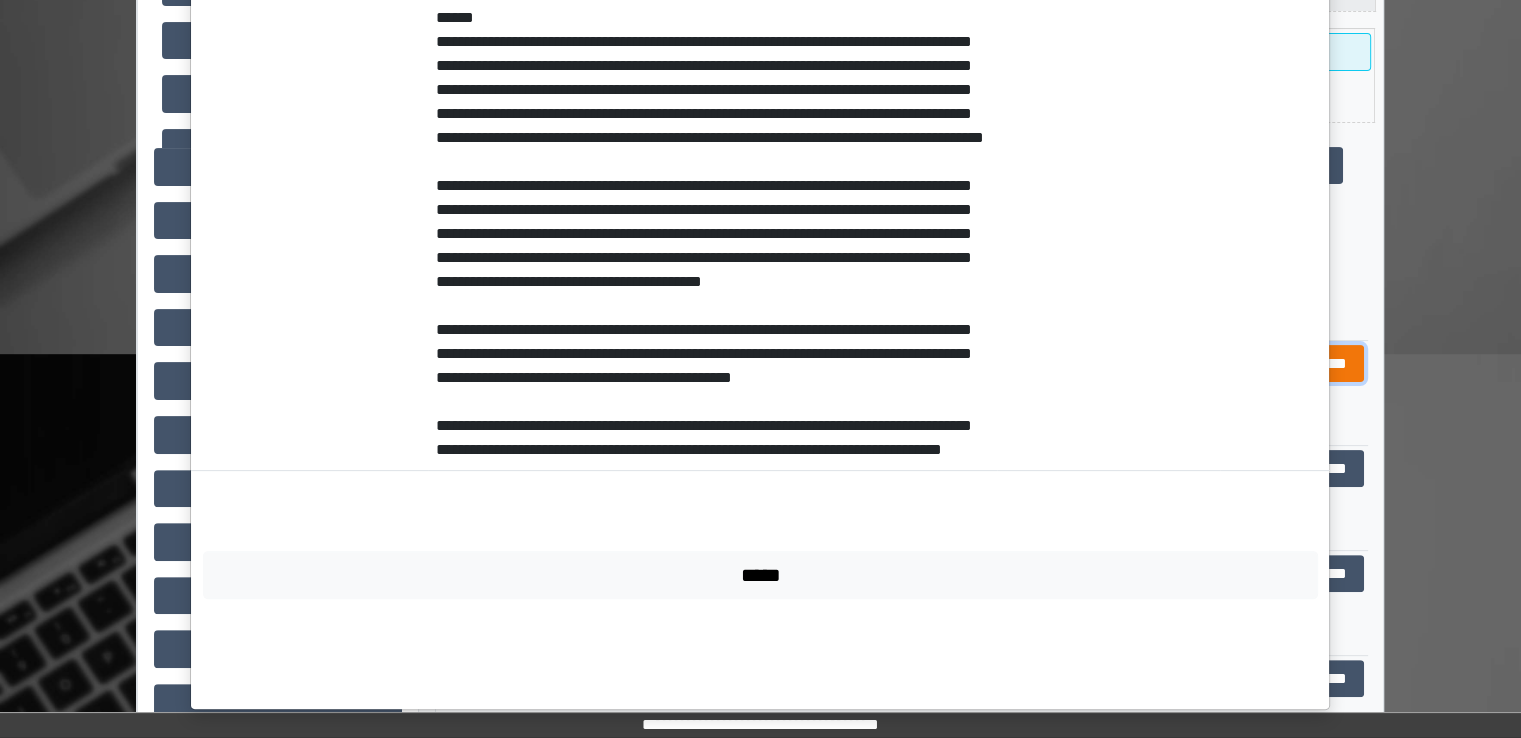 scroll, scrollTop: 288, scrollLeft: 0, axis: vertical 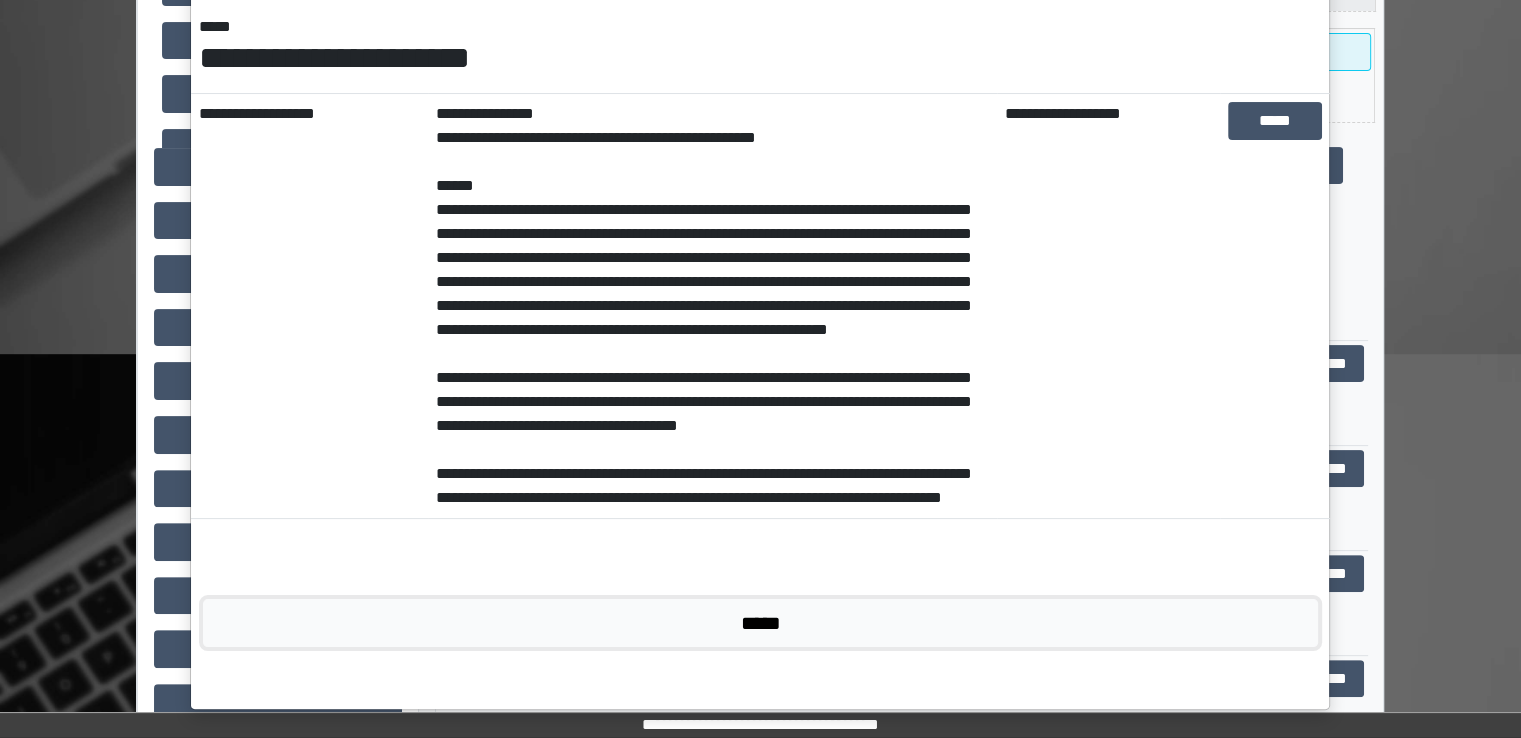 click on "*****" at bounding box center [760, 623] 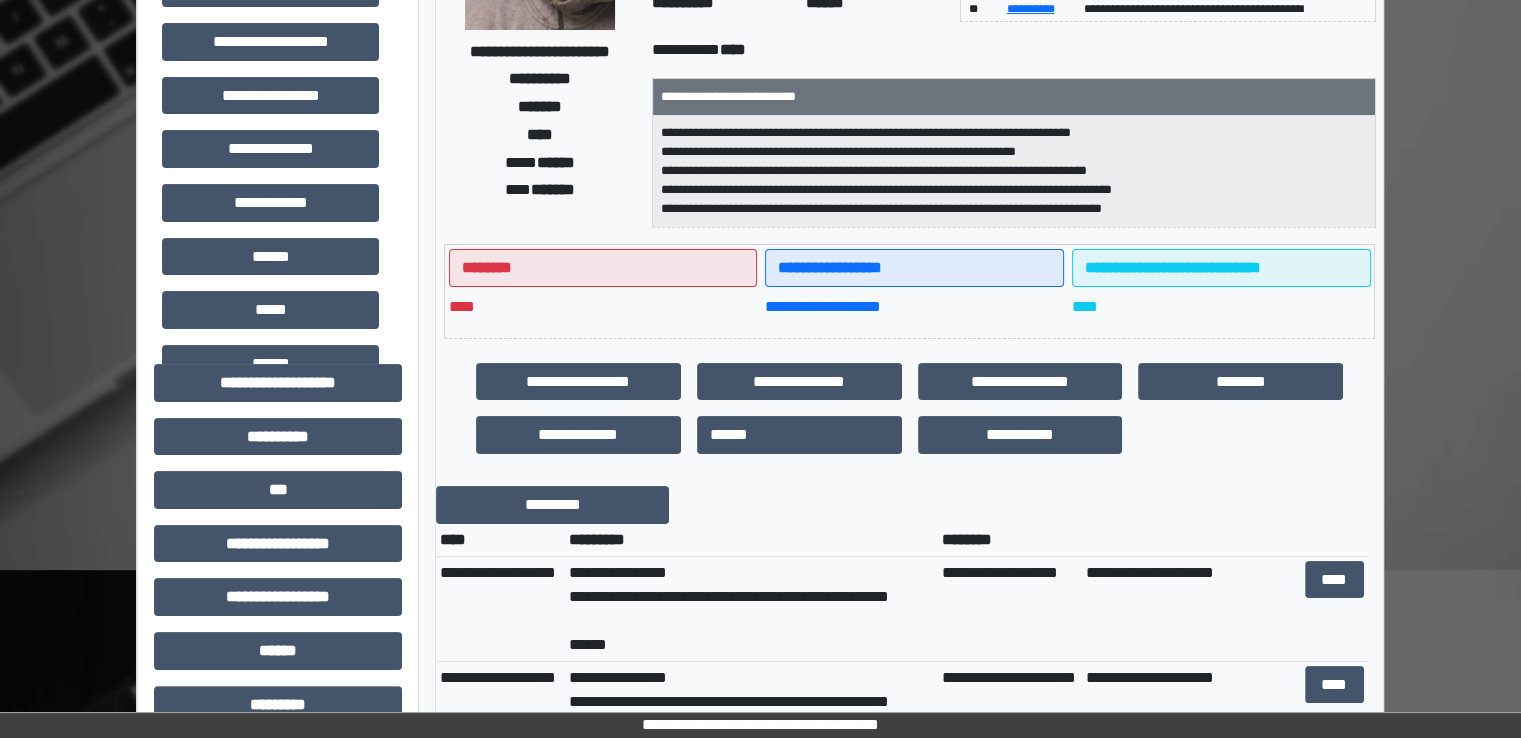 scroll, scrollTop: 0, scrollLeft: 0, axis: both 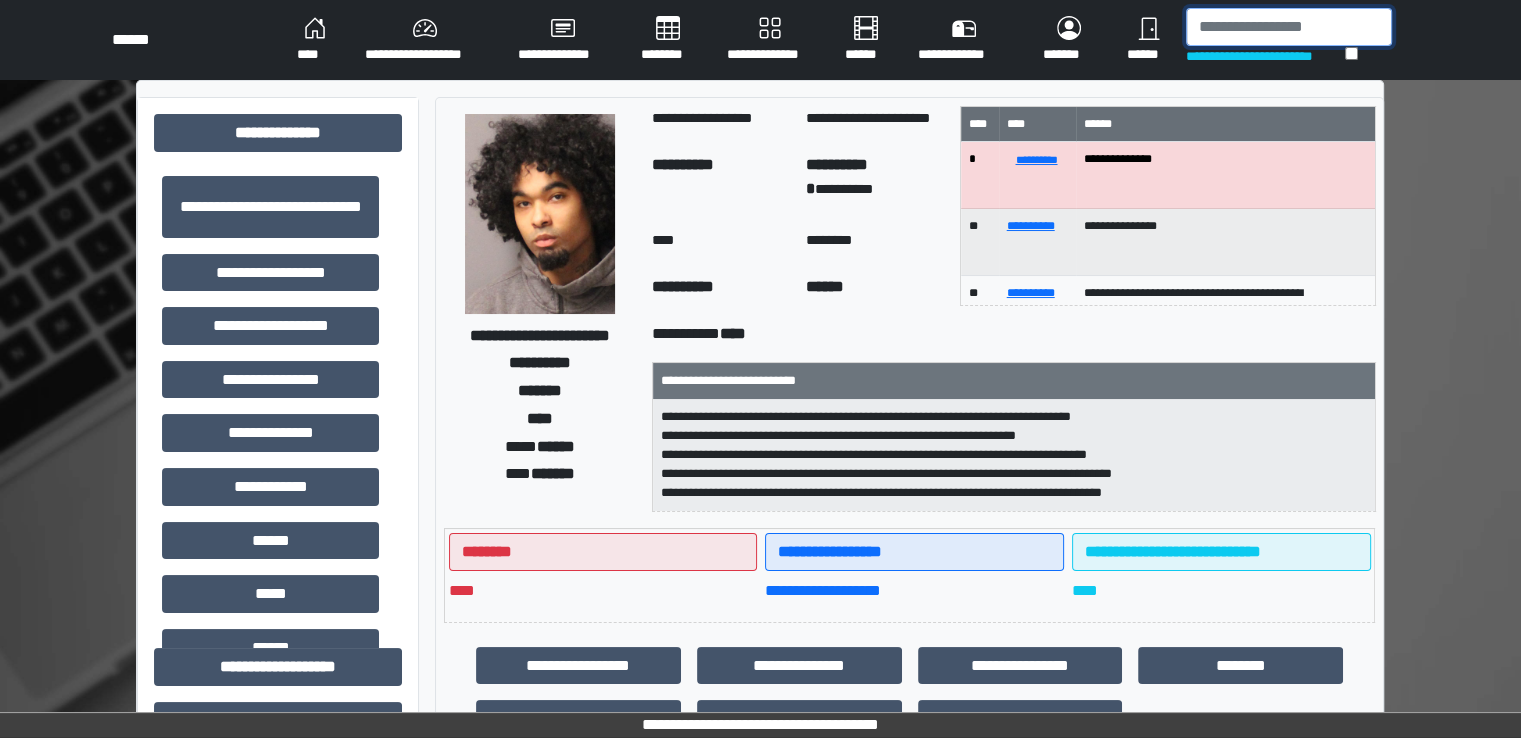 click at bounding box center [1289, 27] 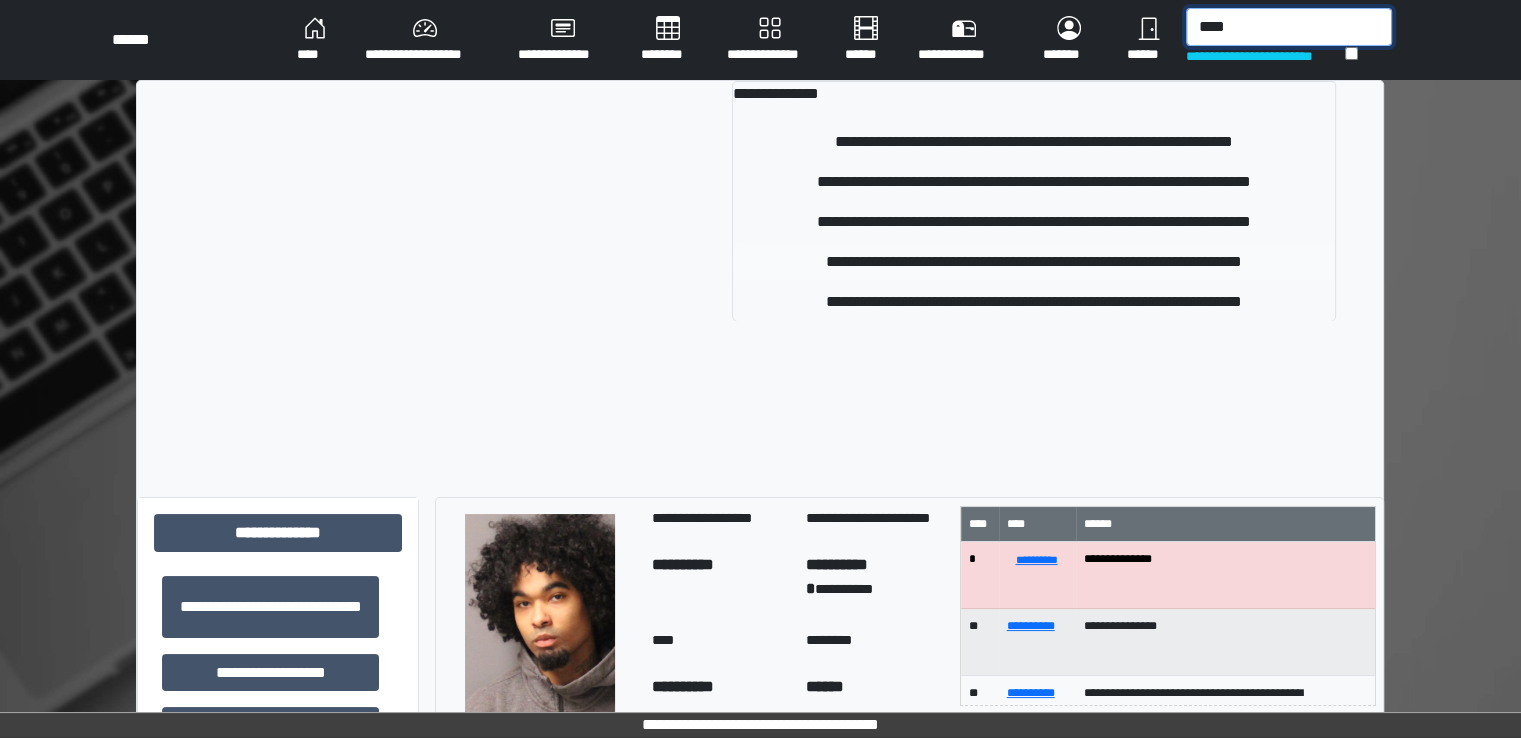 type on "****" 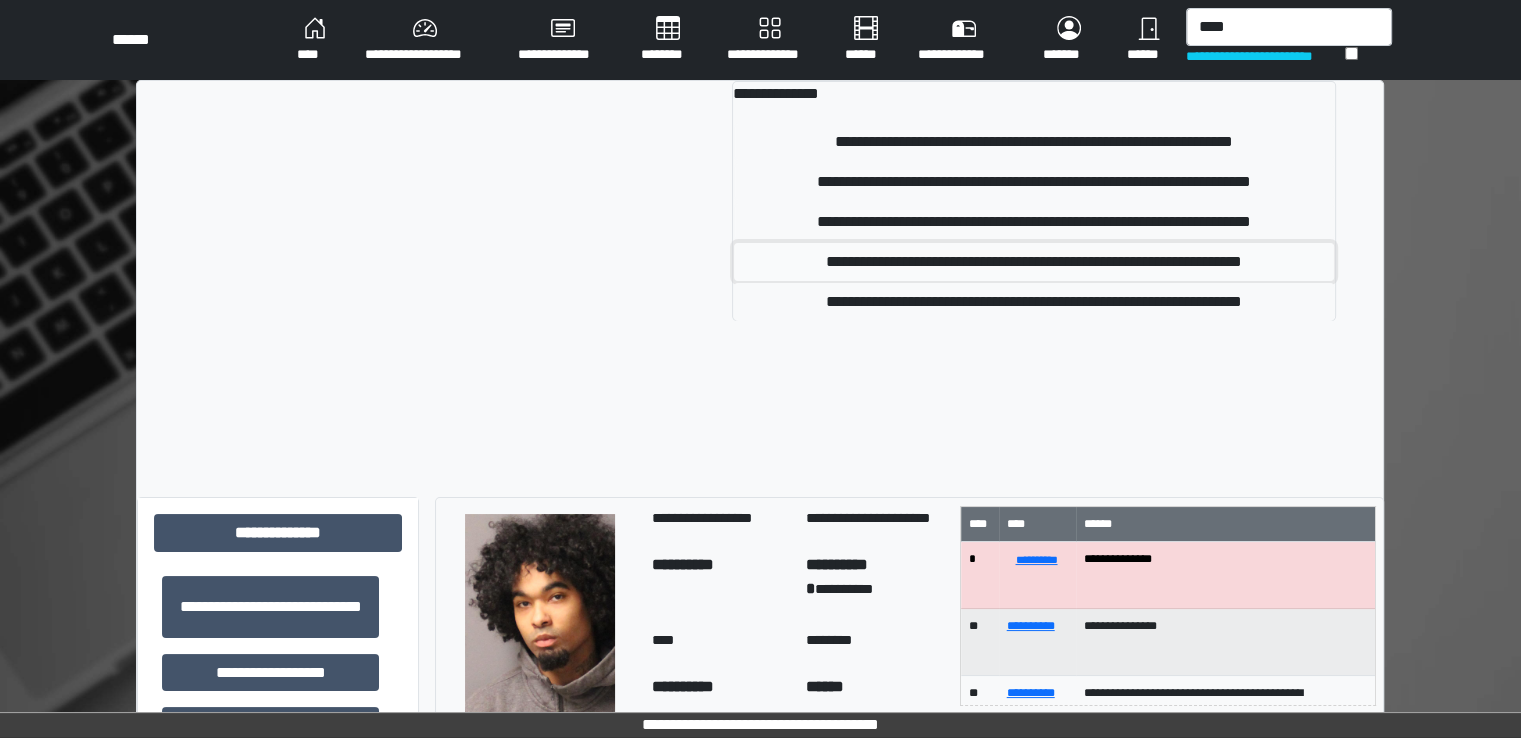 click on "**********" at bounding box center [1033, 262] 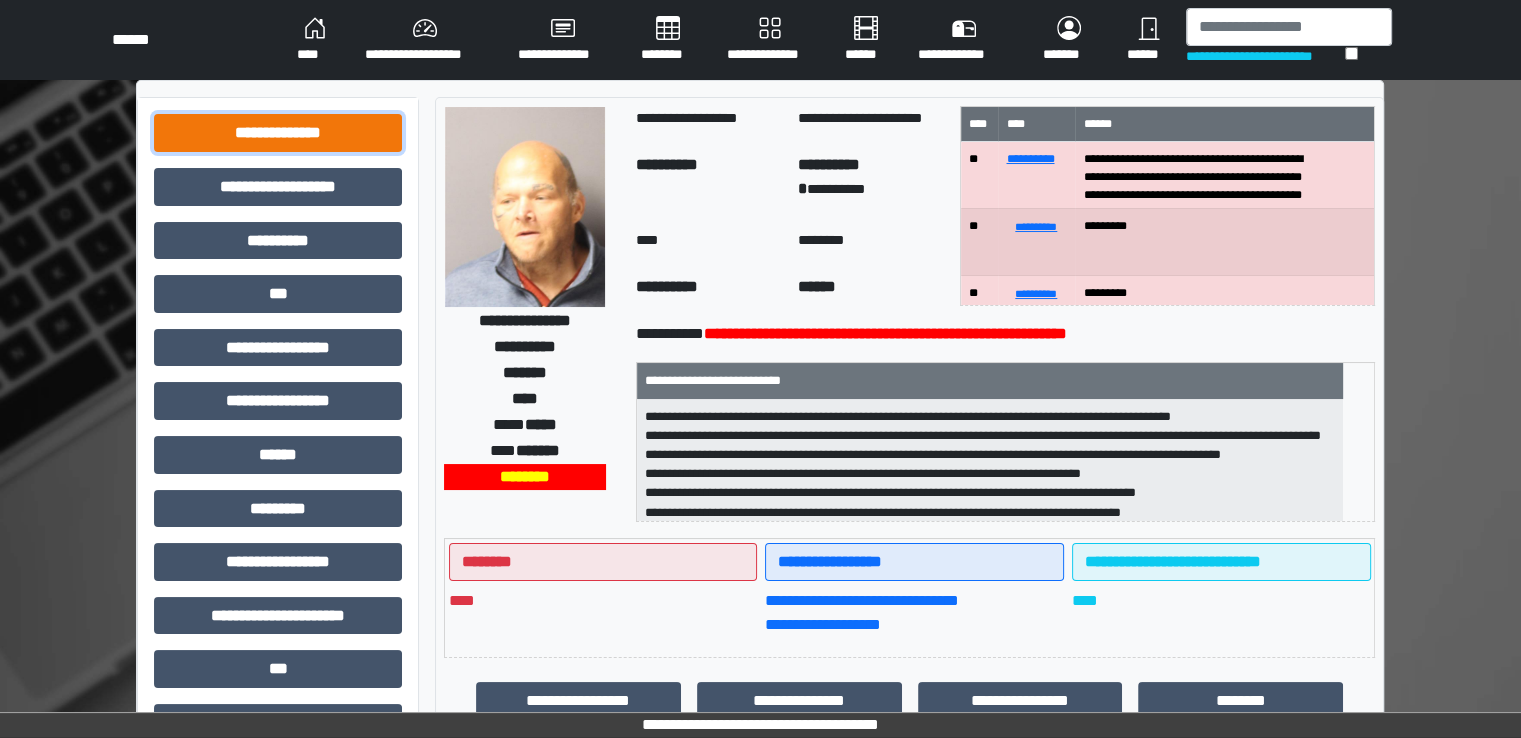 click on "**********" at bounding box center [278, 133] 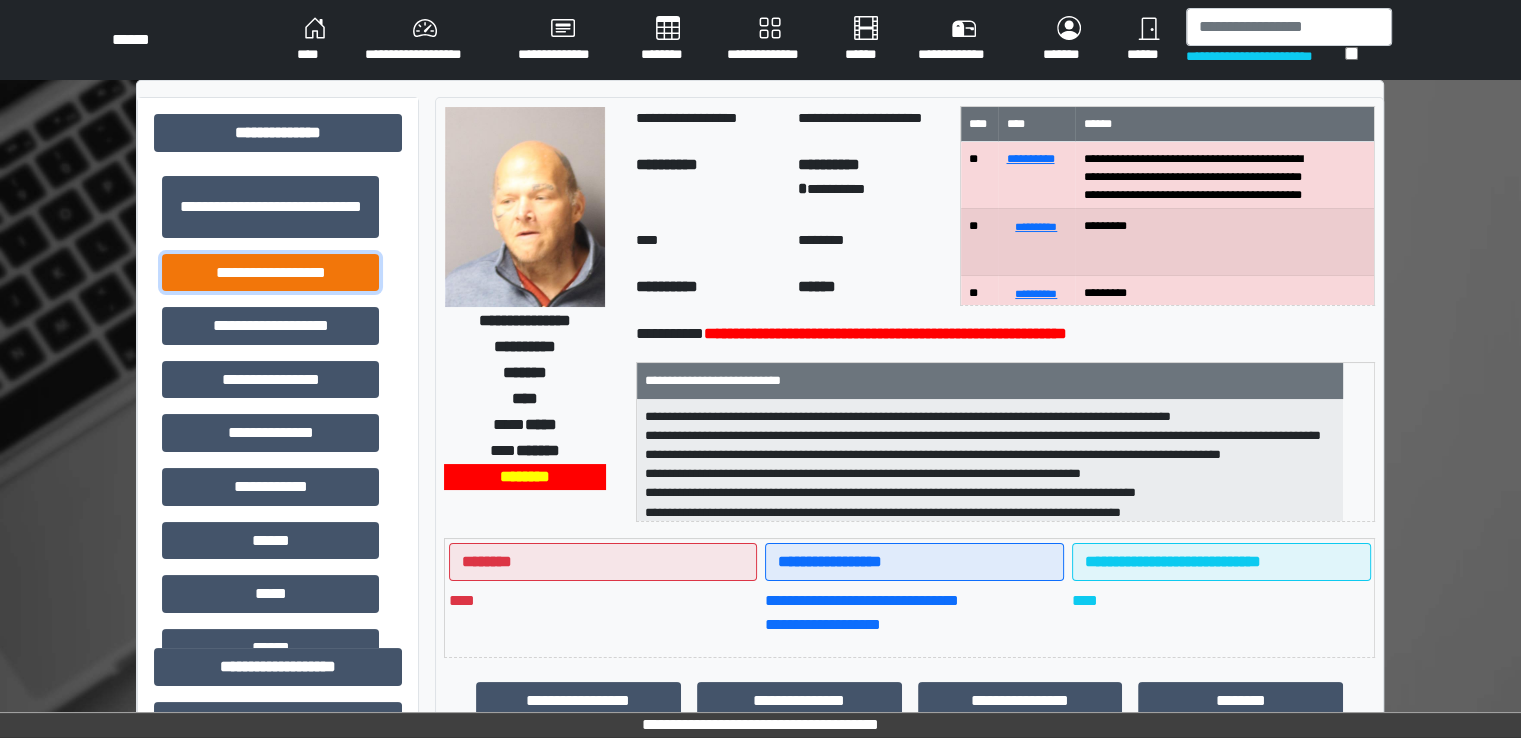 click on "**********" at bounding box center [270, 273] 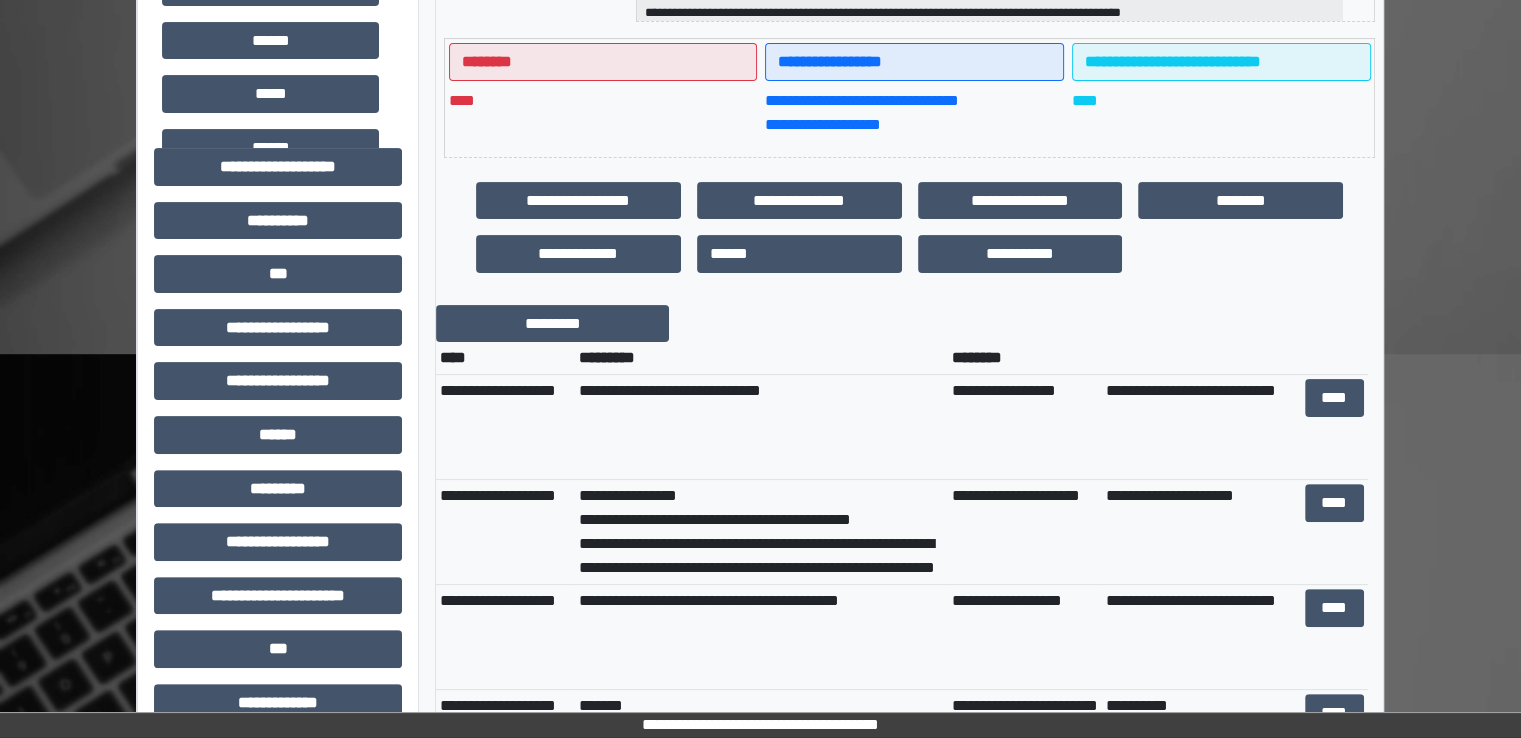 scroll, scrollTop: 600, scrollLeft: 0, axis: vertical 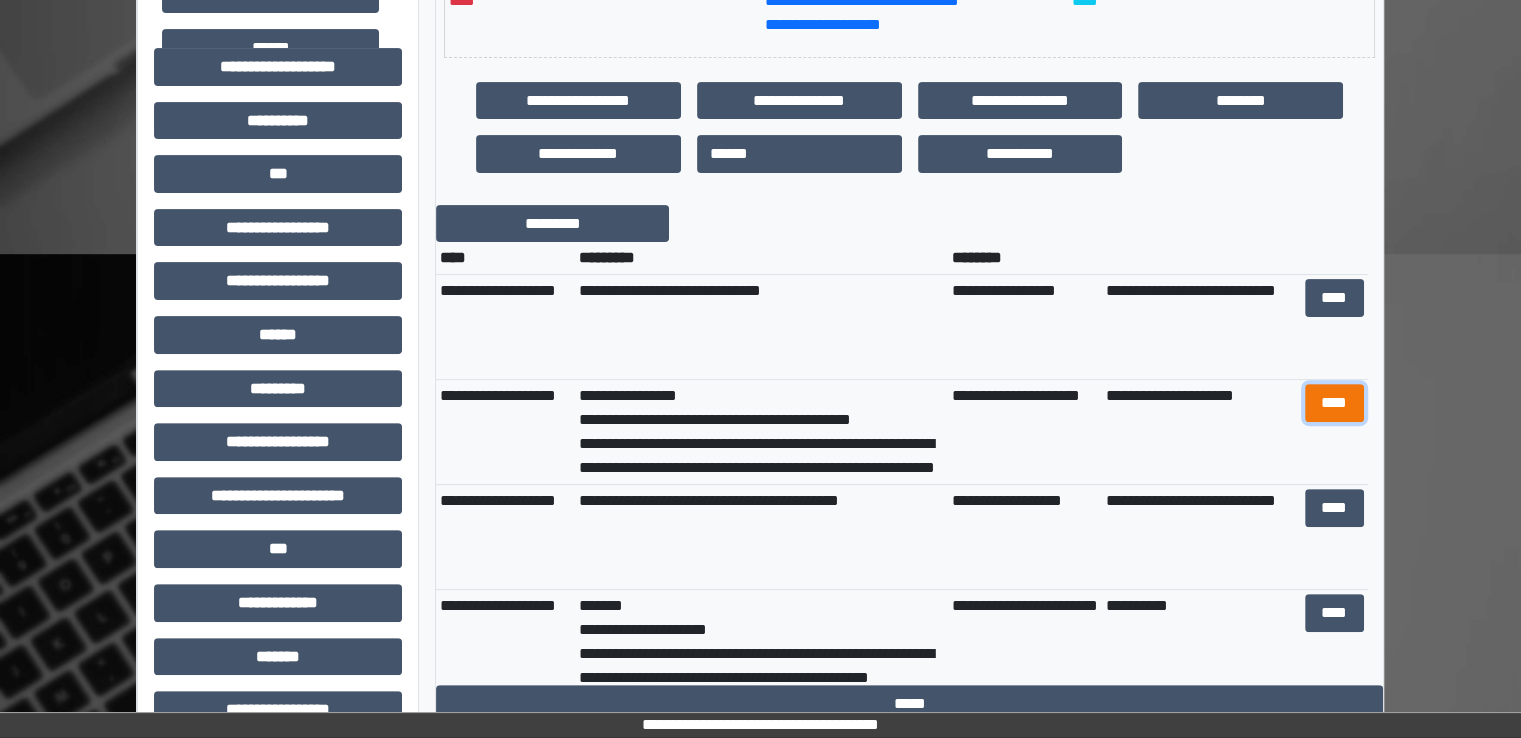 click on "****" at bounding box center [1334, 403] 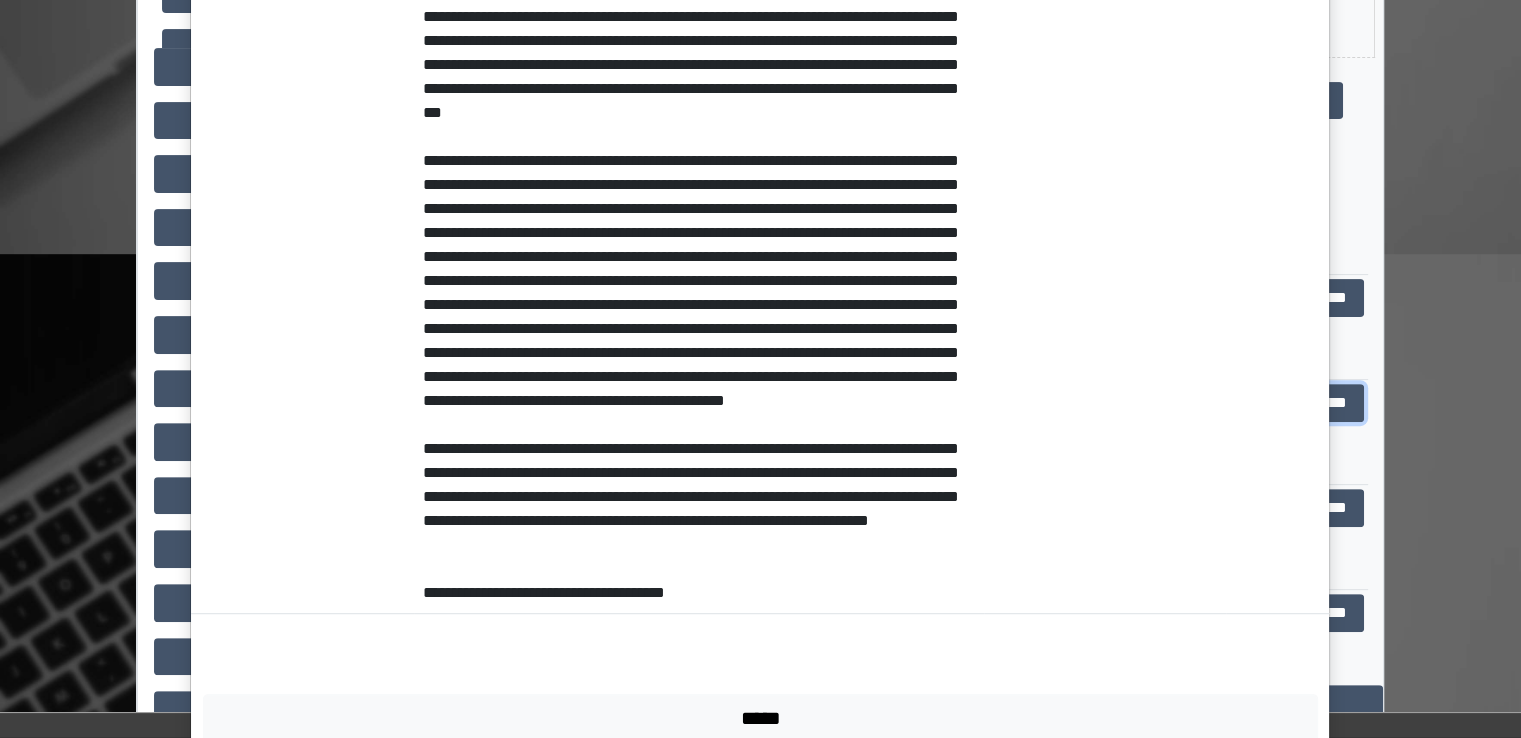 scroll, scrollTop: 1176, scrollLeft: 0, axis: vertical 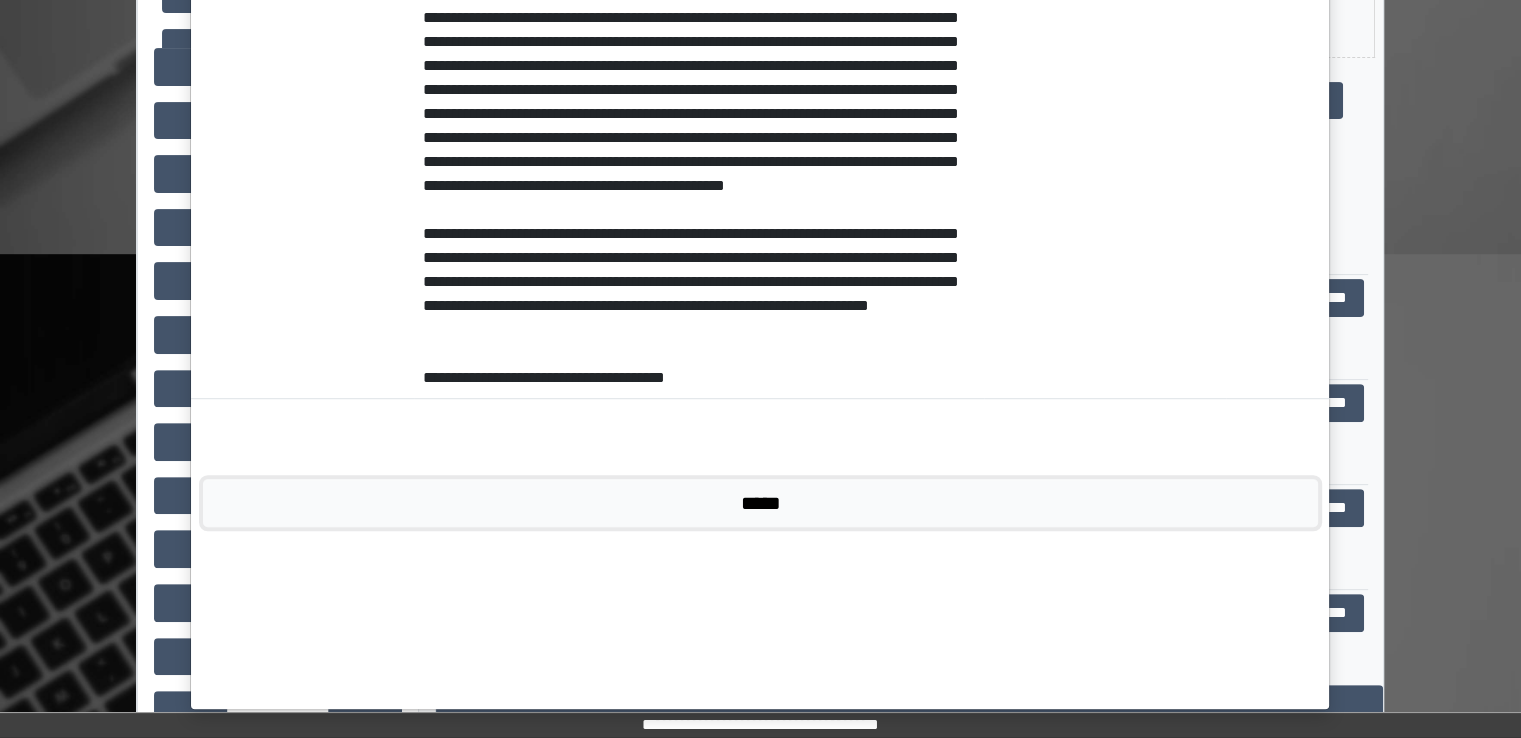 click on "*****" at bounding box center (760, 503) 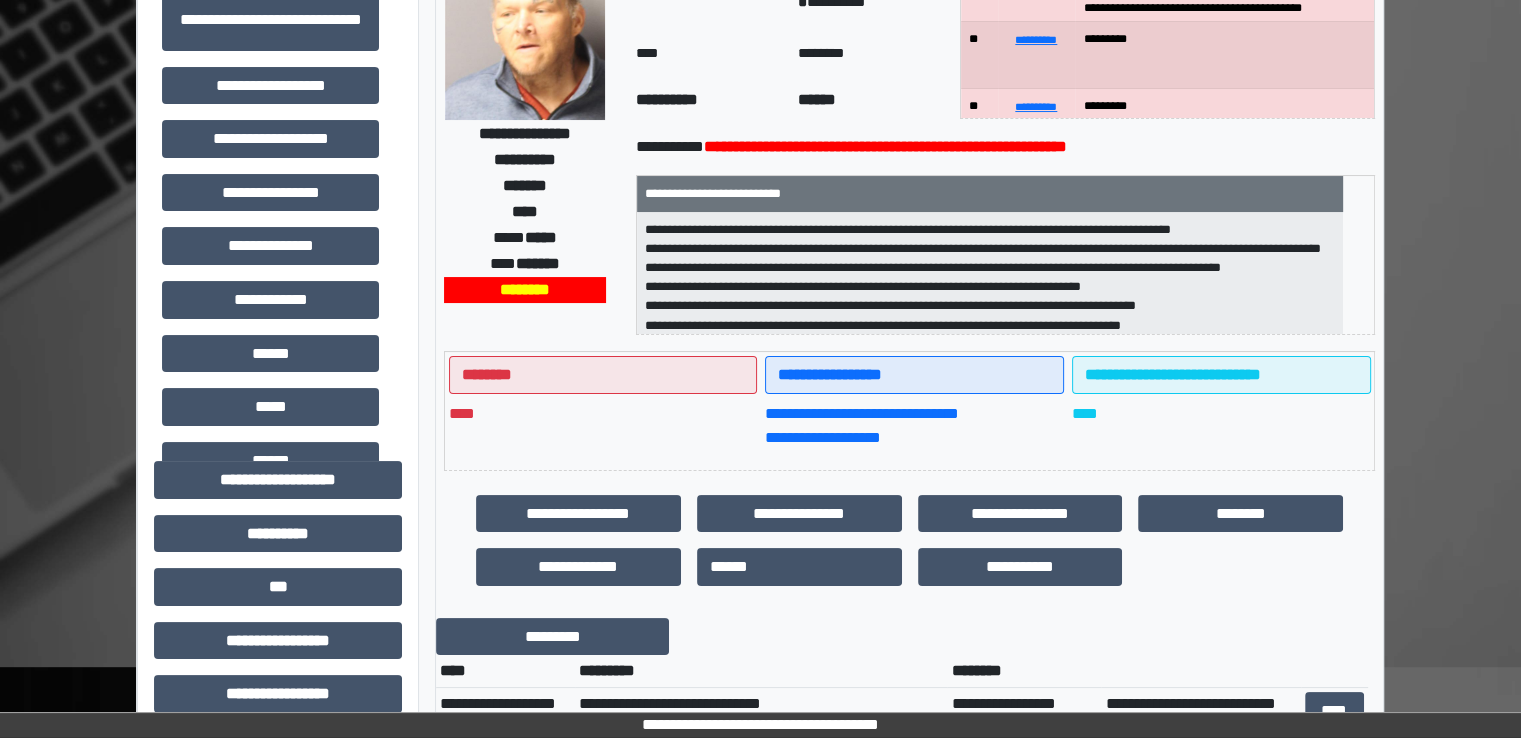 scroll, scrollTop: 0, scrollLeft: 0, axis: both 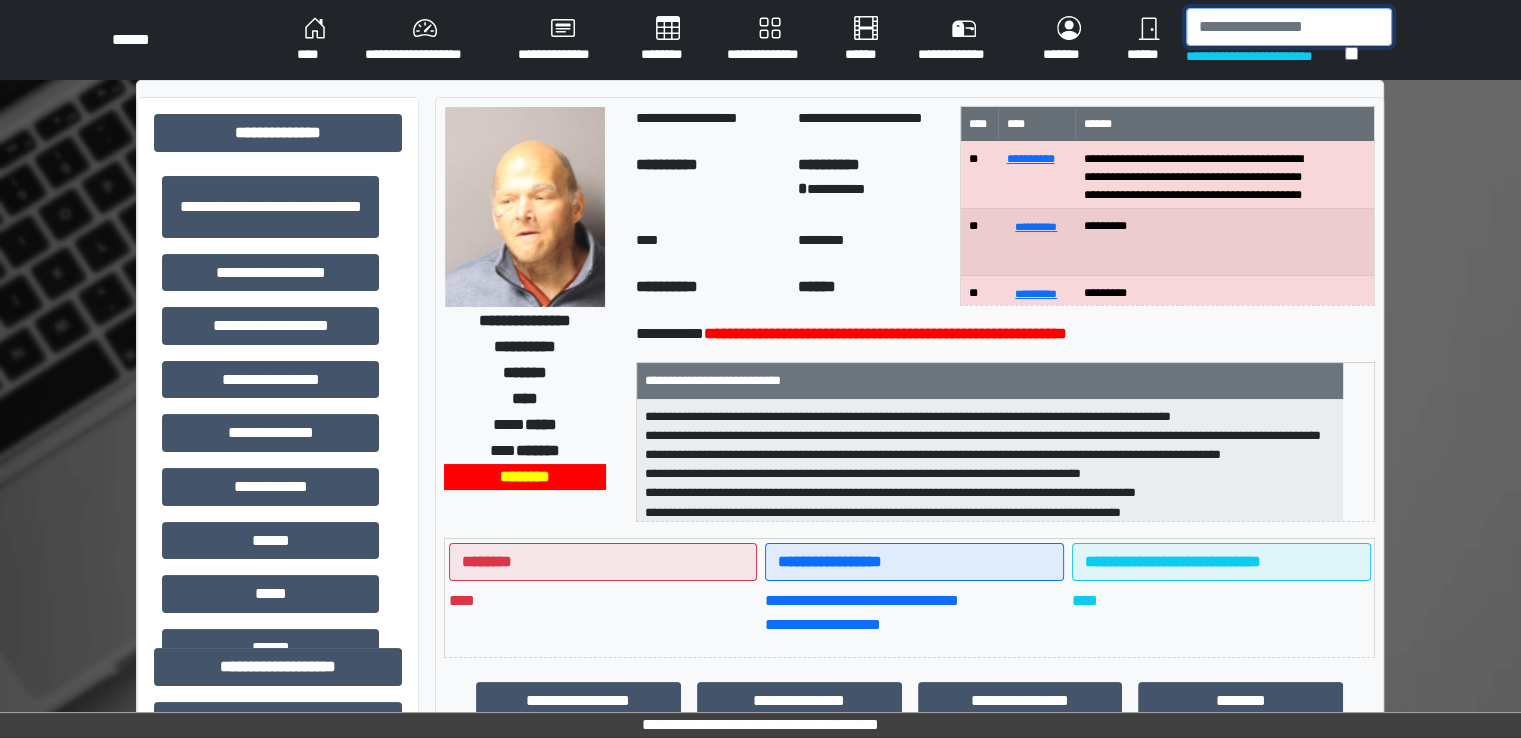 click at bounding box center [1289, 27] 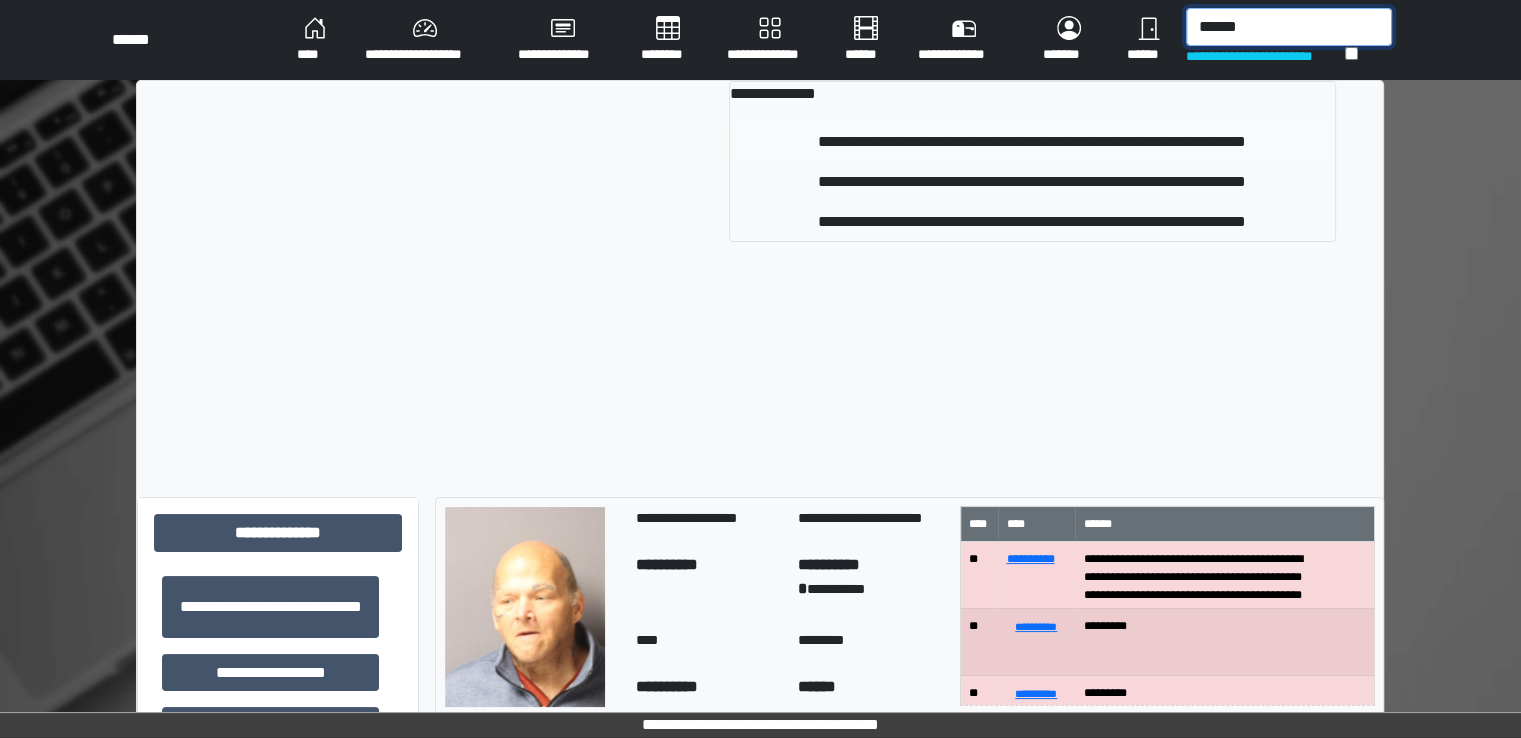 type on "******" 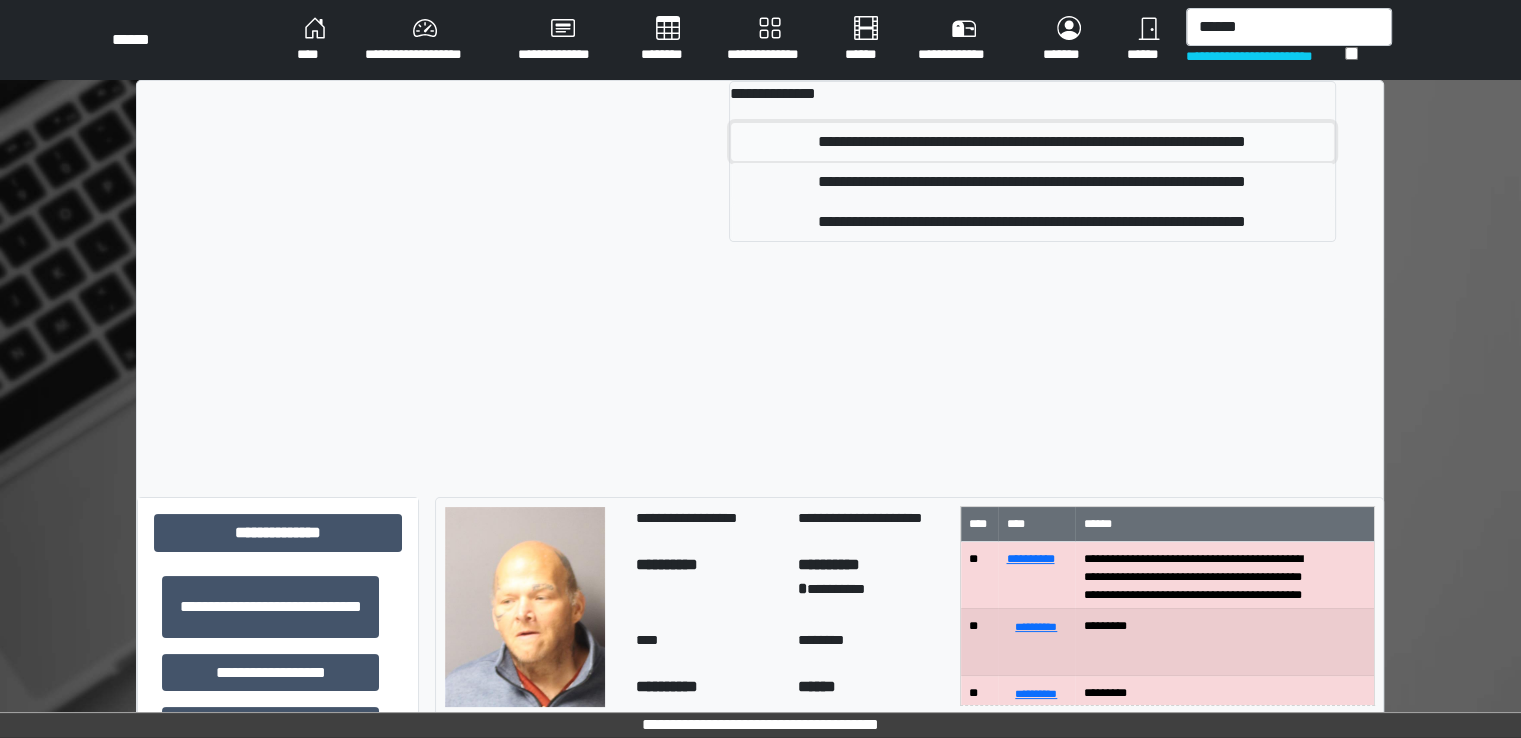 click on "**********" at bounding box center [1032, 142] 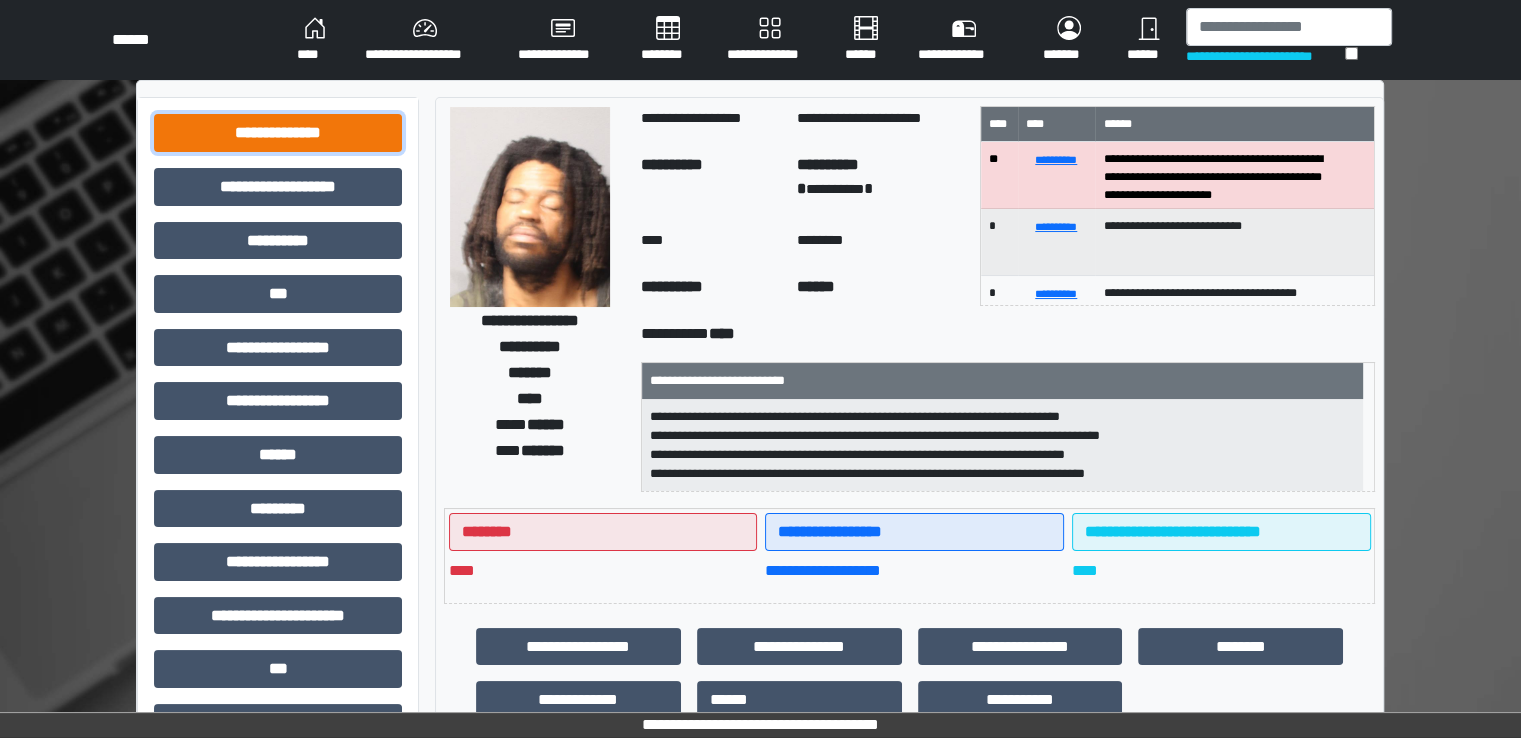 click on "**********" at bounding box center [278, 133] 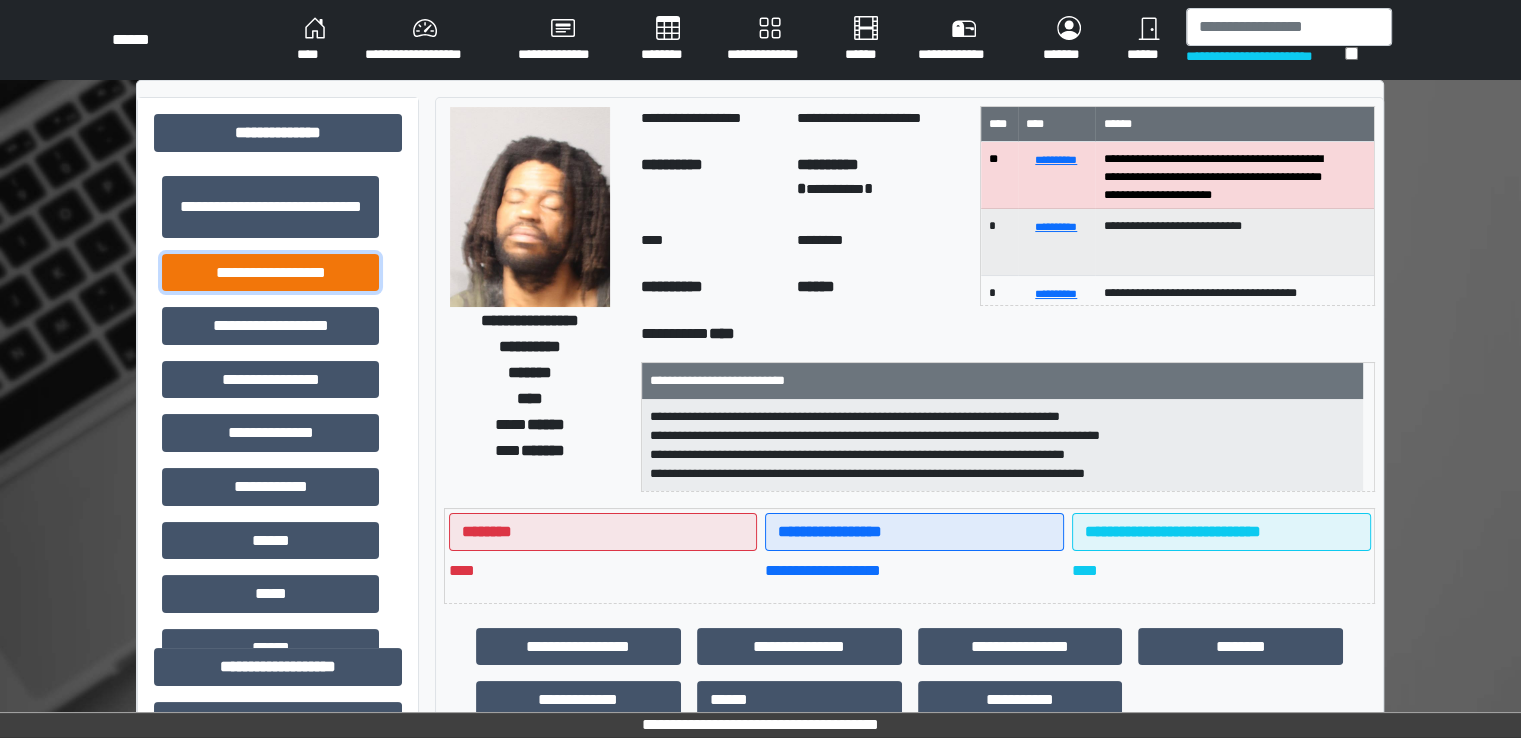 click on "**********" at bounding box center (270, 273) 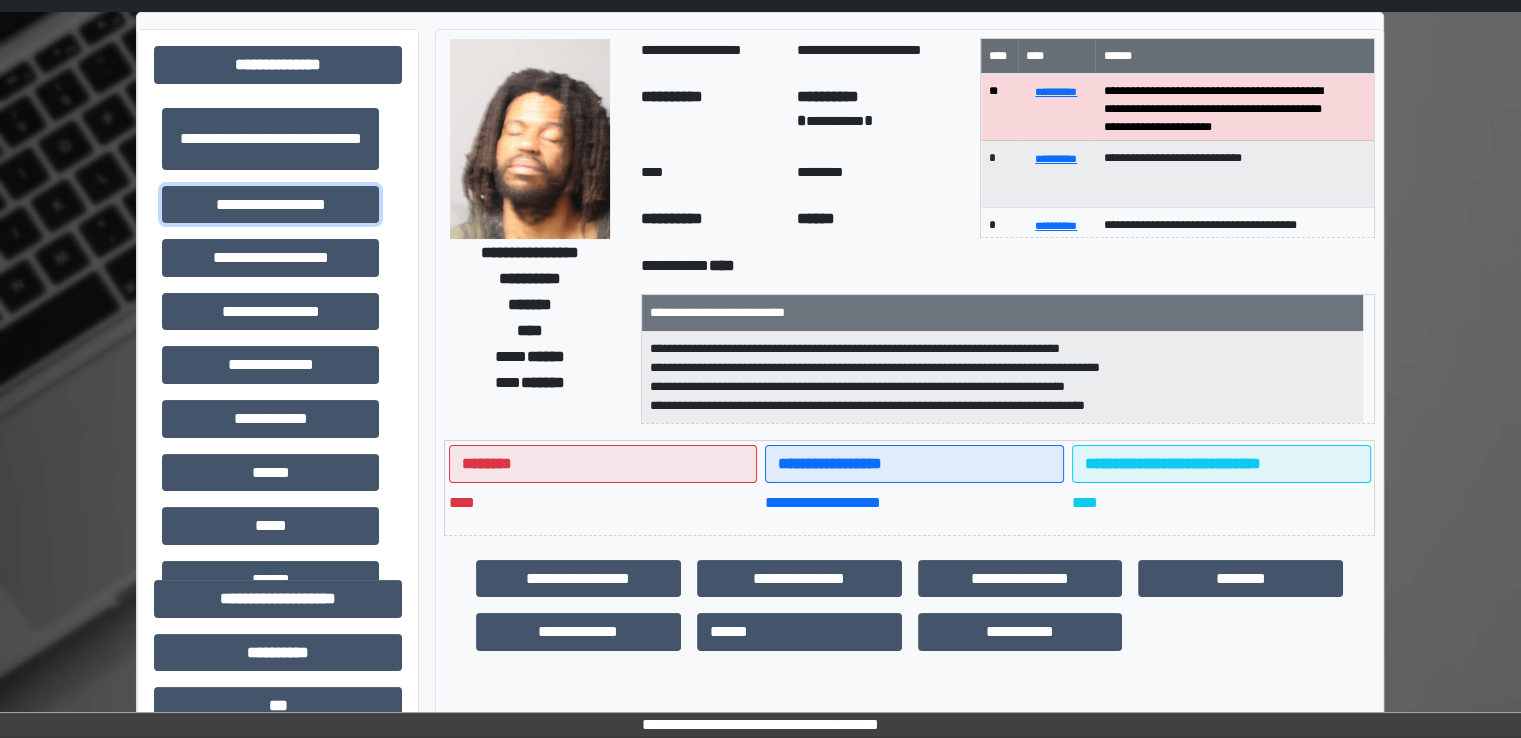 scroll, scrollTop: 200, scrollLeft: 0, axis: vertical 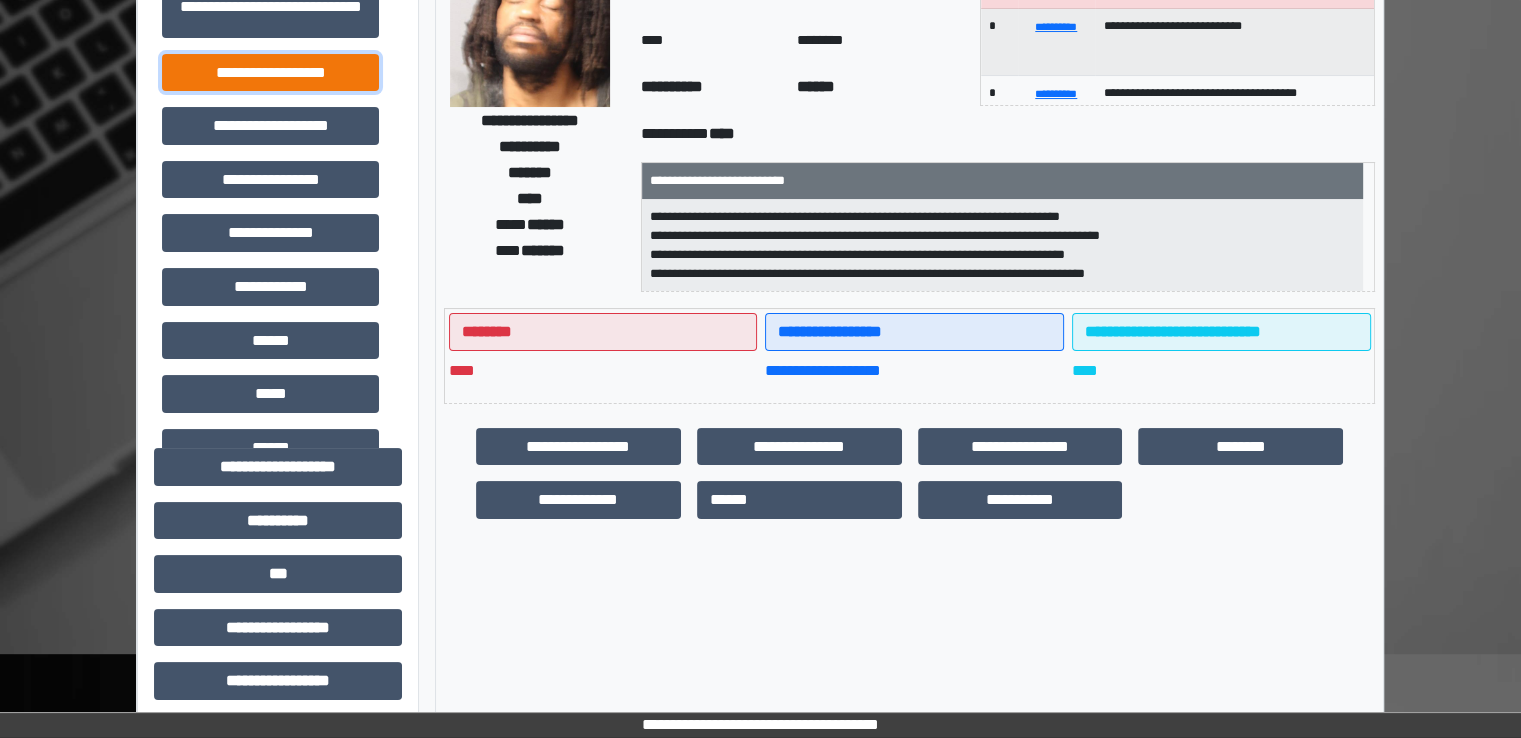 click on "**********" at bounding box center (270, 73) 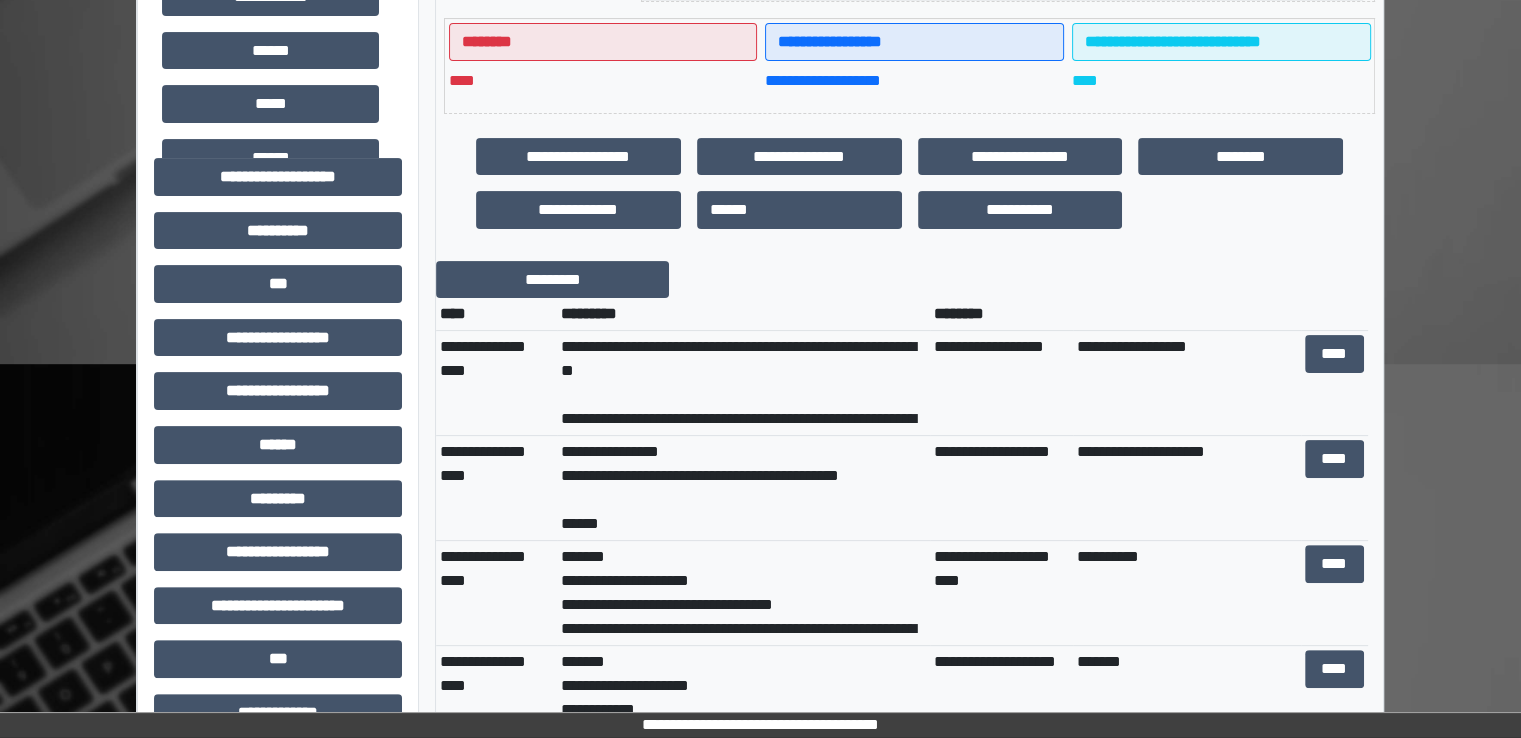 scroll, scrollTop: 500, scrollLeft: 0, axis: vertical 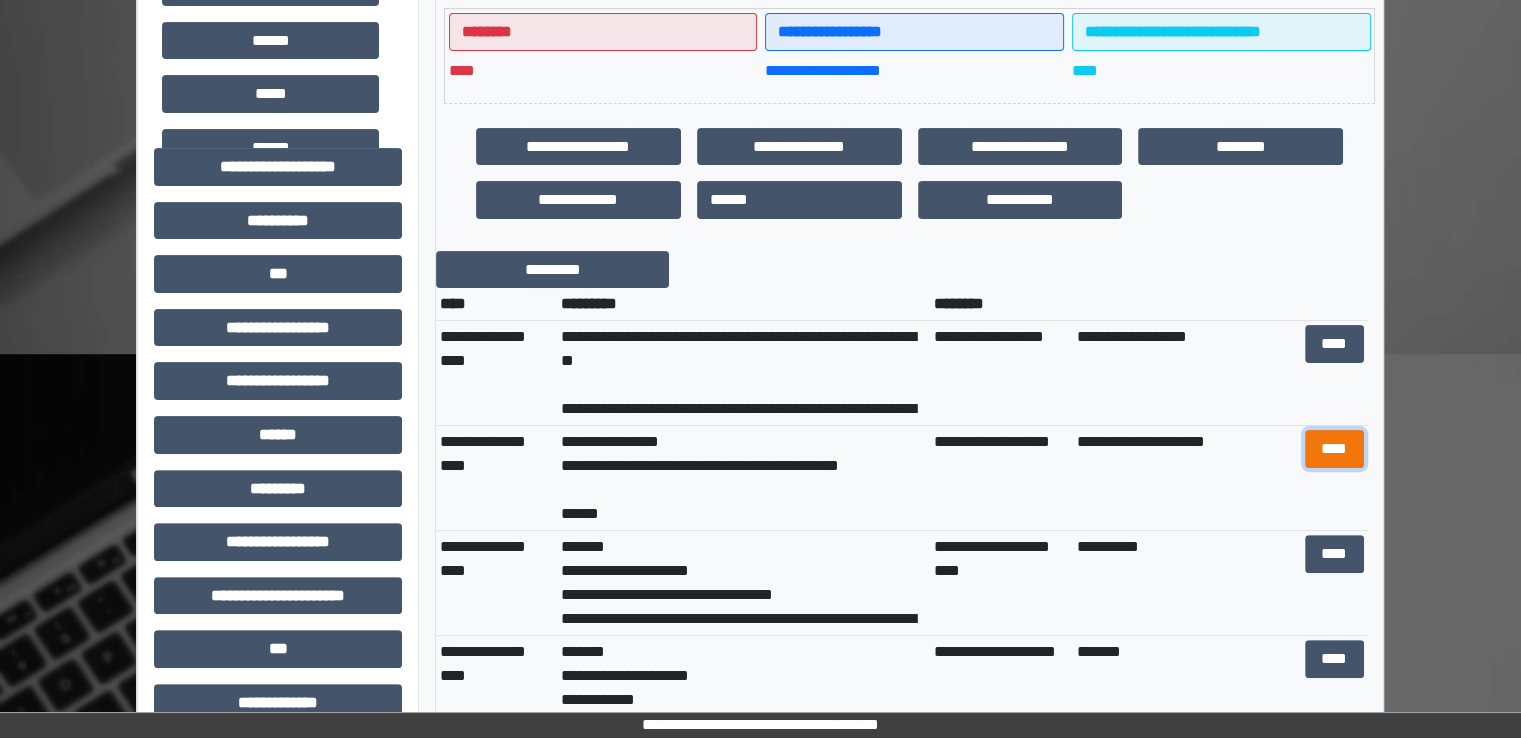 click on "****" at bounding box center (1334, 449) 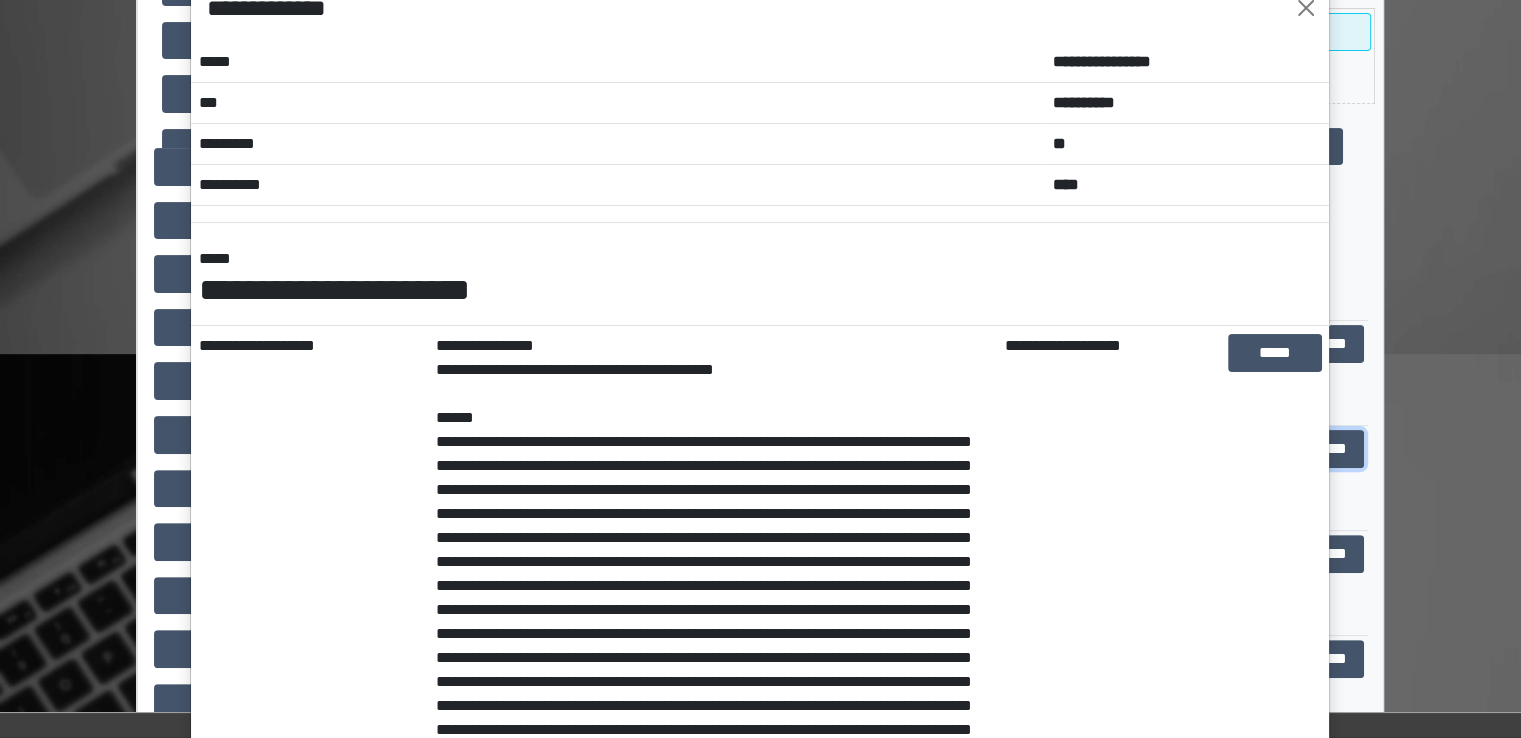 scroll, scrollTop: 0, scrollLeft: 0, axis: both 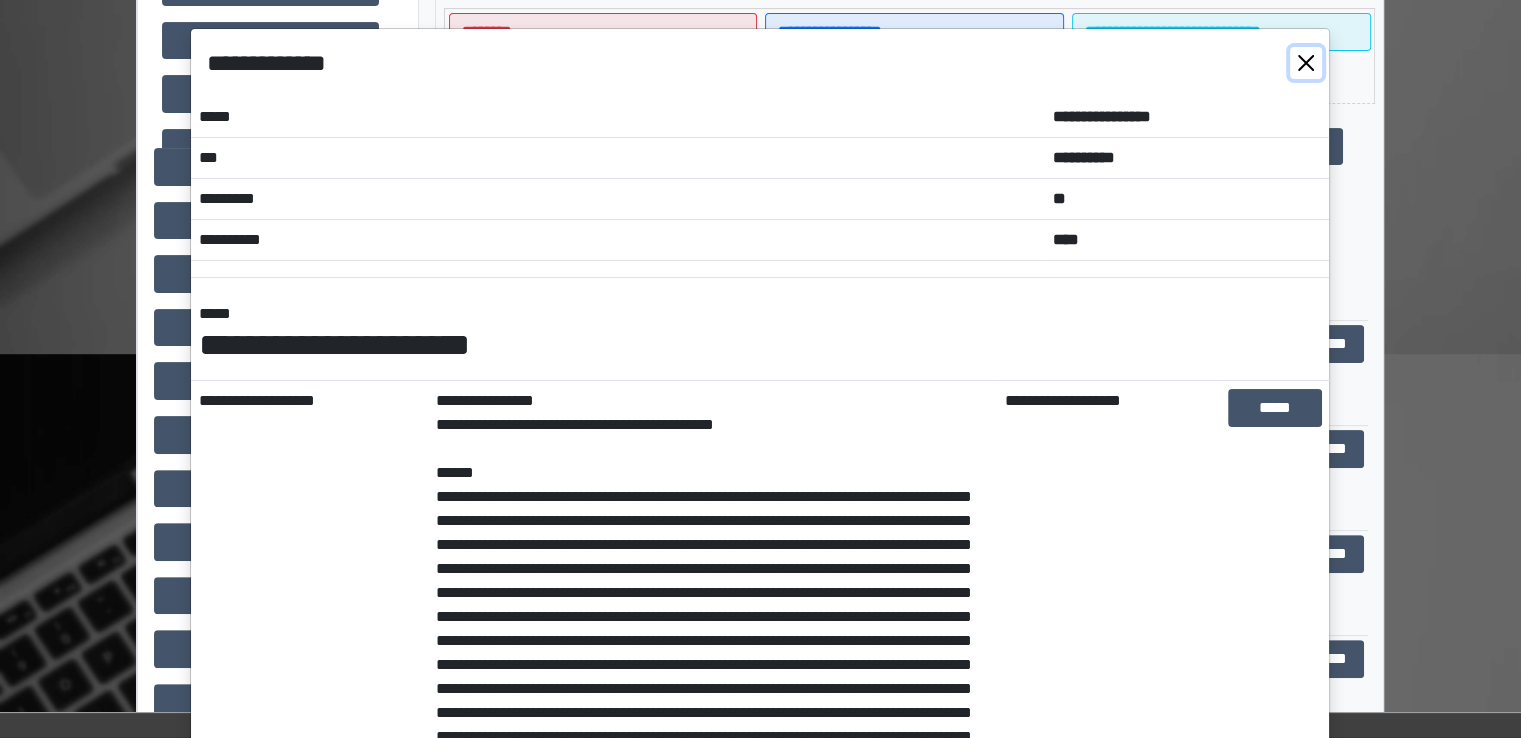 click at bounding box center (1306, 63) 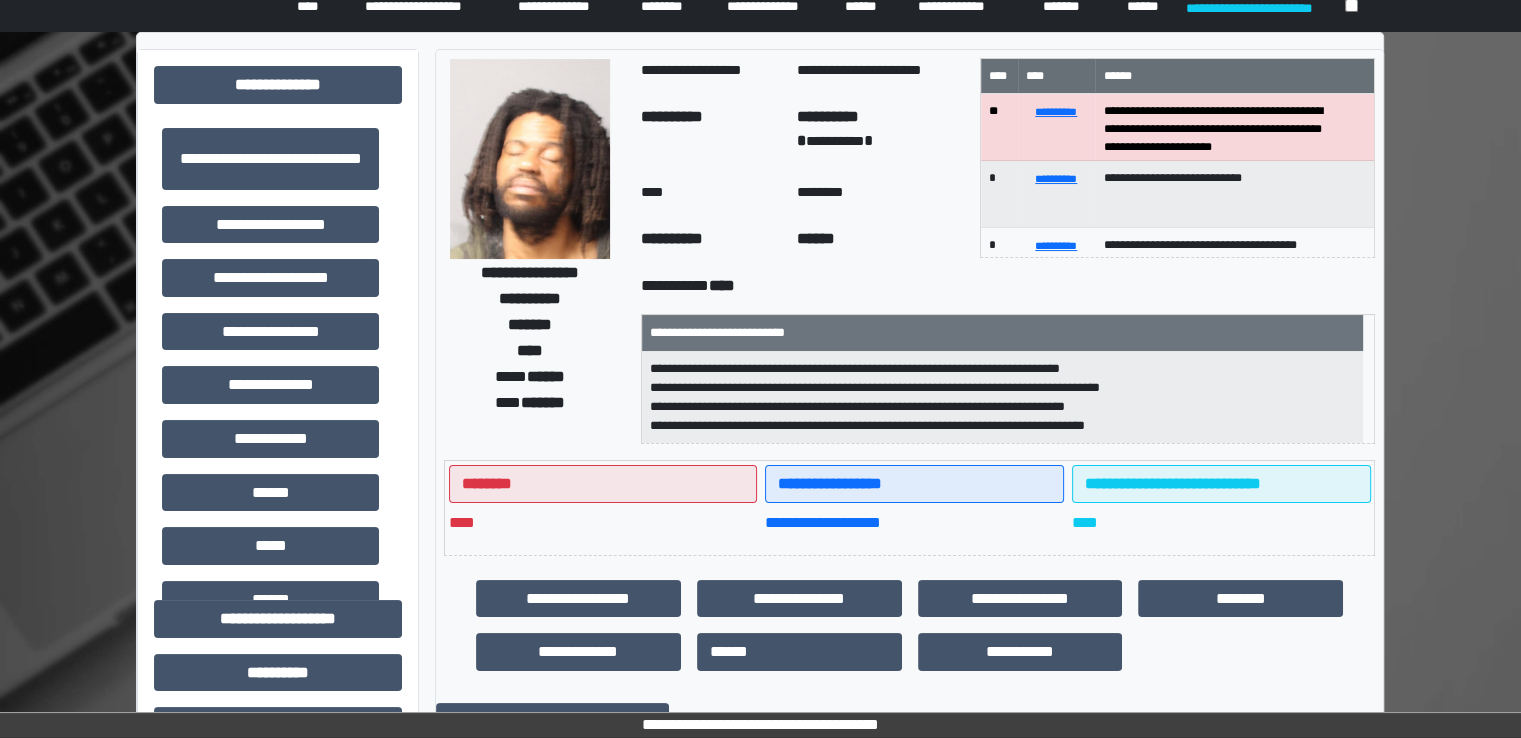 scroll, scrollTop: 0, scrollLeft: 0, axis: both 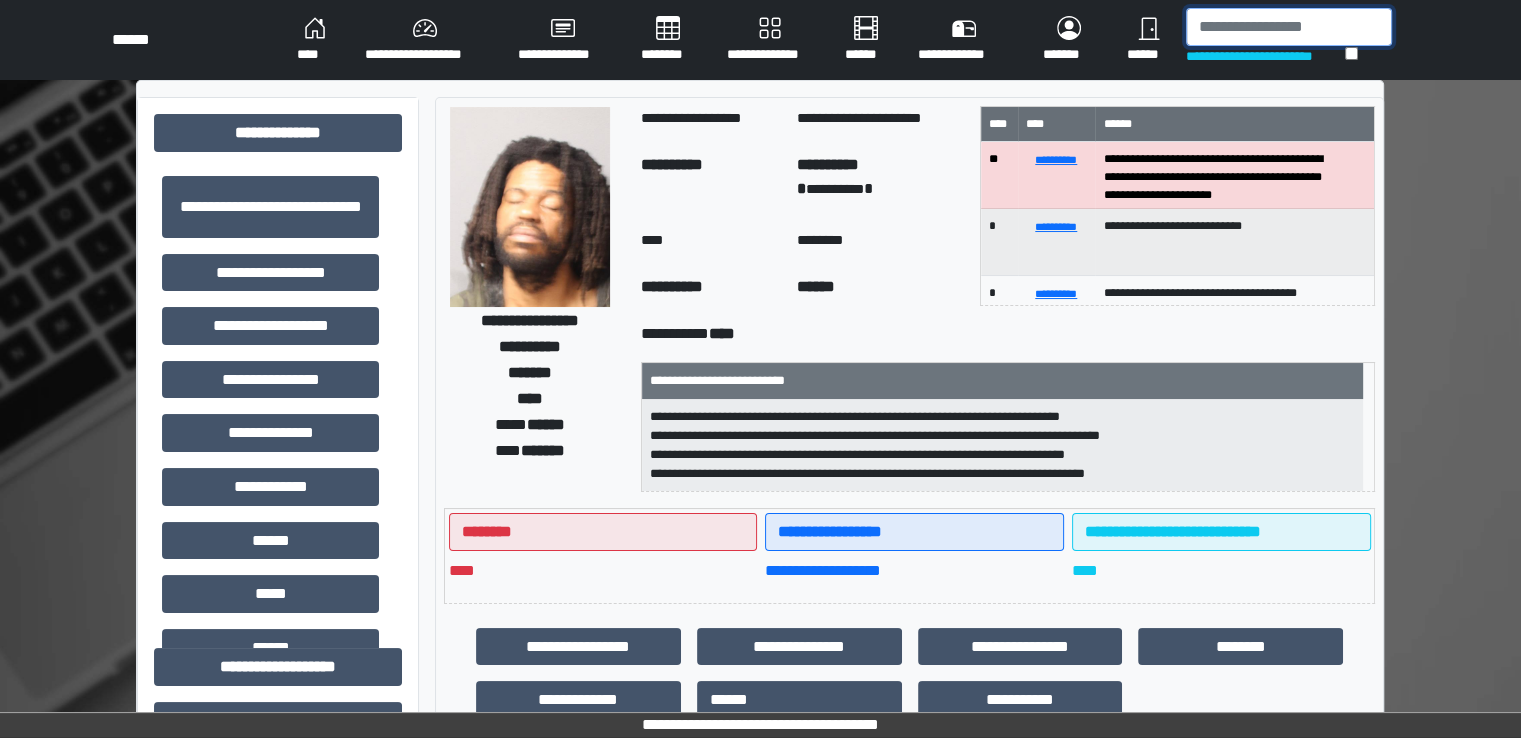 click at bounding box center [1289, 27] 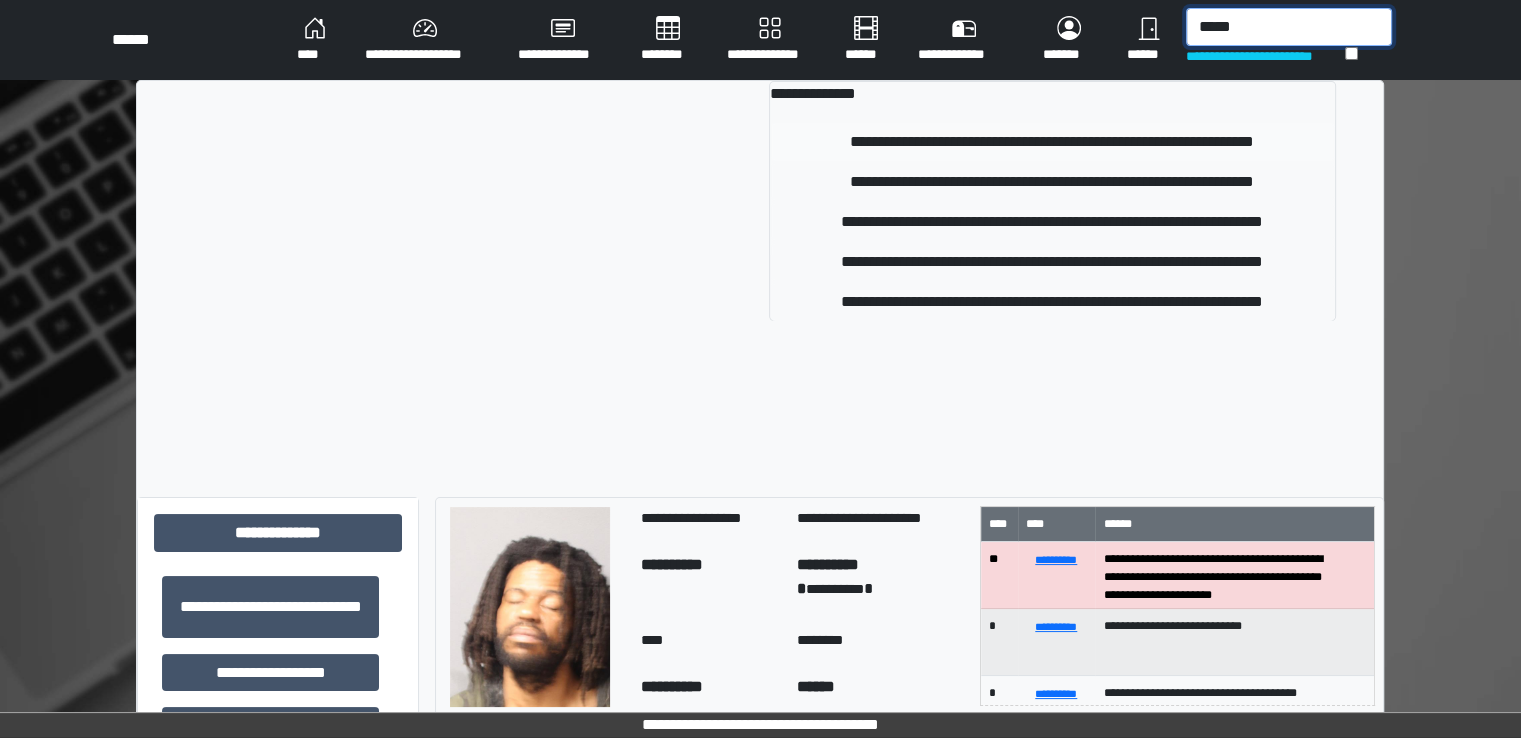 type on "*****" 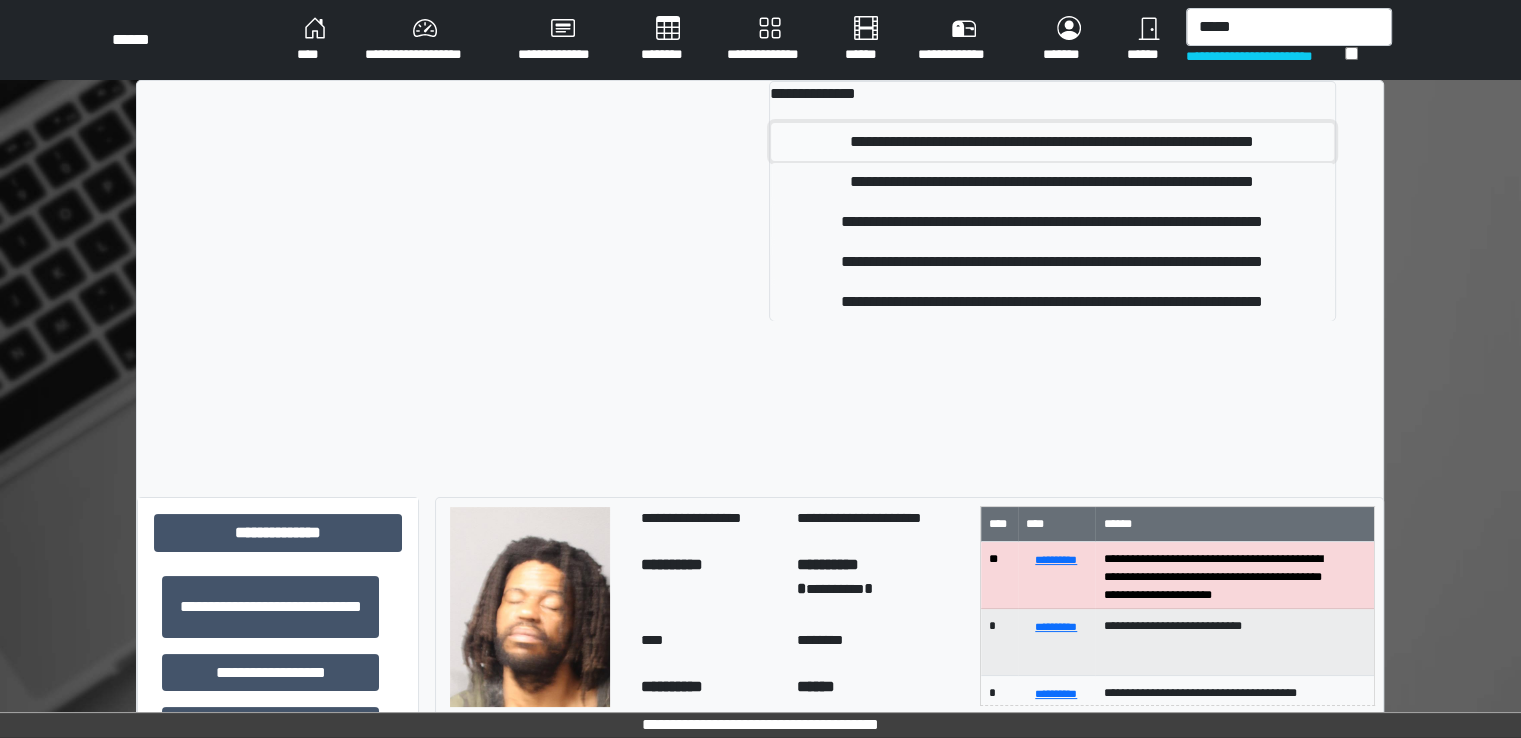 click on "**********" at bounding box center [1052, 142] 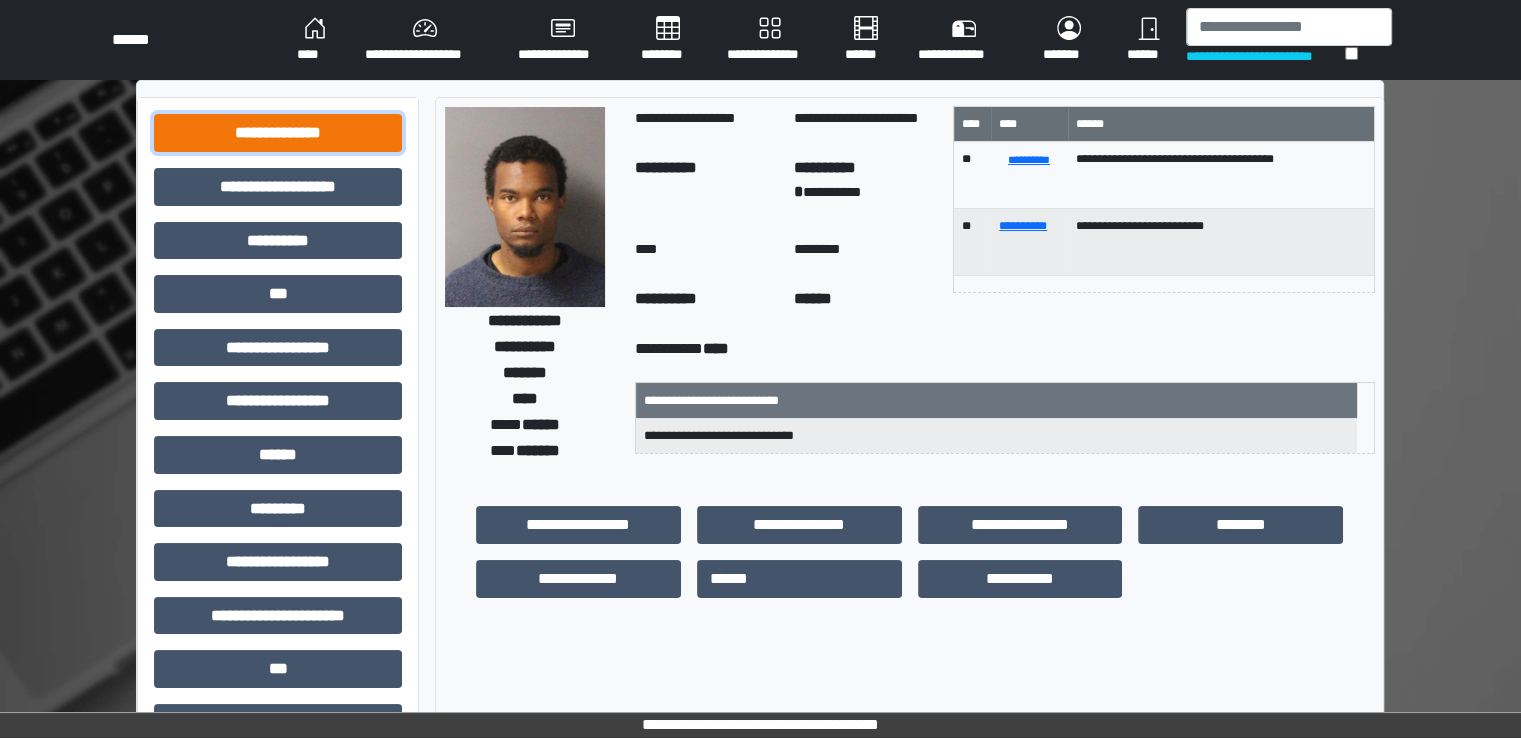 click on "**********" at bounding box center (278, 133) 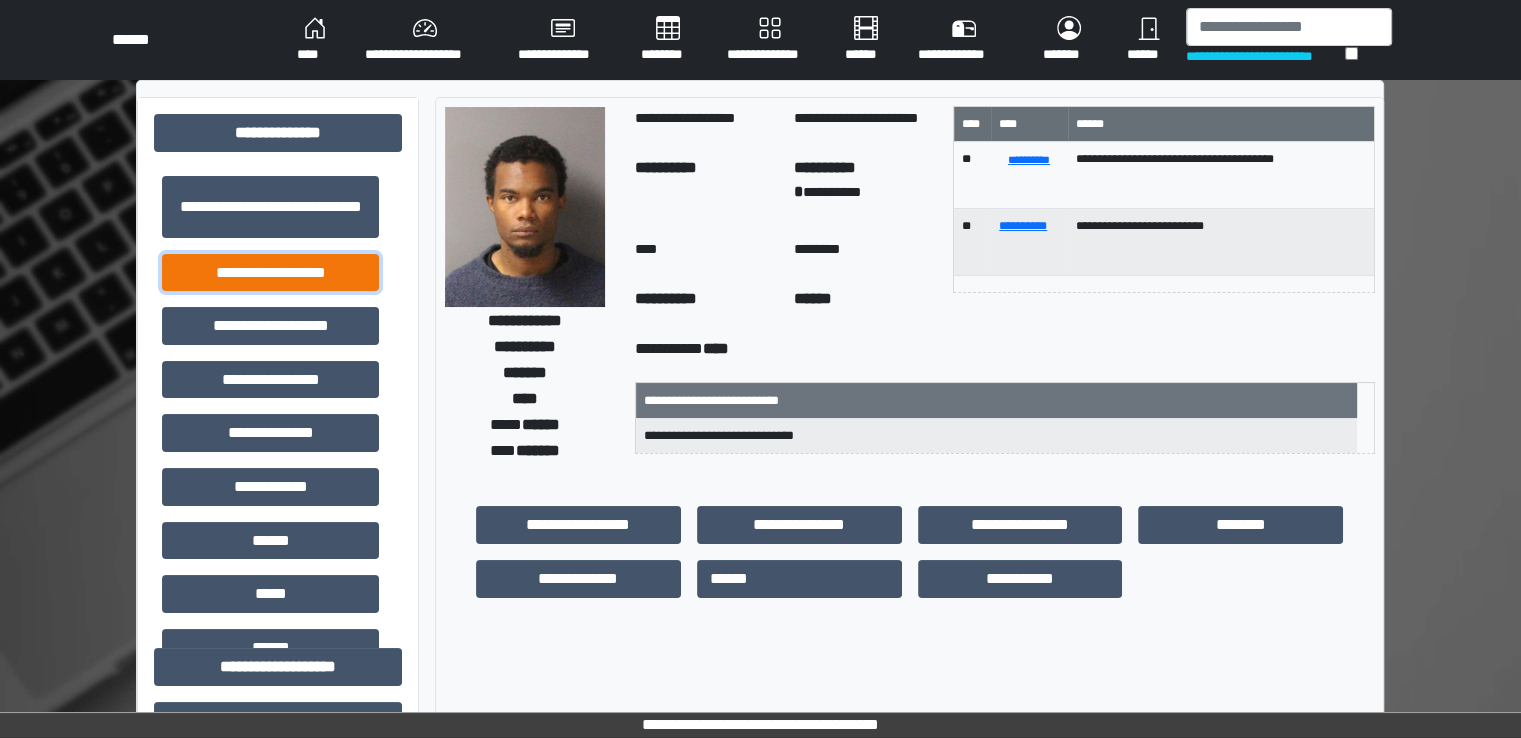 click on "**********" at bounding box center (270, 273) 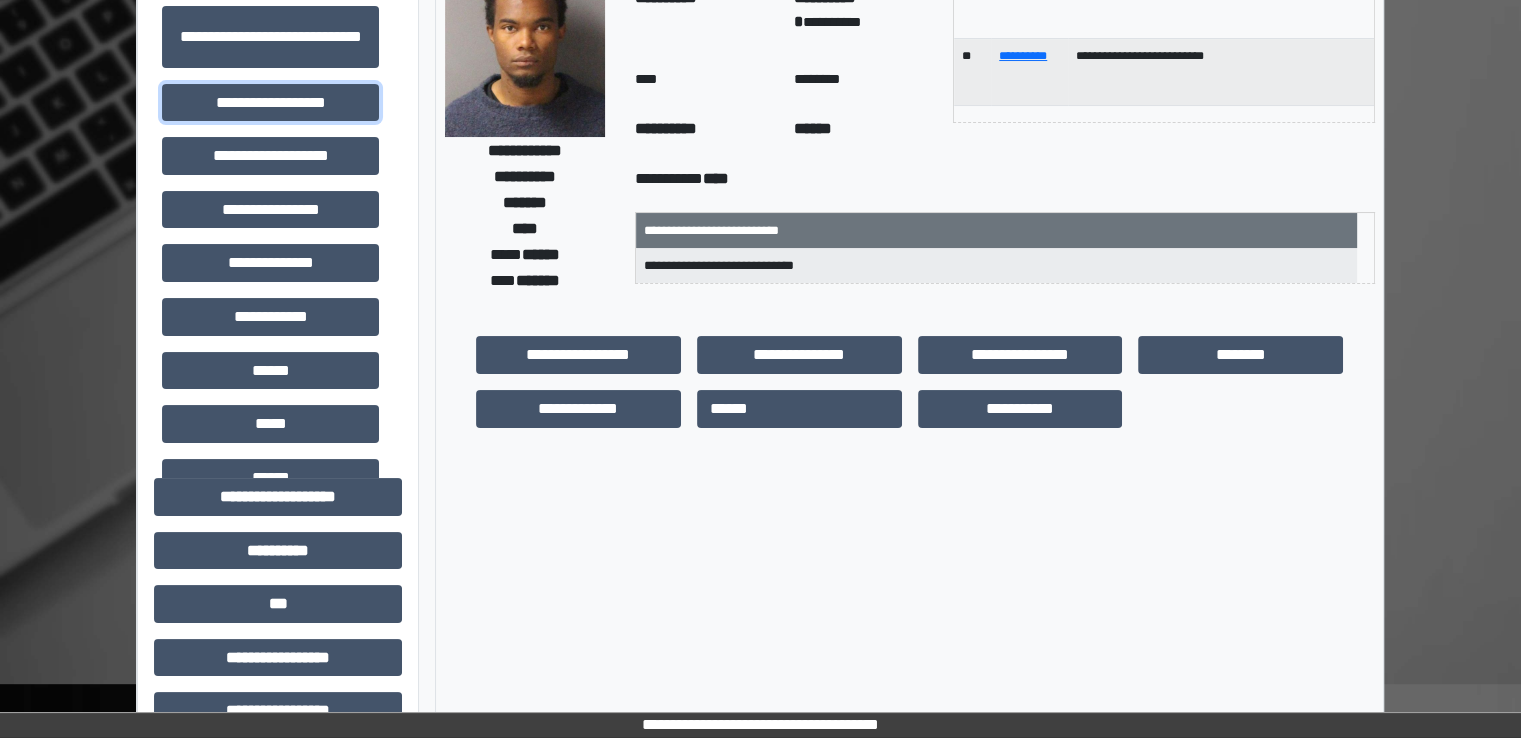 scroll, scrollTop: 200, scrollLeft: 0, axis: vertical 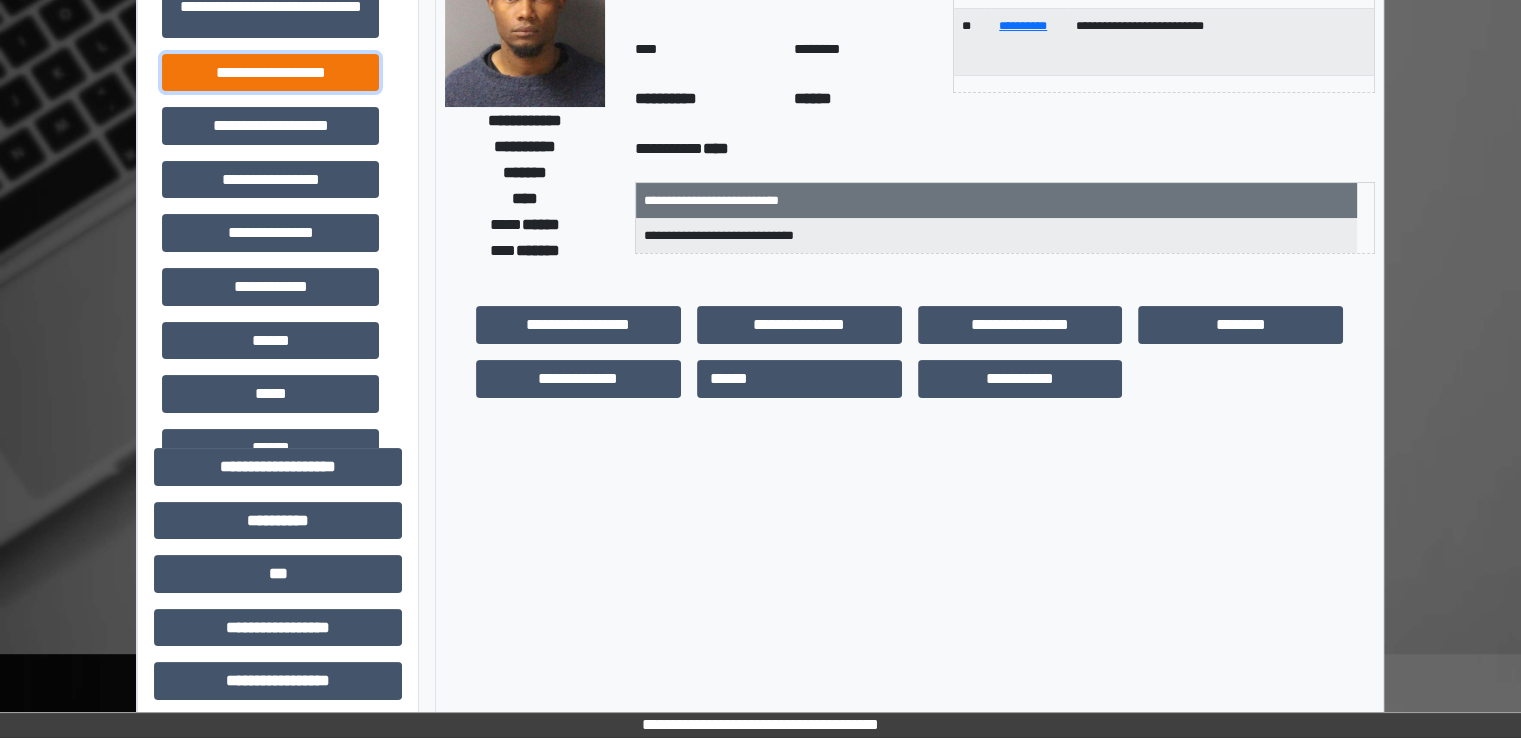 click on "**********" at bounding box center (270, 73) 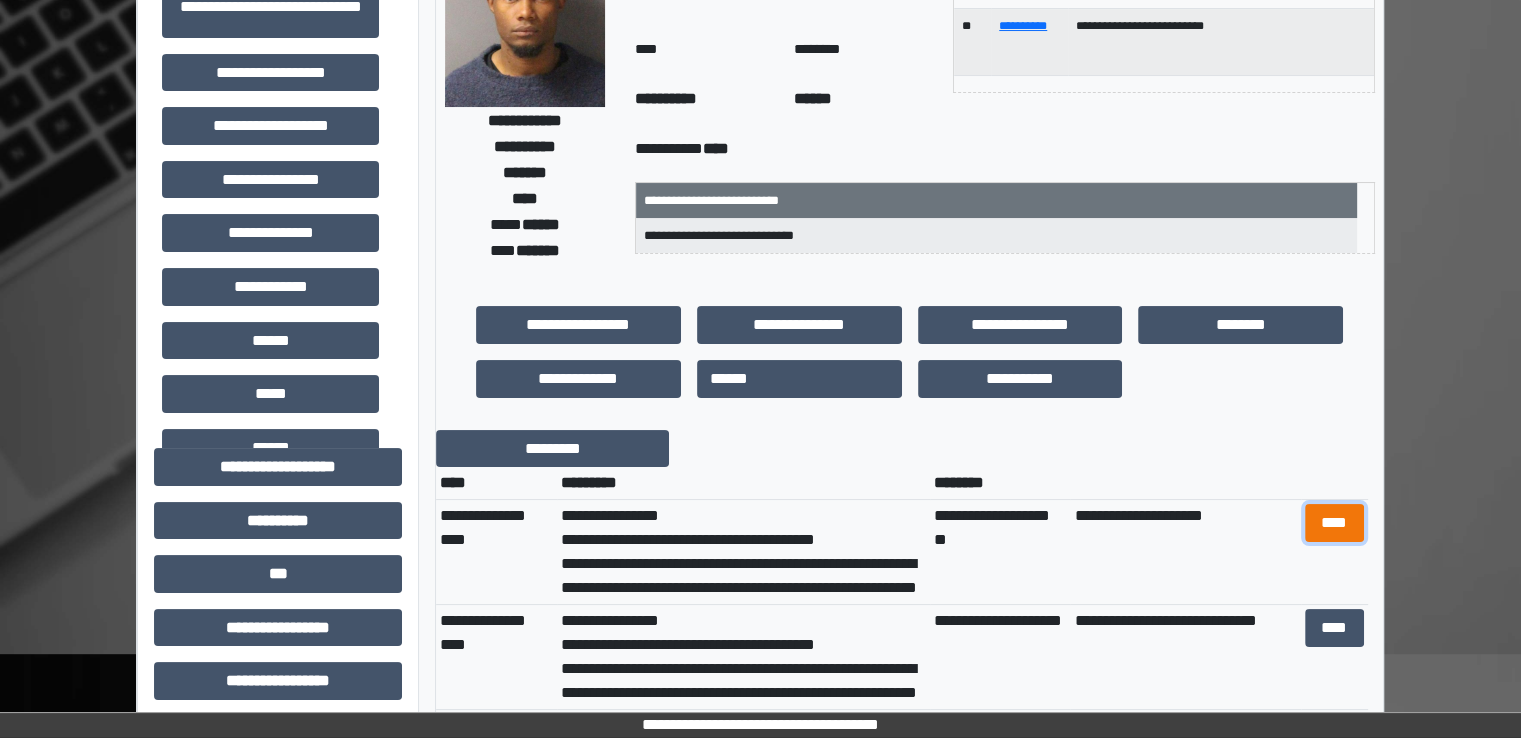 click on "****" at bounding box center (1334, 523) 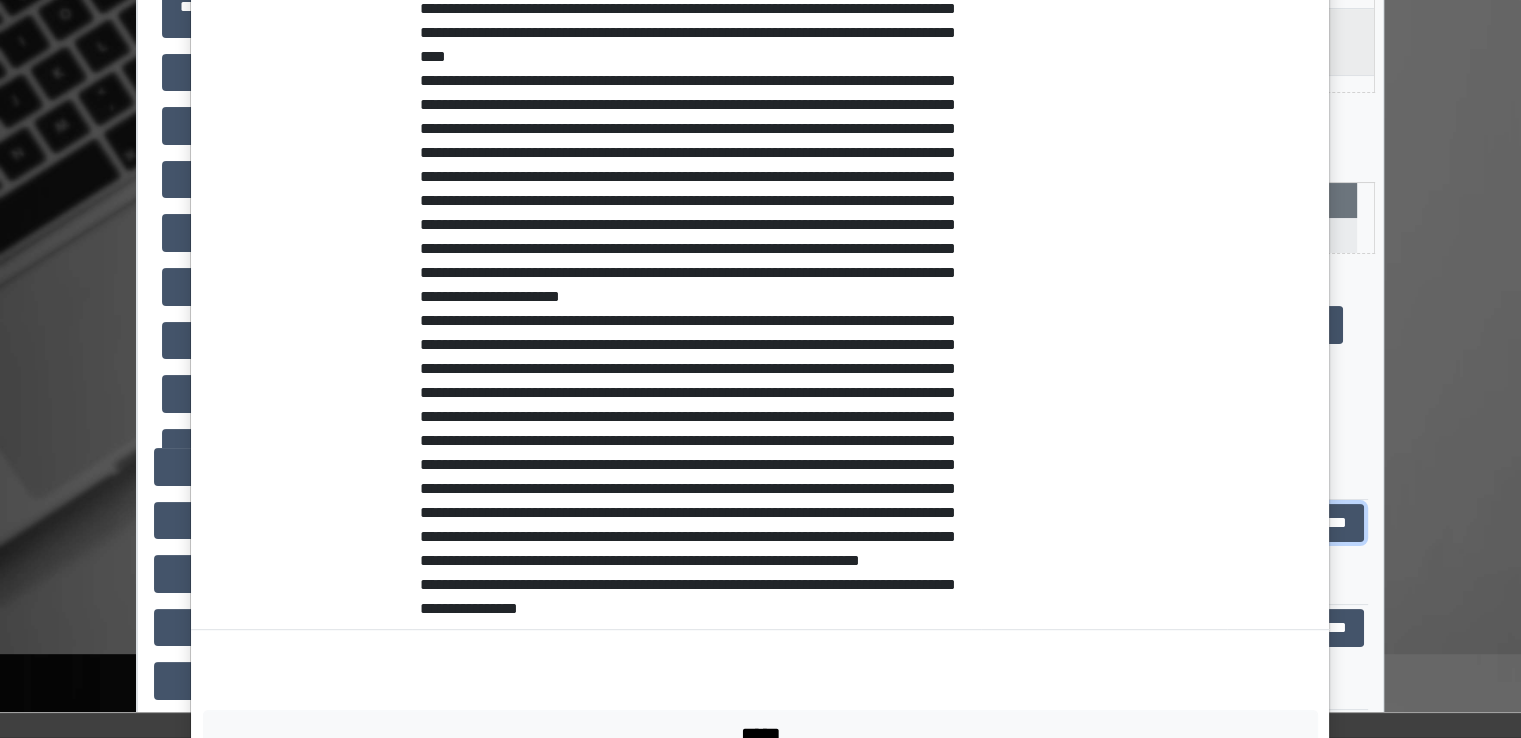 scroll, scrollTop: 984, scrollLeft: 0, axis: vertical 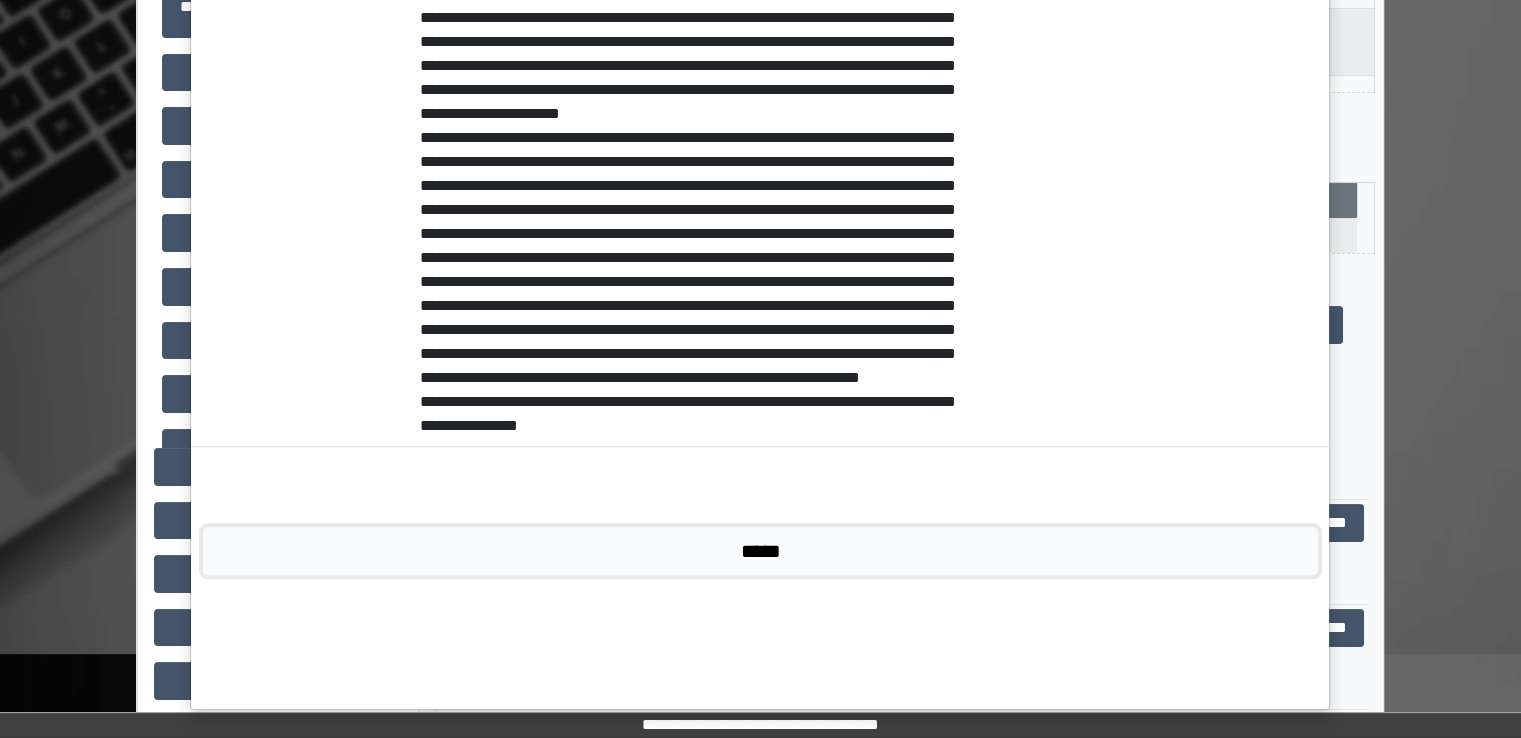 click on "*****" at bounding box center (760, 551) 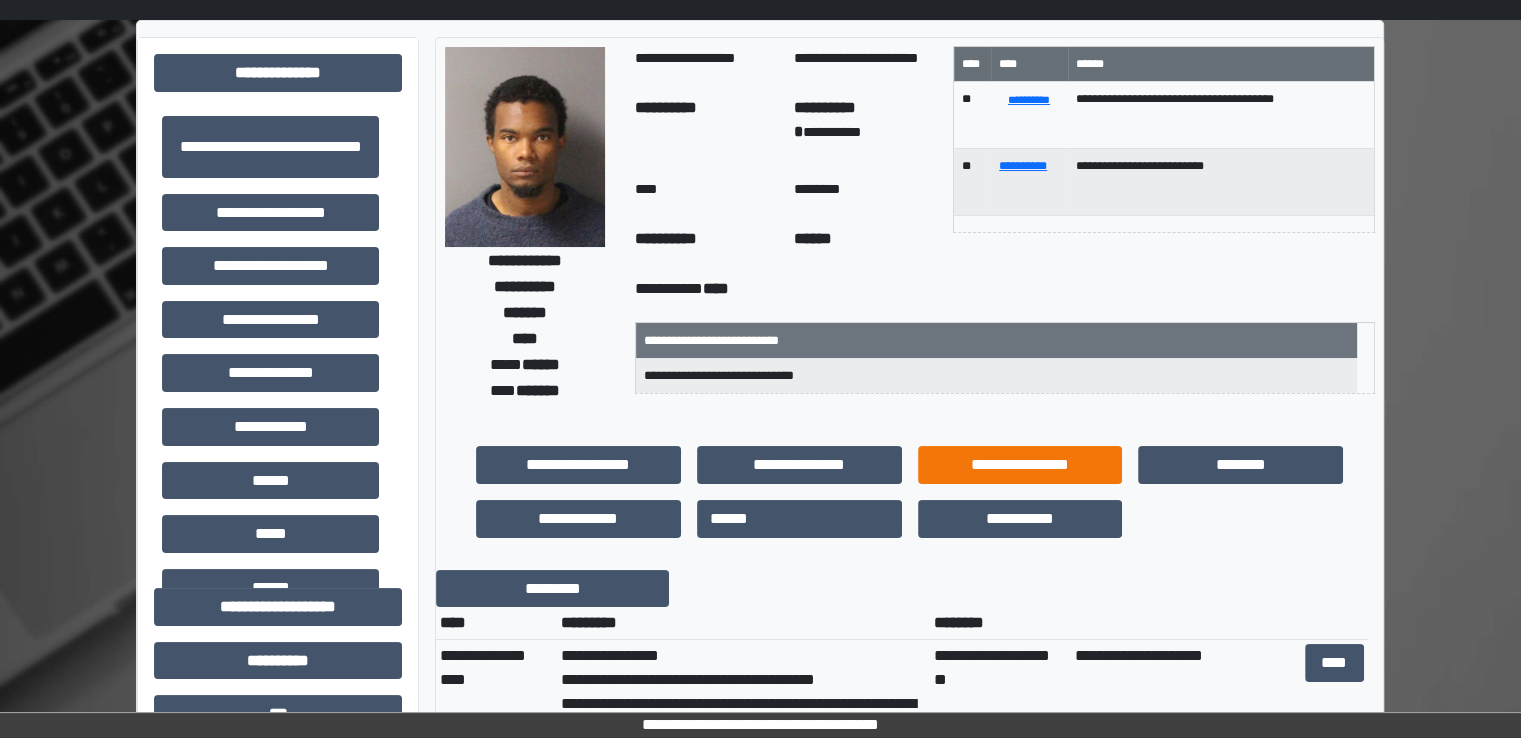 scroll, scrollTop: 0, scrollLeft: 0, axis: both 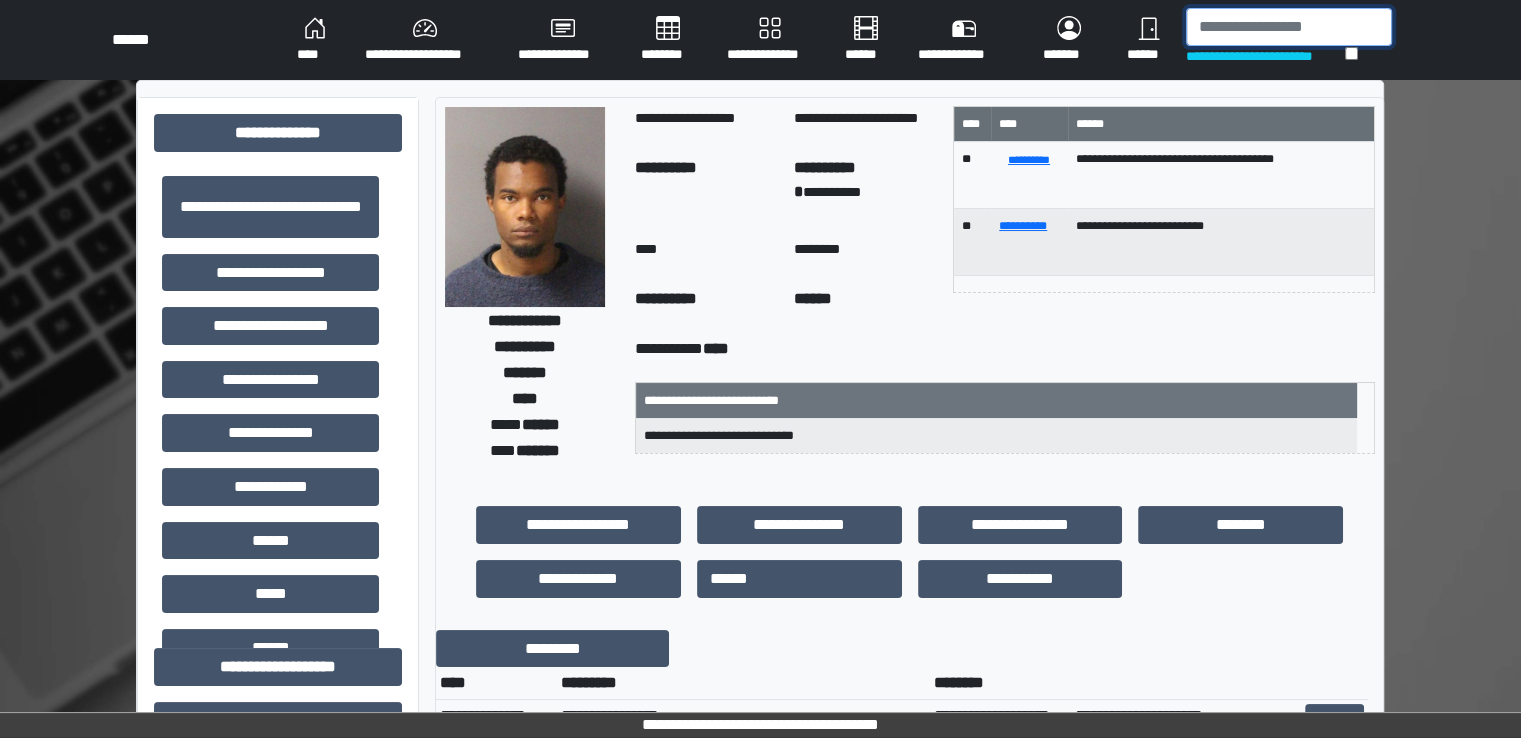 click at bounding box center [1289, 27] 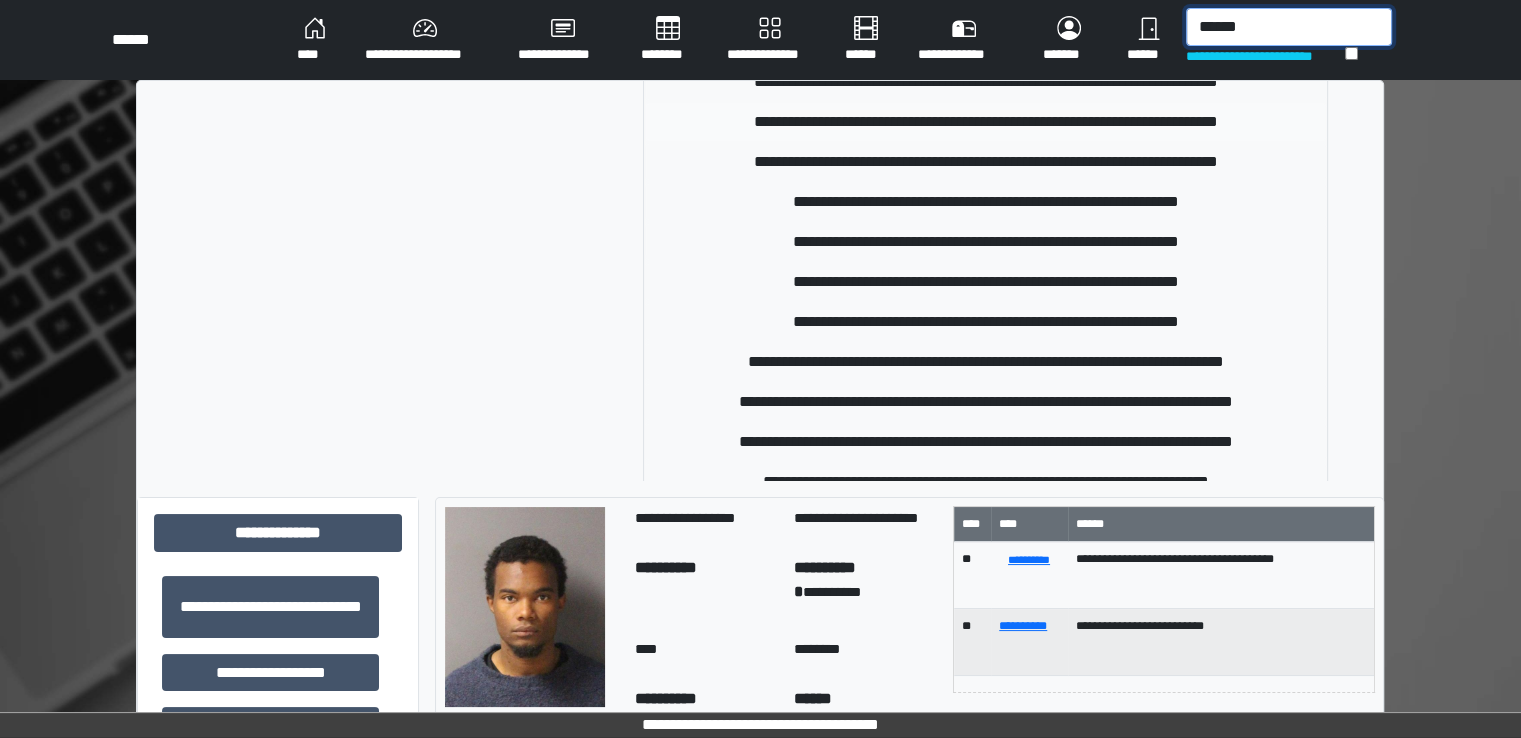 scroll, scrollTop: 172, scrollLeft: 0, axis: vertical 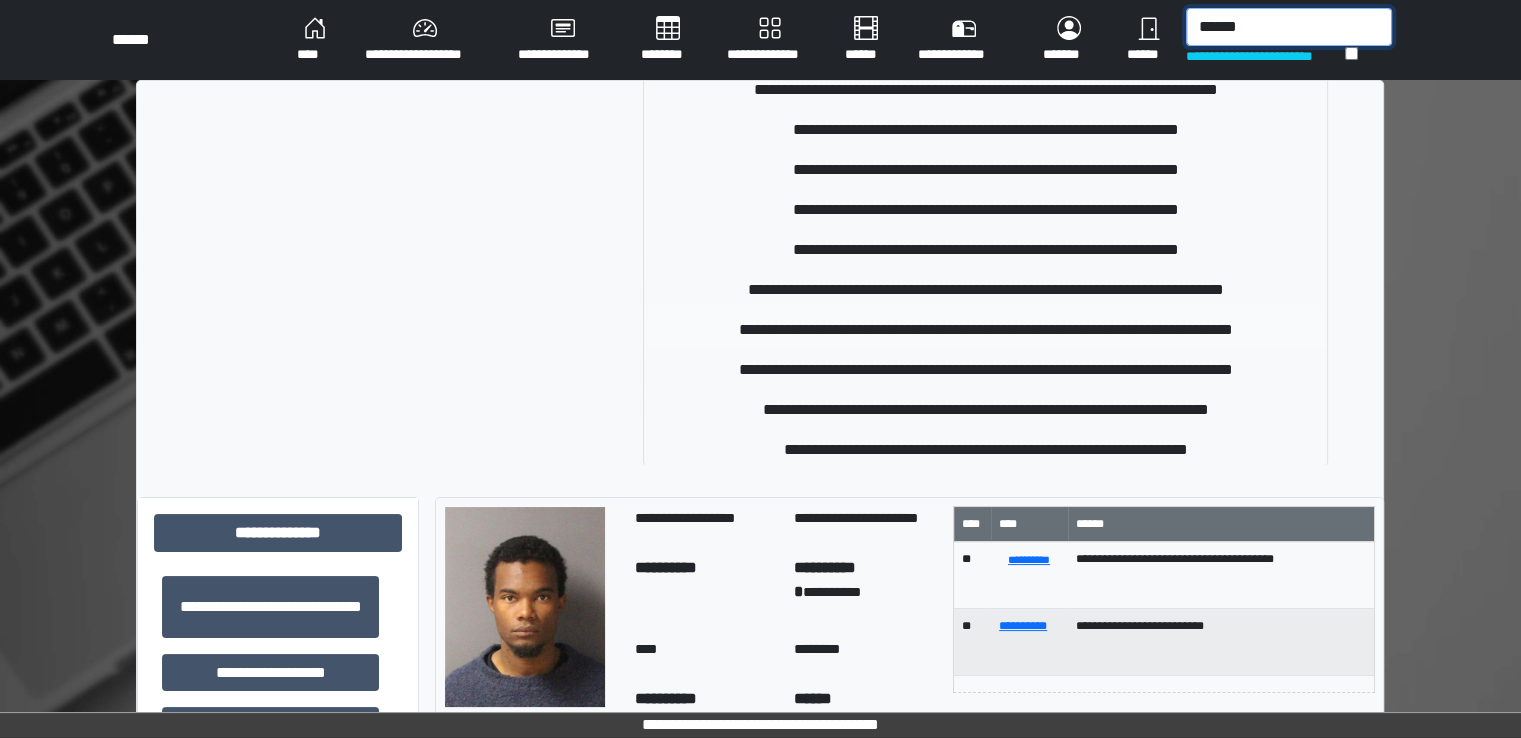 type on "******" 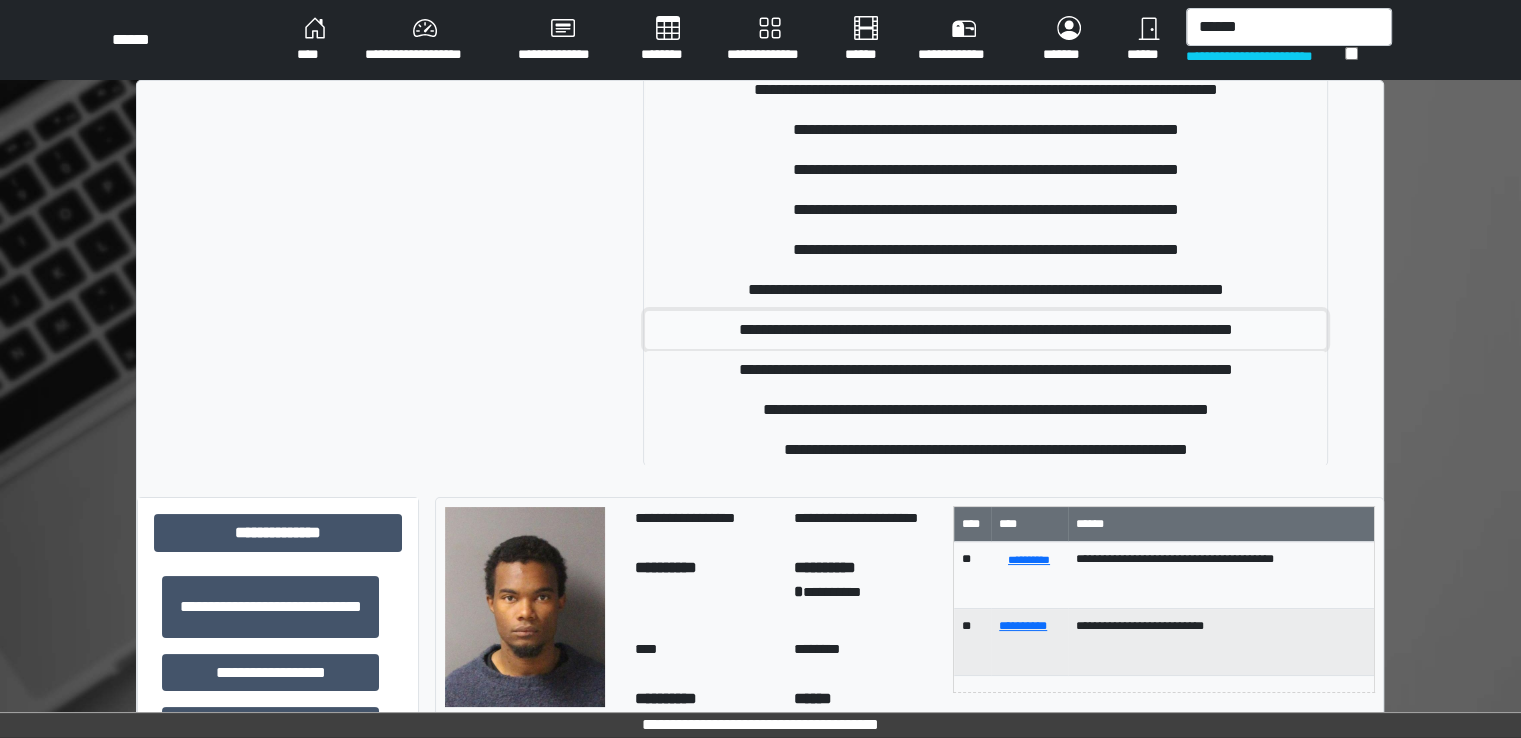 click on "**********" at bounding box center (985, 330) 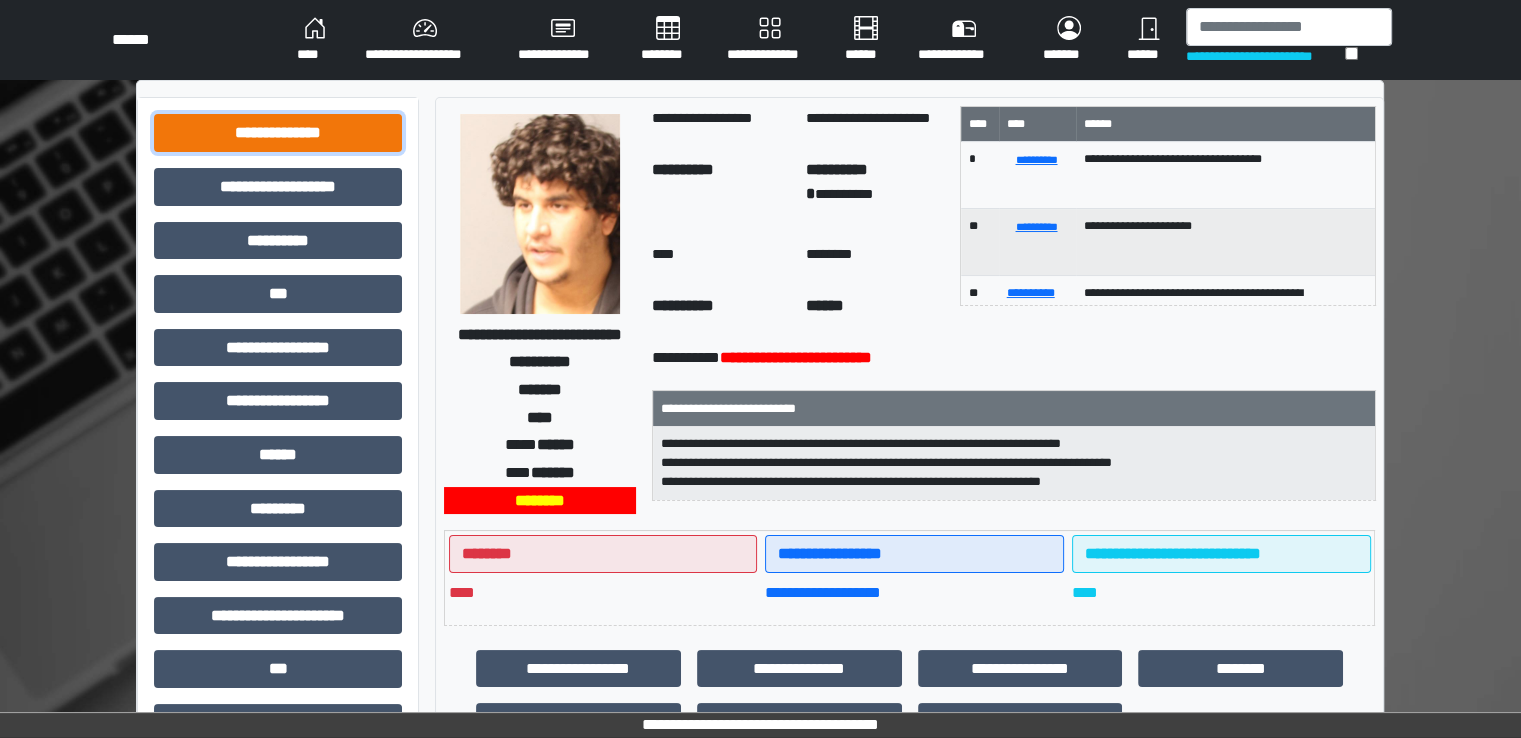click on "**********" at bounding box center (278, 133) 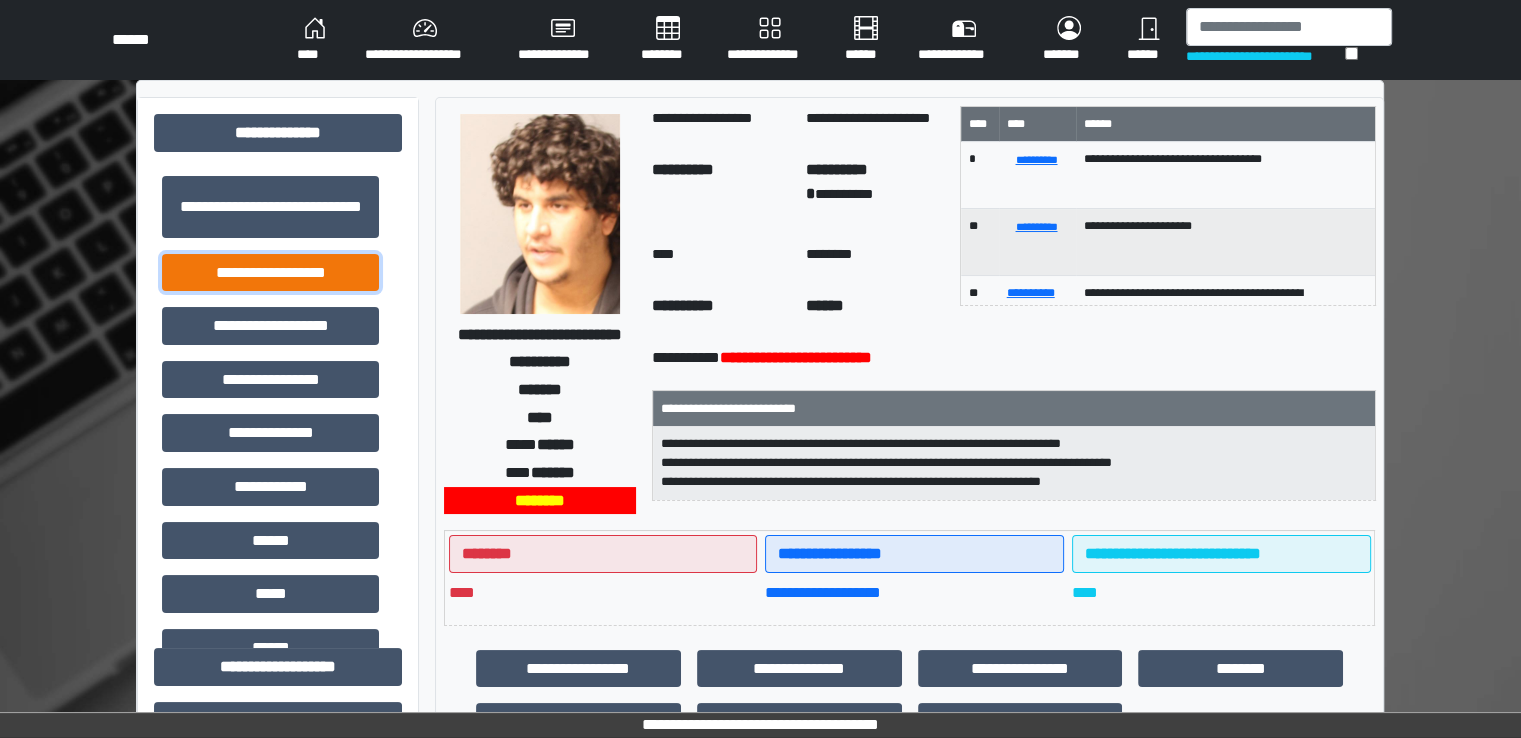 click on "**********" at bounding box center [270, 273] 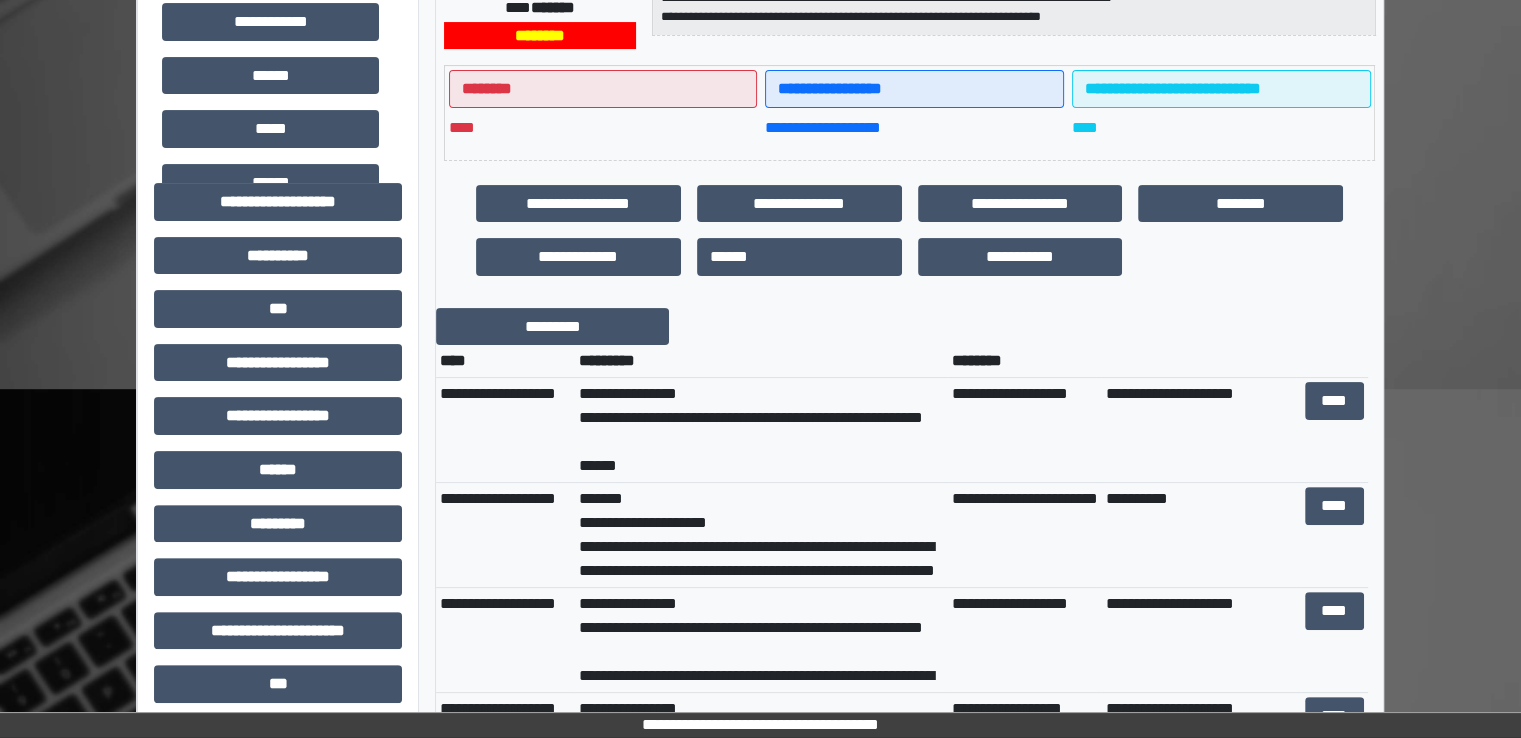 scroll, scrollTop: 500, scrollLeft: 0, axis: vertical 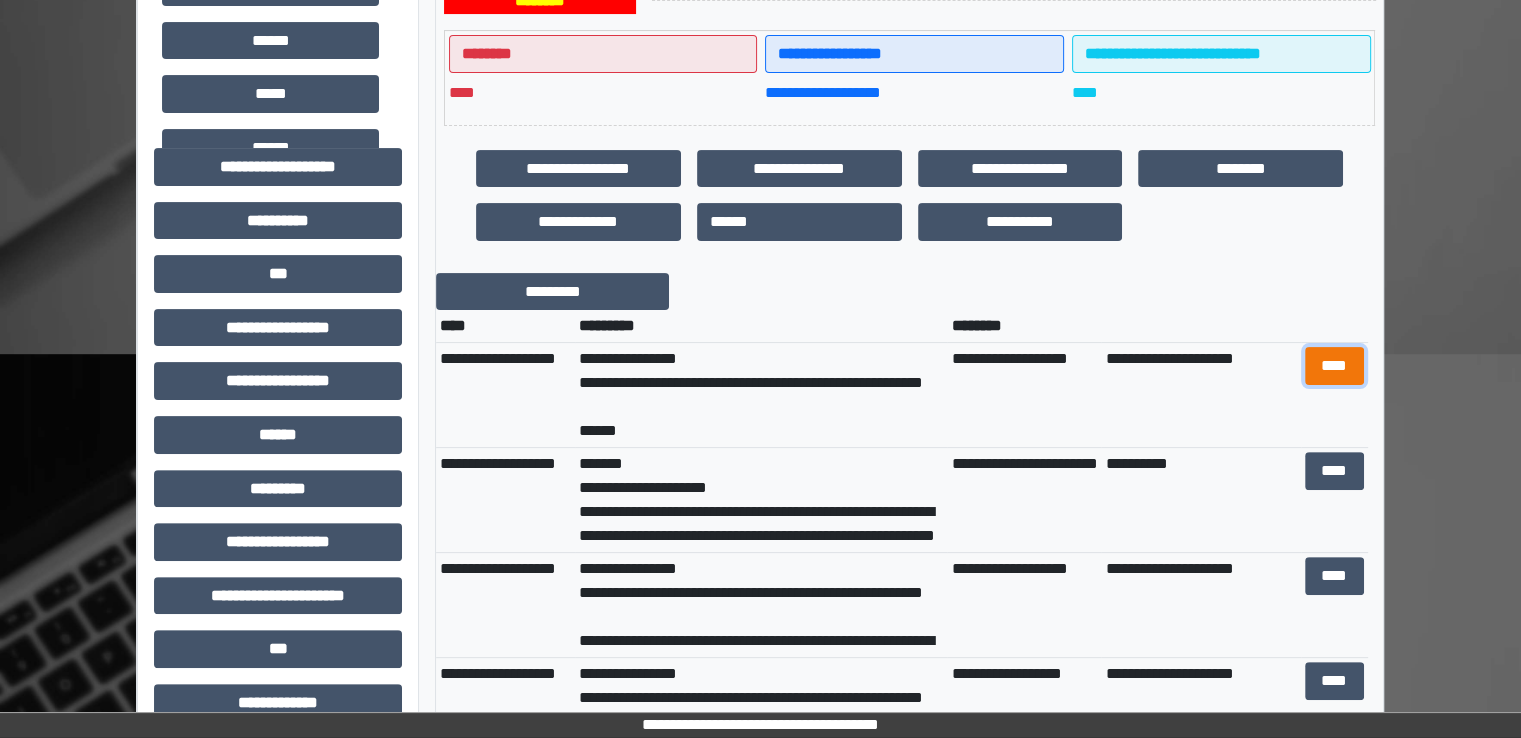 click on "****" at bounding box center [1334, 366] 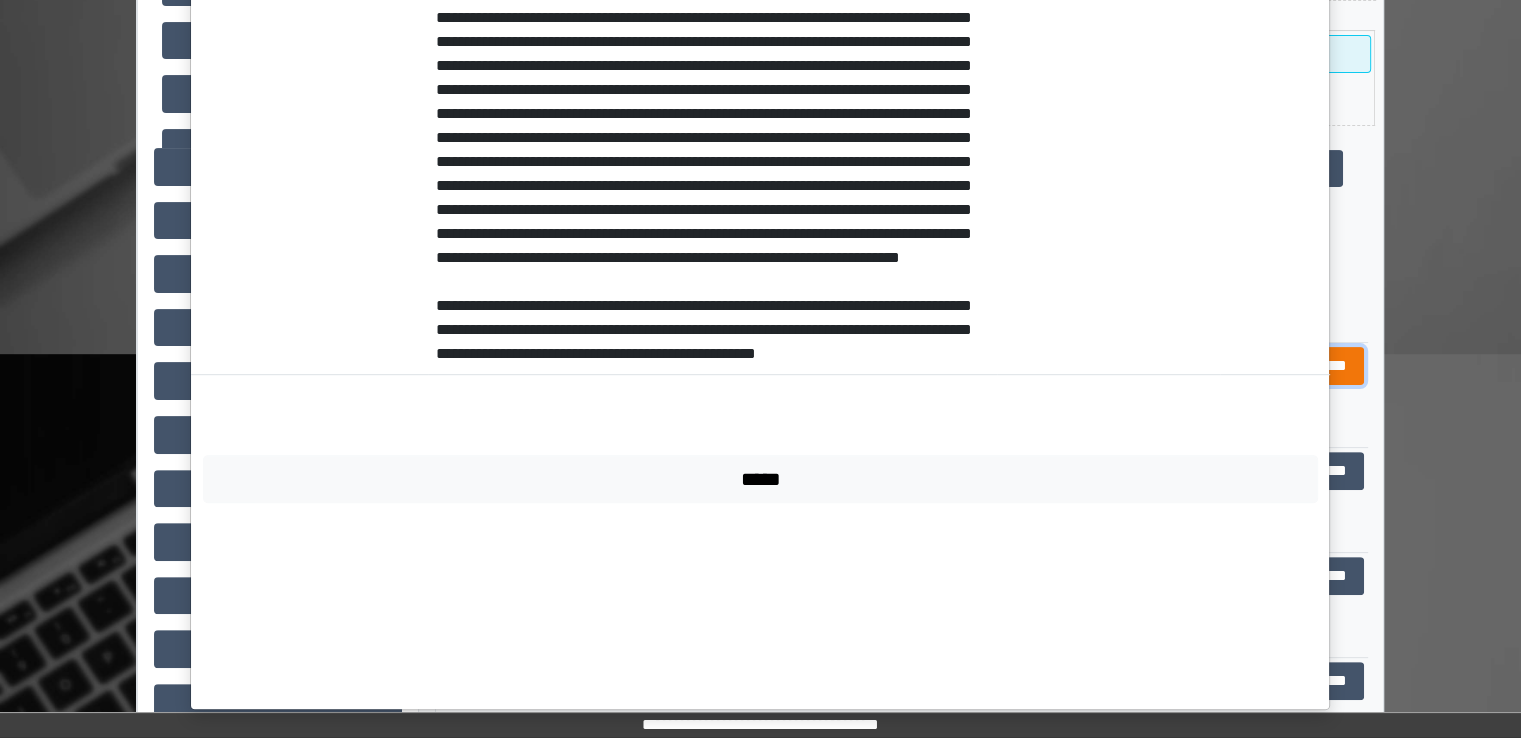 scroll, scrollTop: 912, scrollLeft: 0, axis: vertical 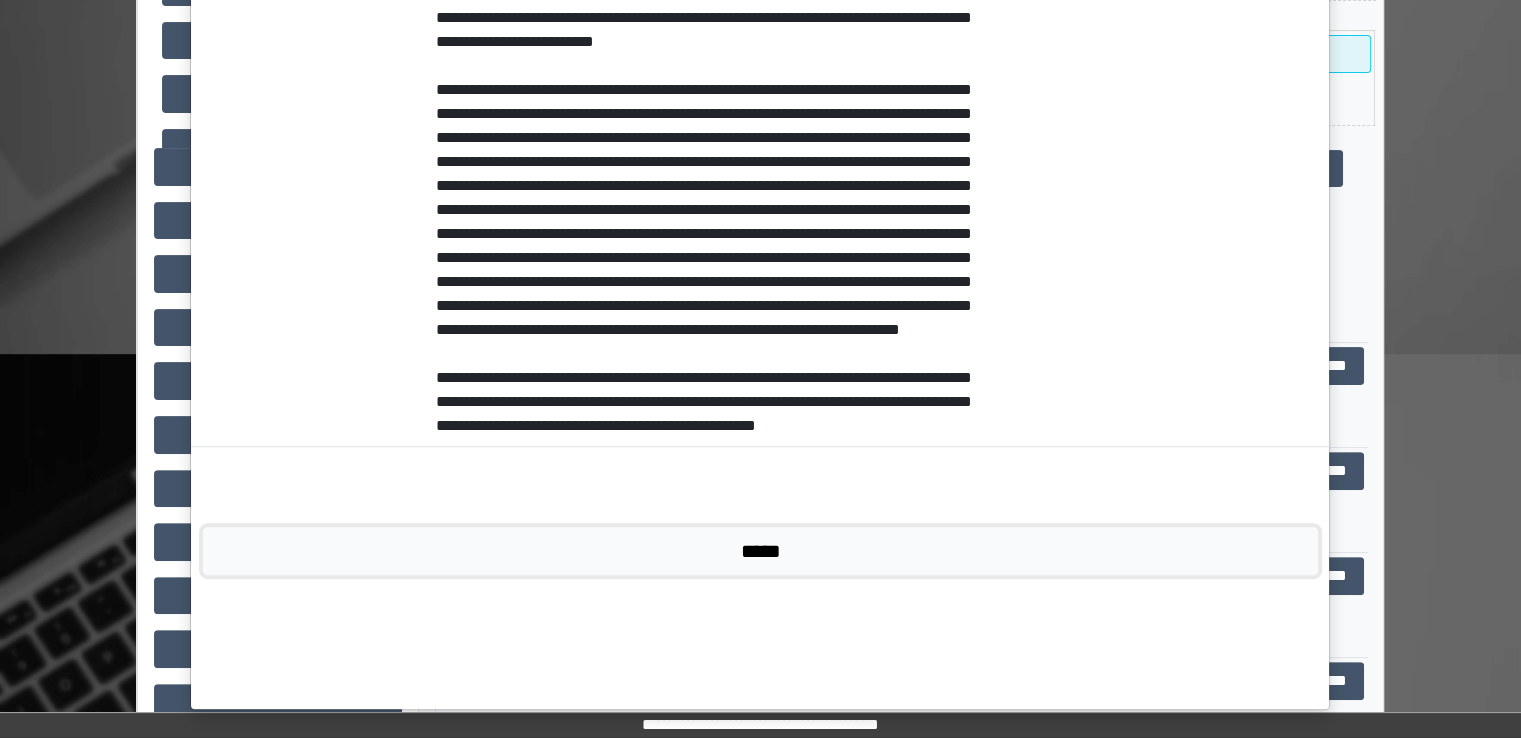 click on "*****" at bounding box center (760, 551) 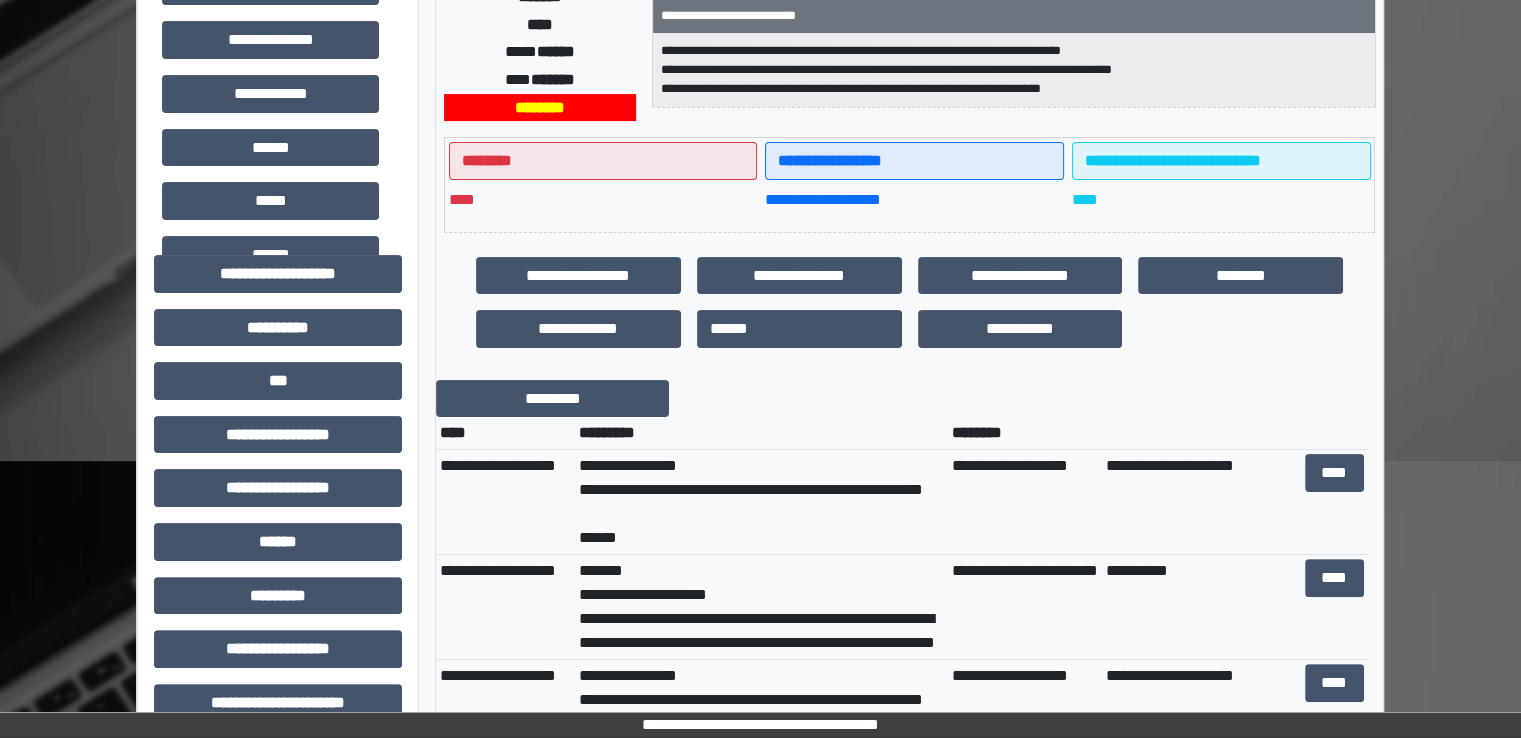 scroll, scrollTop: 400, scrollLeft: 0, axis: vertical 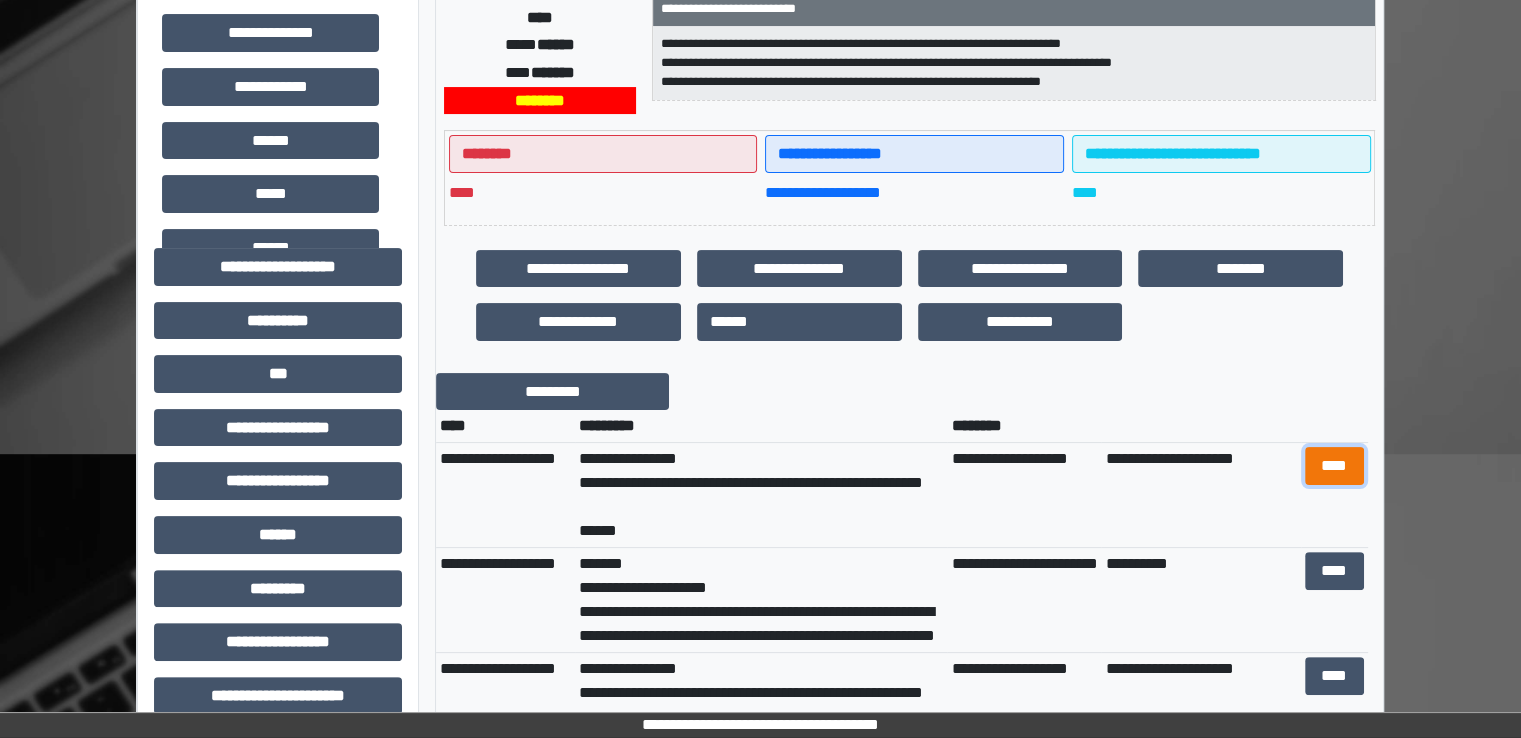 click on "****" at bounding box center (1334, 466) 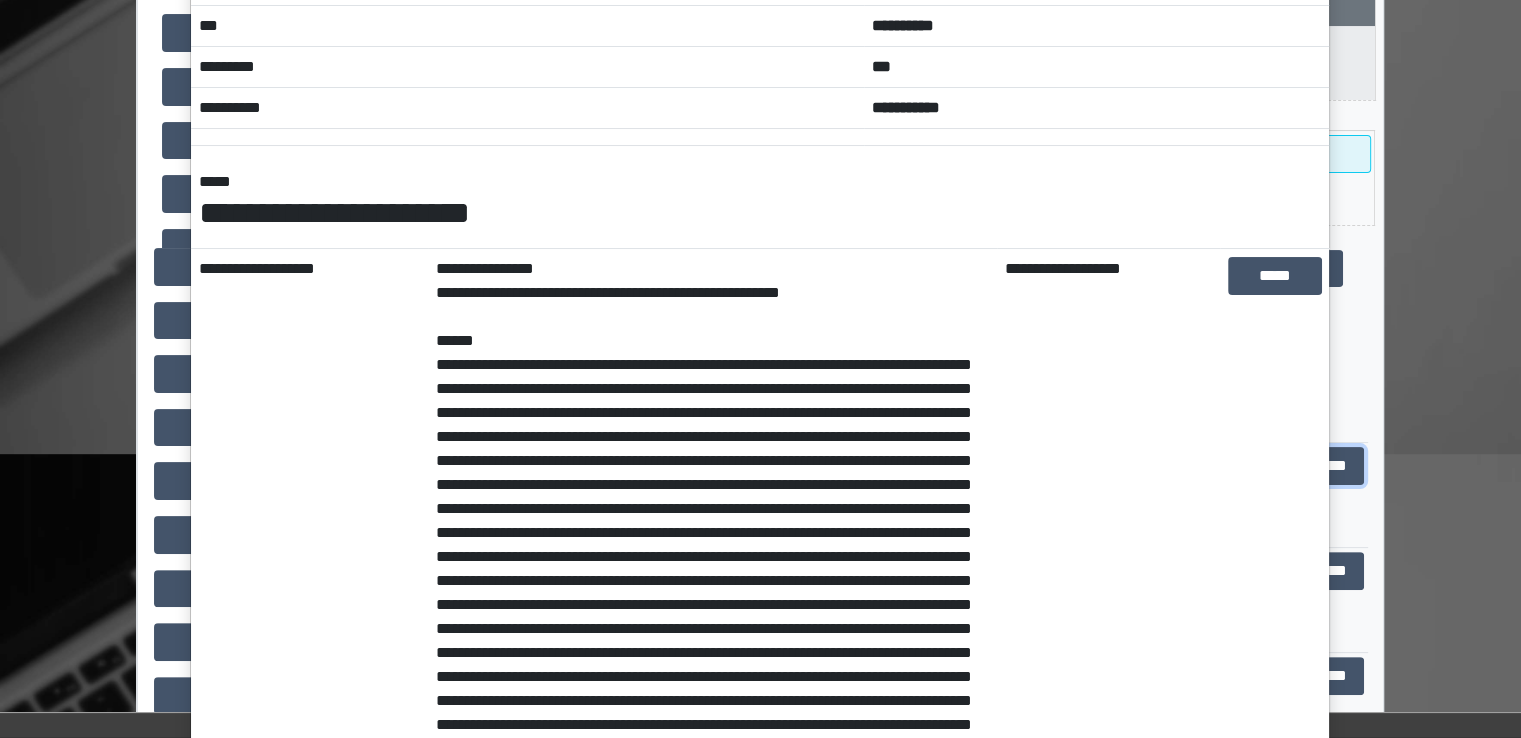 scroll, scrollTop: 12, scrollLeft: 0, axis: vertical 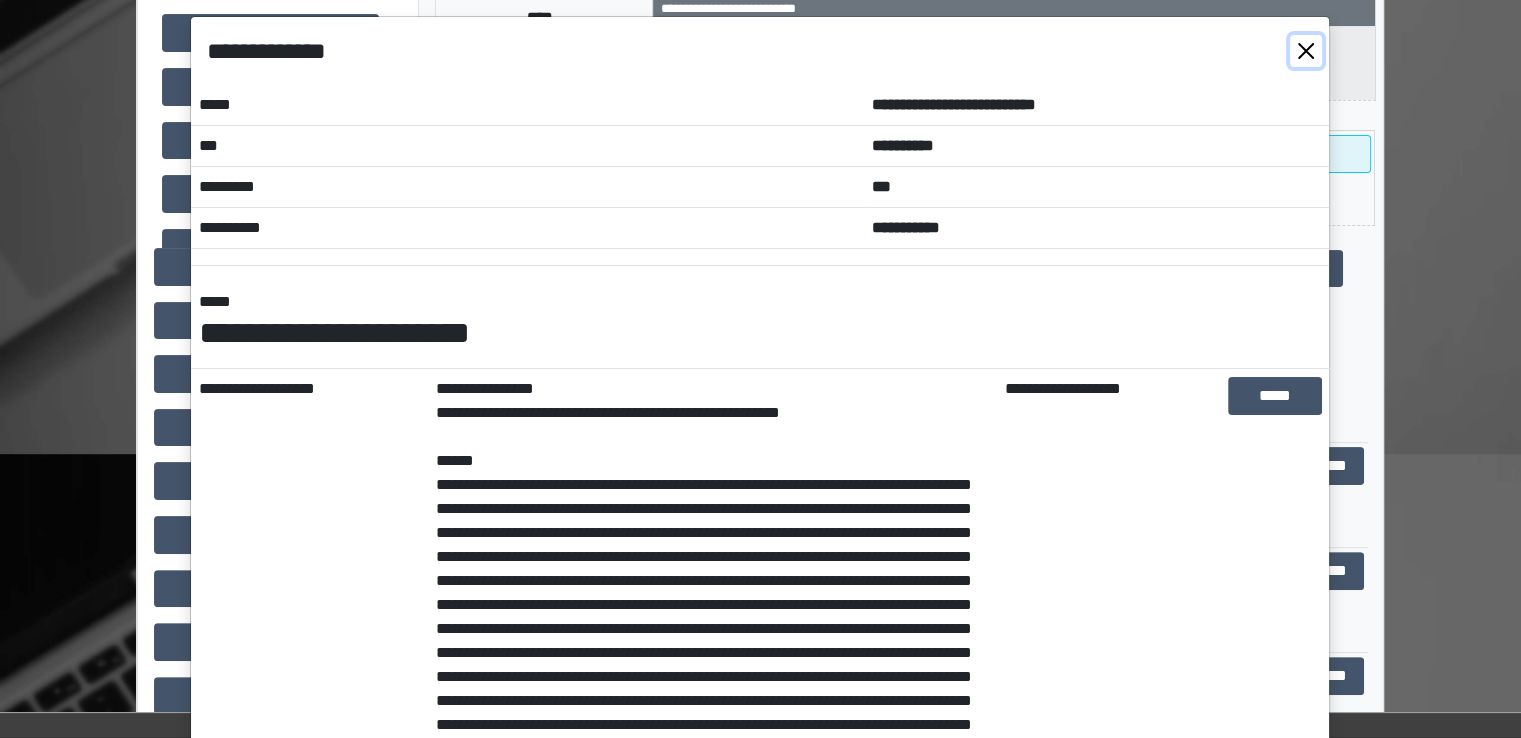 click at bounding box center (1306, 51) 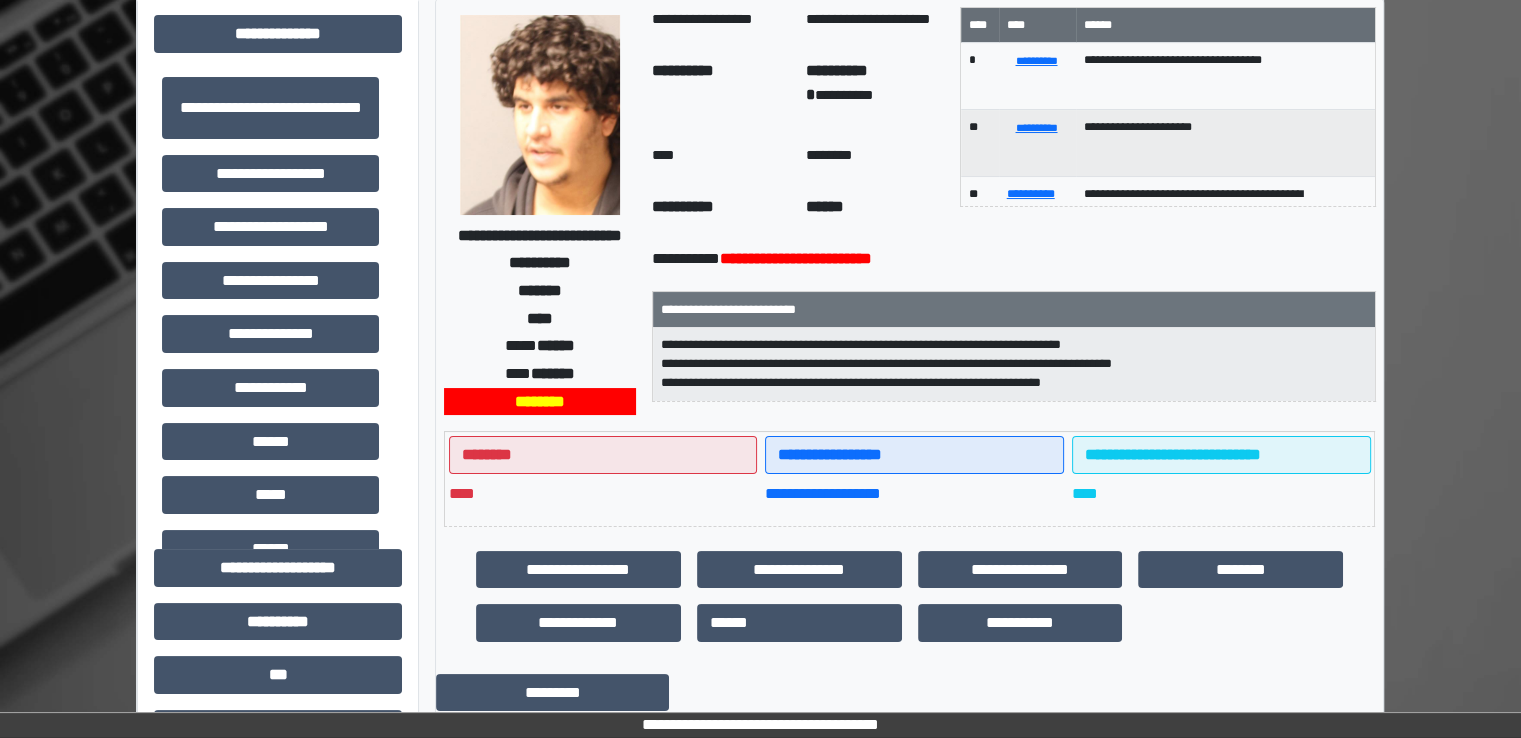 scroll, scrollTop: 0, scrollLeft: 0, axis: both 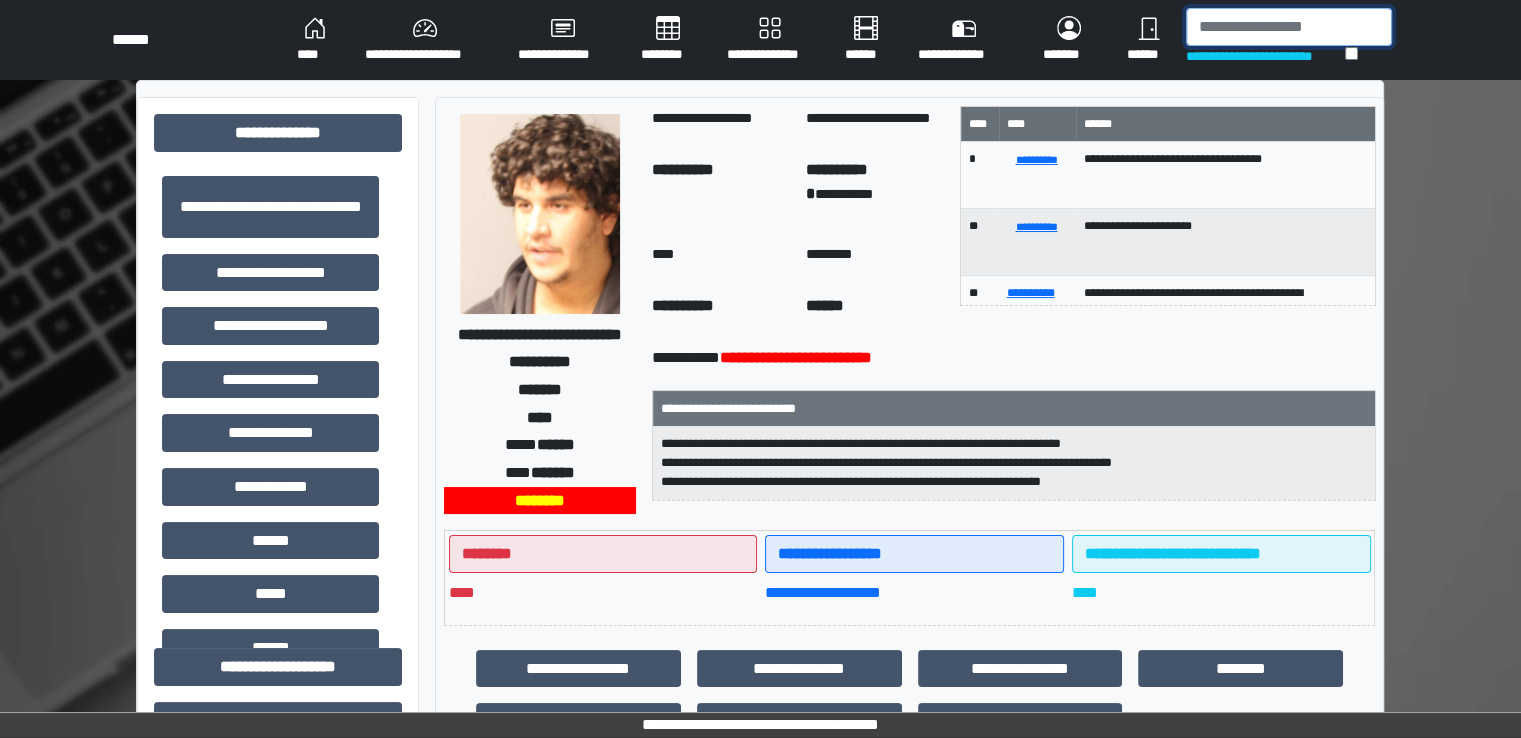 click at bounding box center (1289, 27) 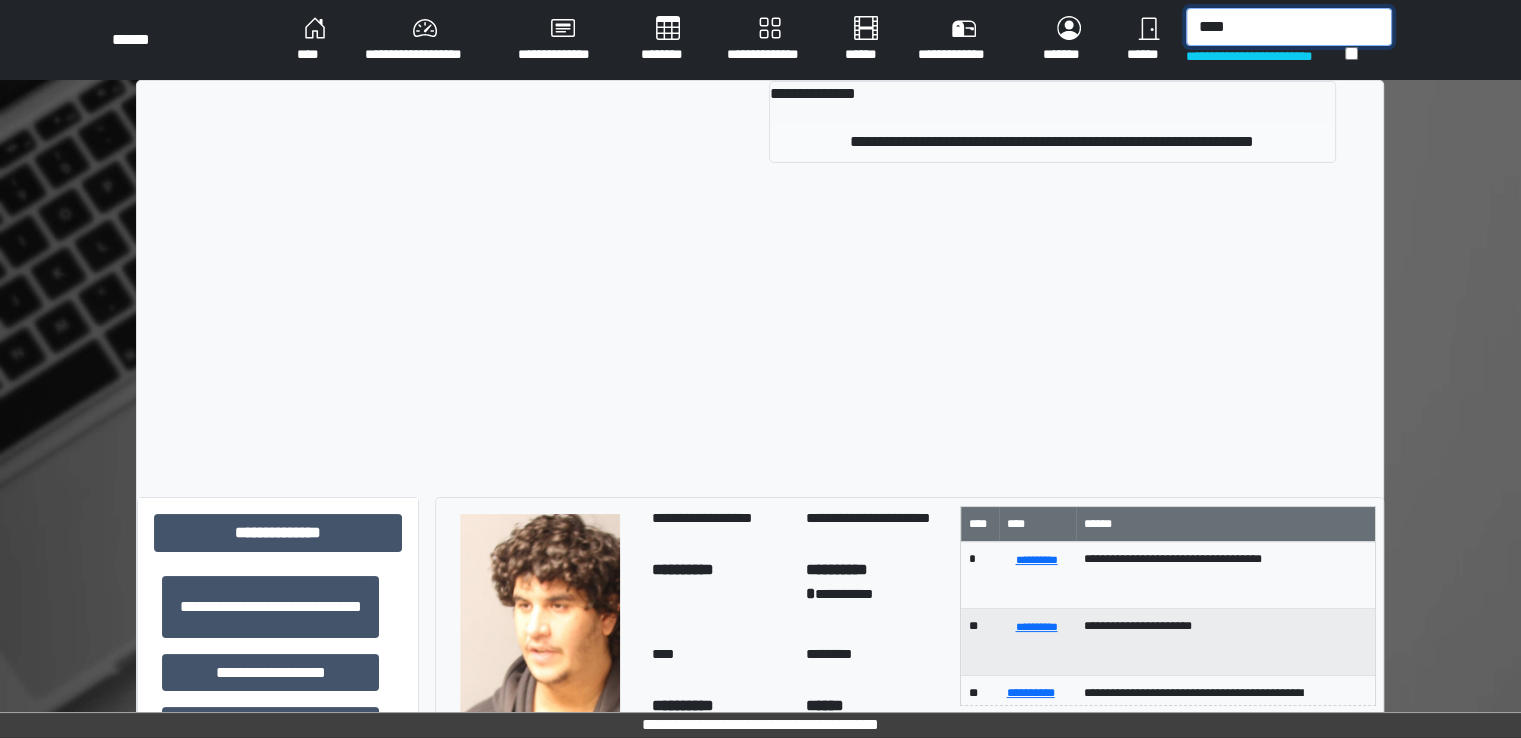 type on "****" 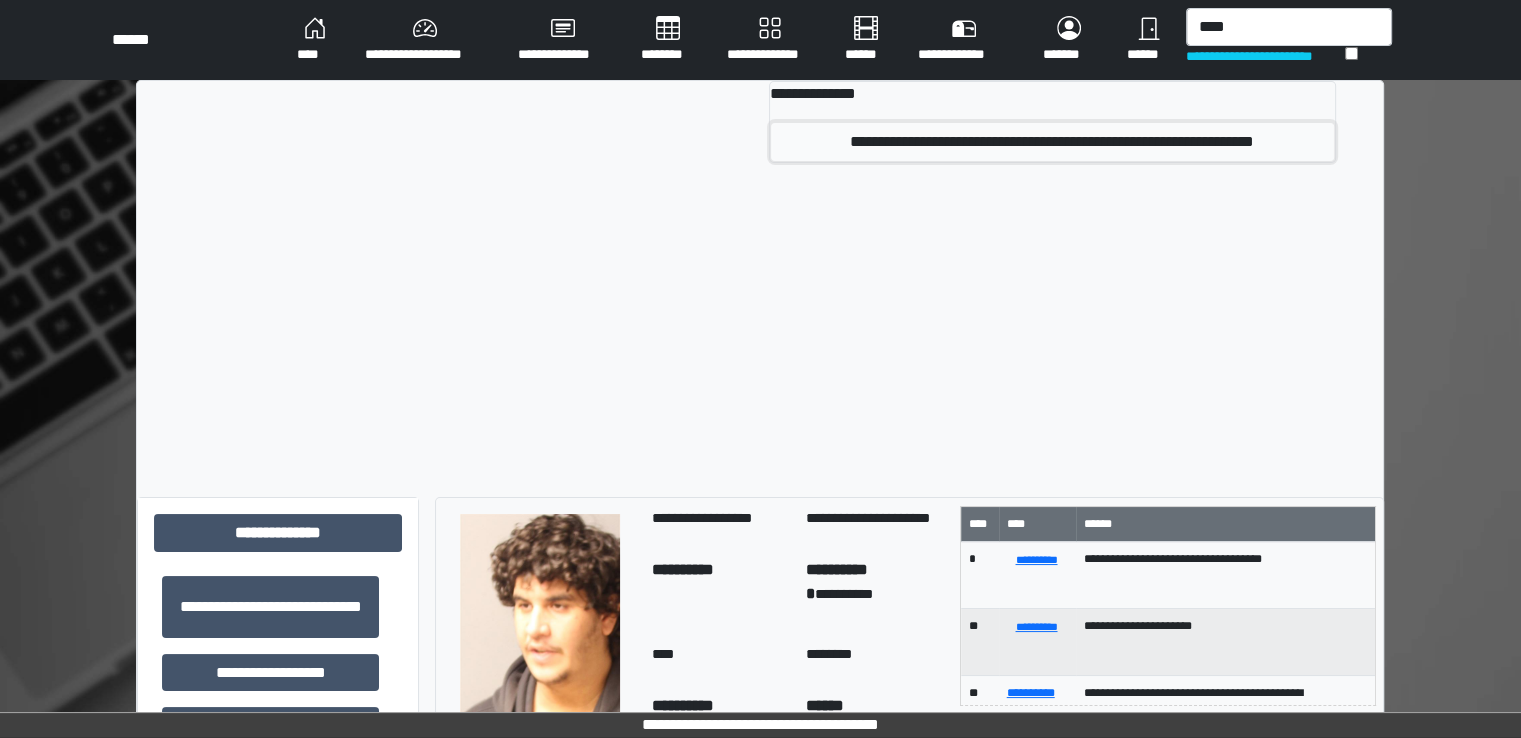 click on "**********" at bounding box center (1052, 142) 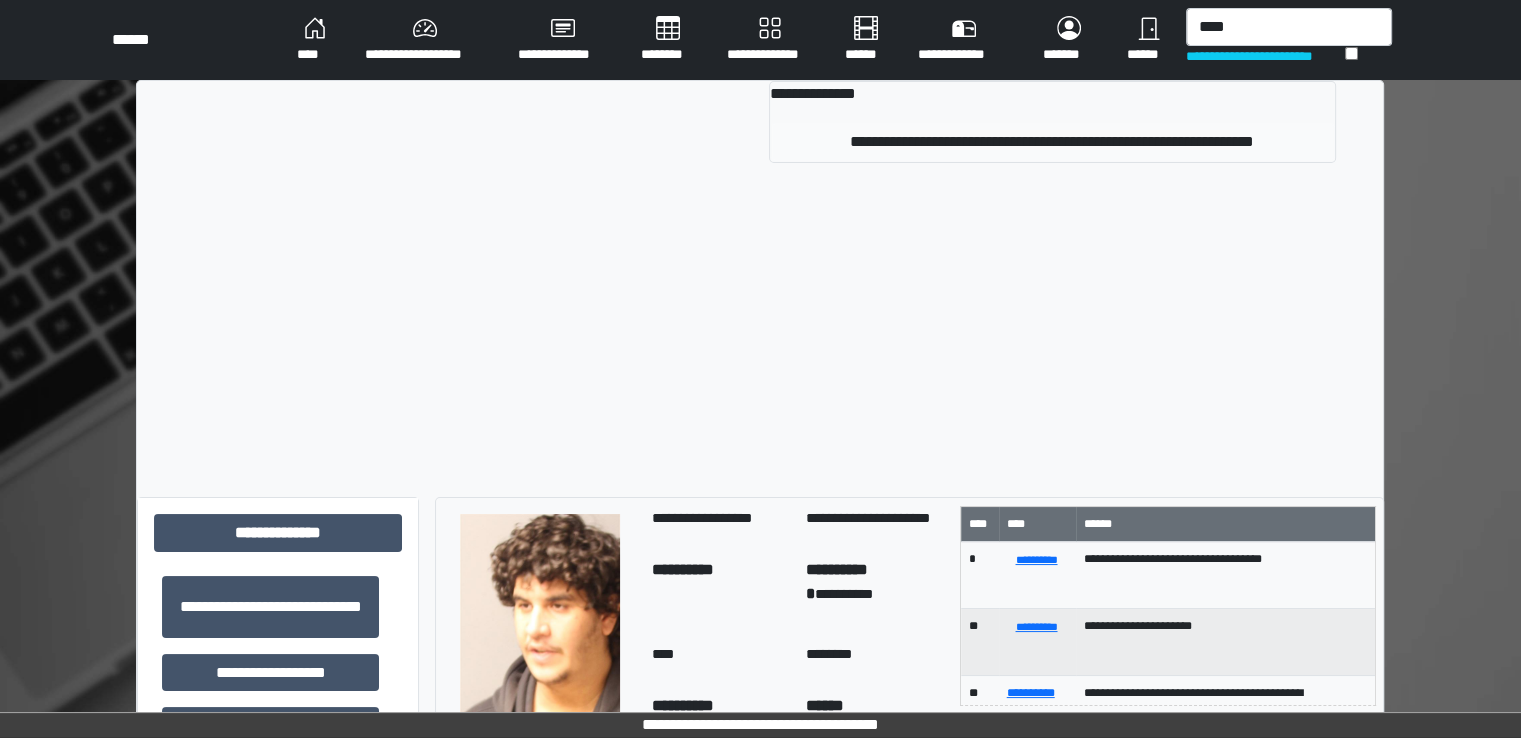 type 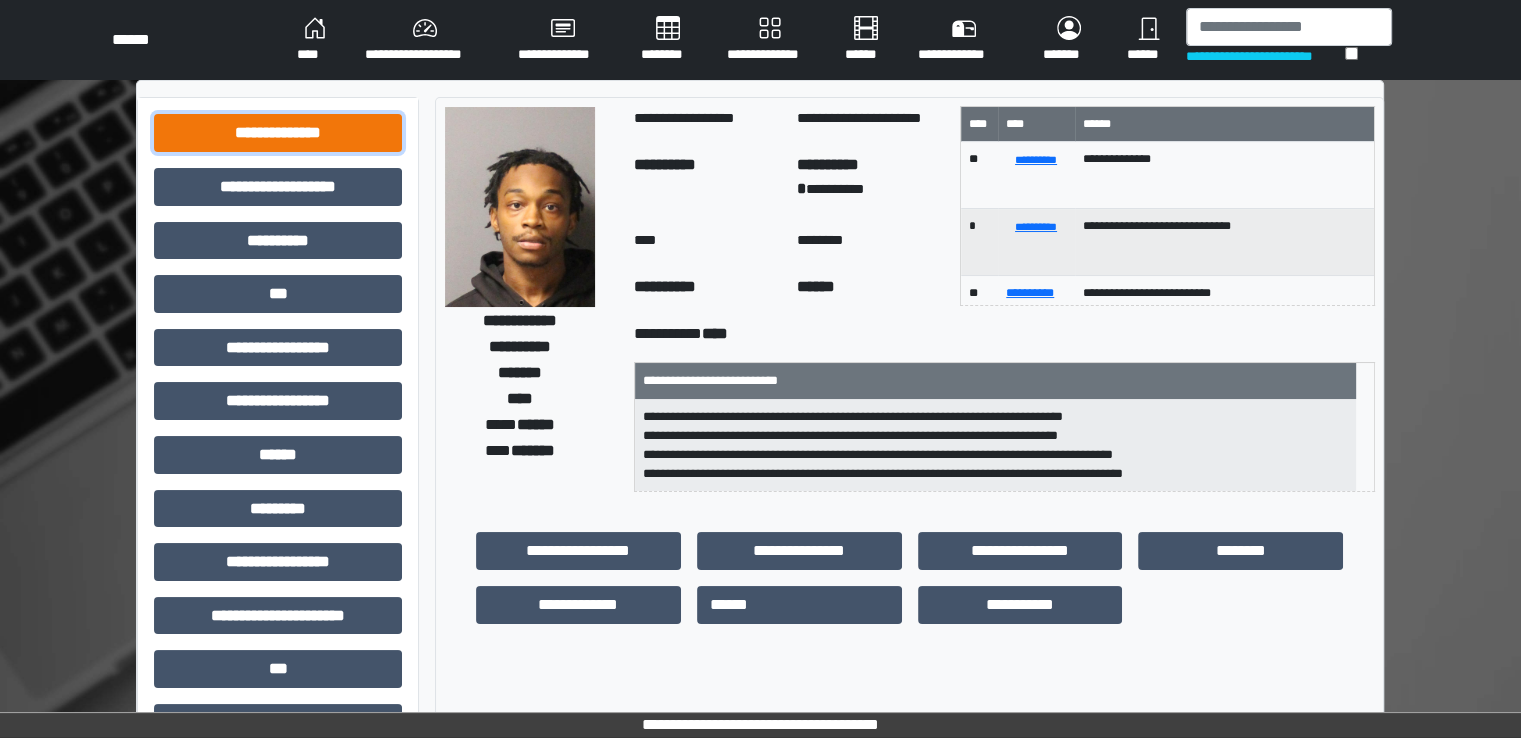 click on "**********" at bounding box center (278, 133) 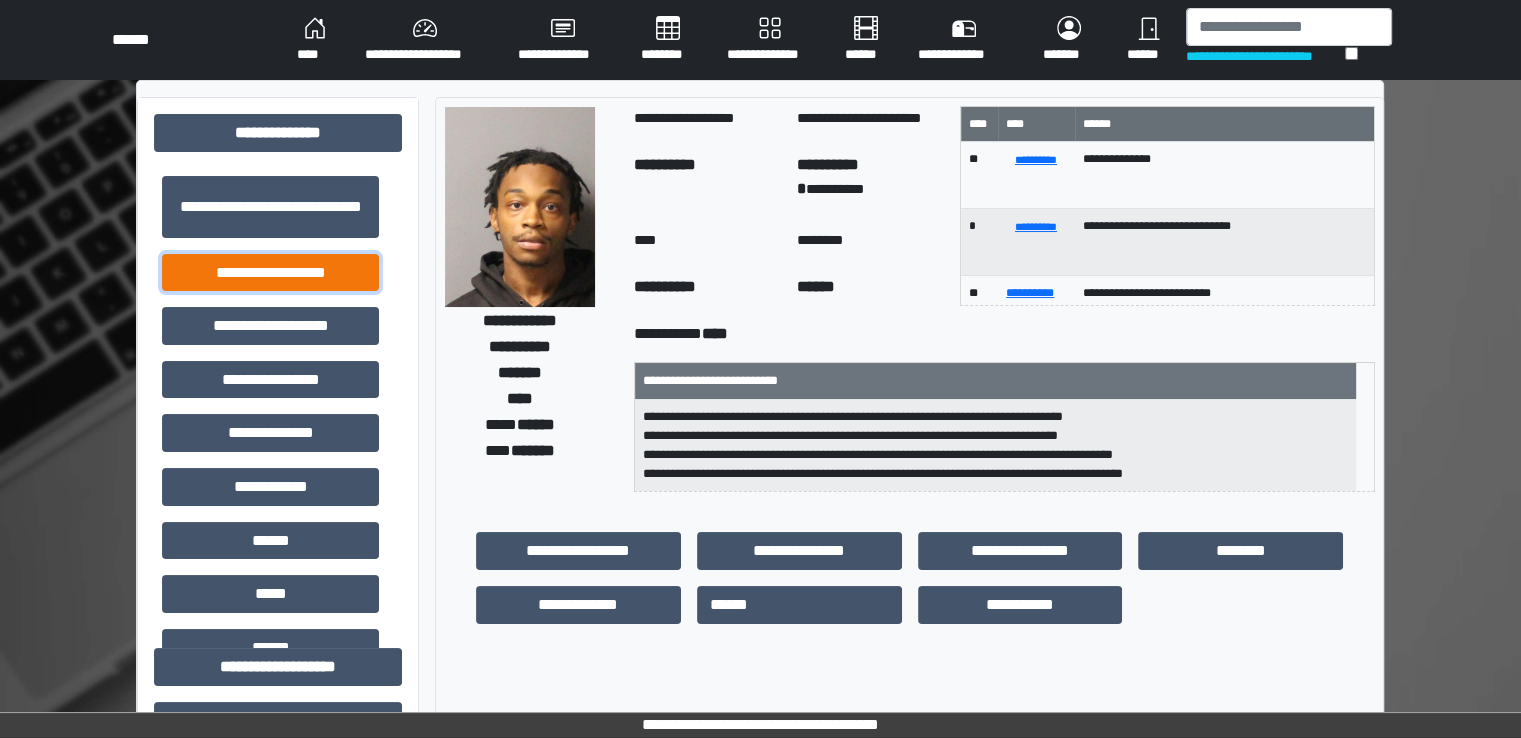 click on "**********" at bounding box center [270, 273] 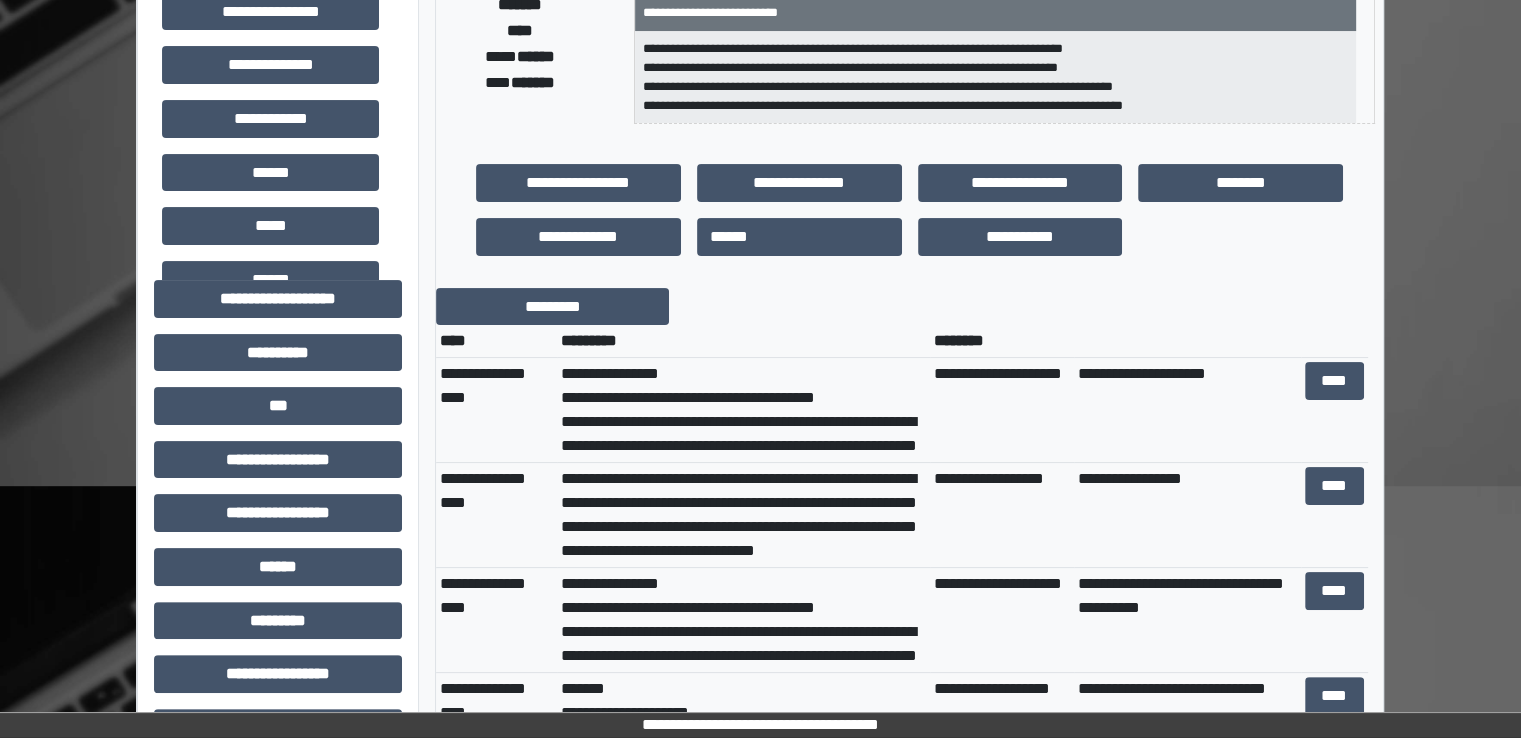 scroll, scrollTop: 400, scrollLeft: 0, axis: vertical 